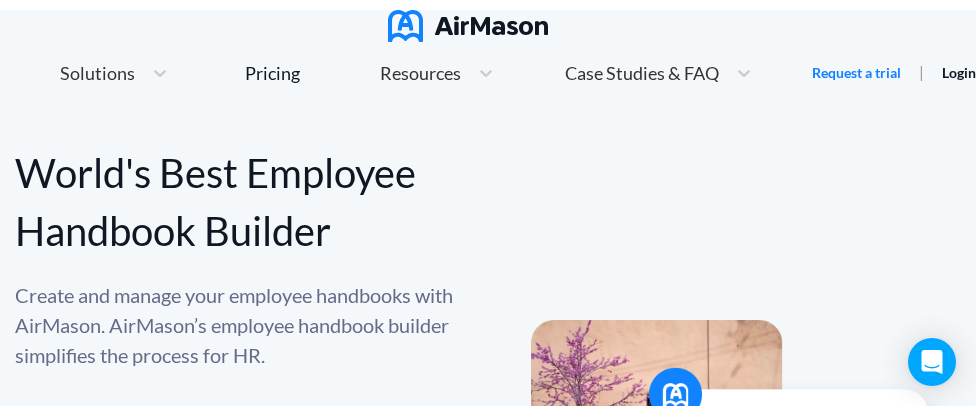 scroll, scrollTop: 315, scrollLeft: 0, axis: vertical 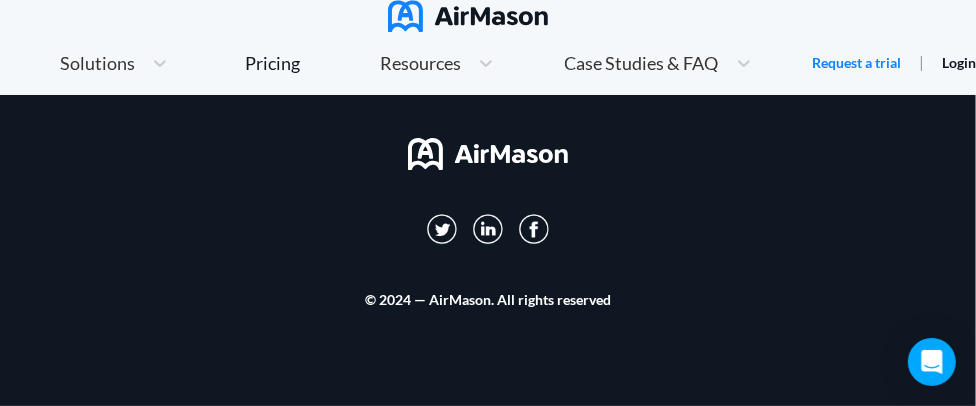 click on "Login" at bounding box center [959, 62] 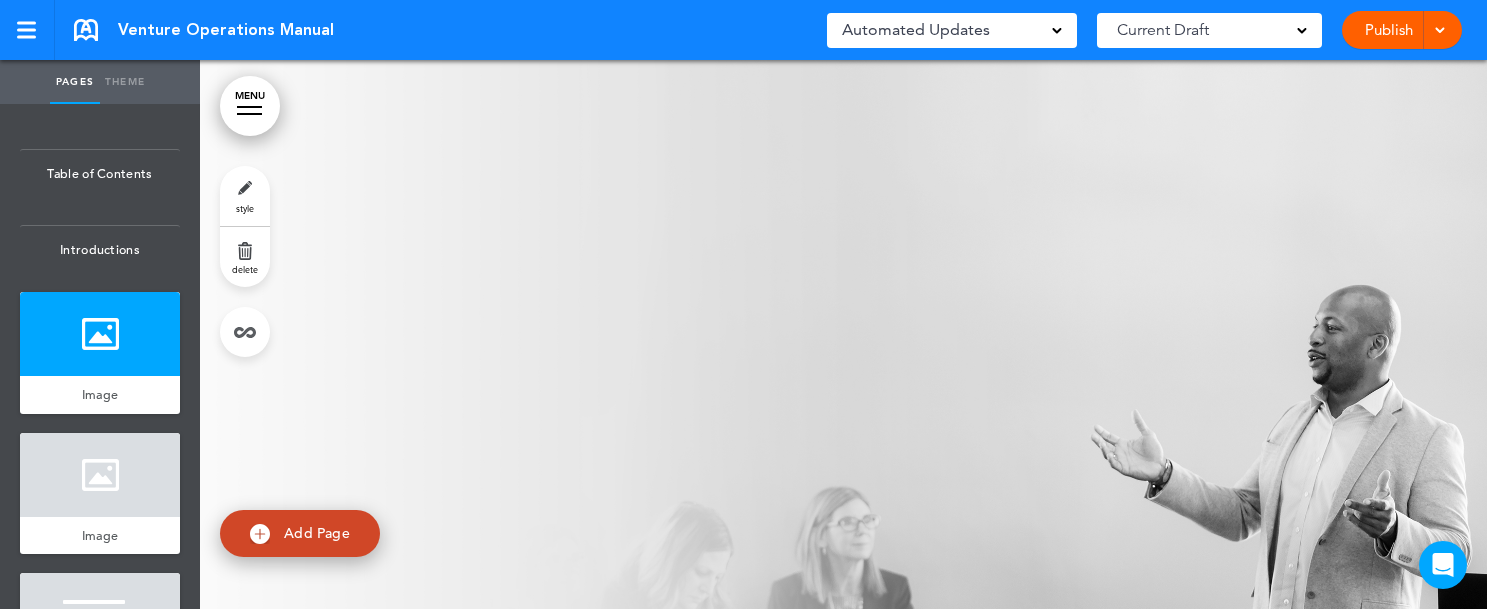 scroll, scrollTop: 0, scrollLeft: 0, axis: both 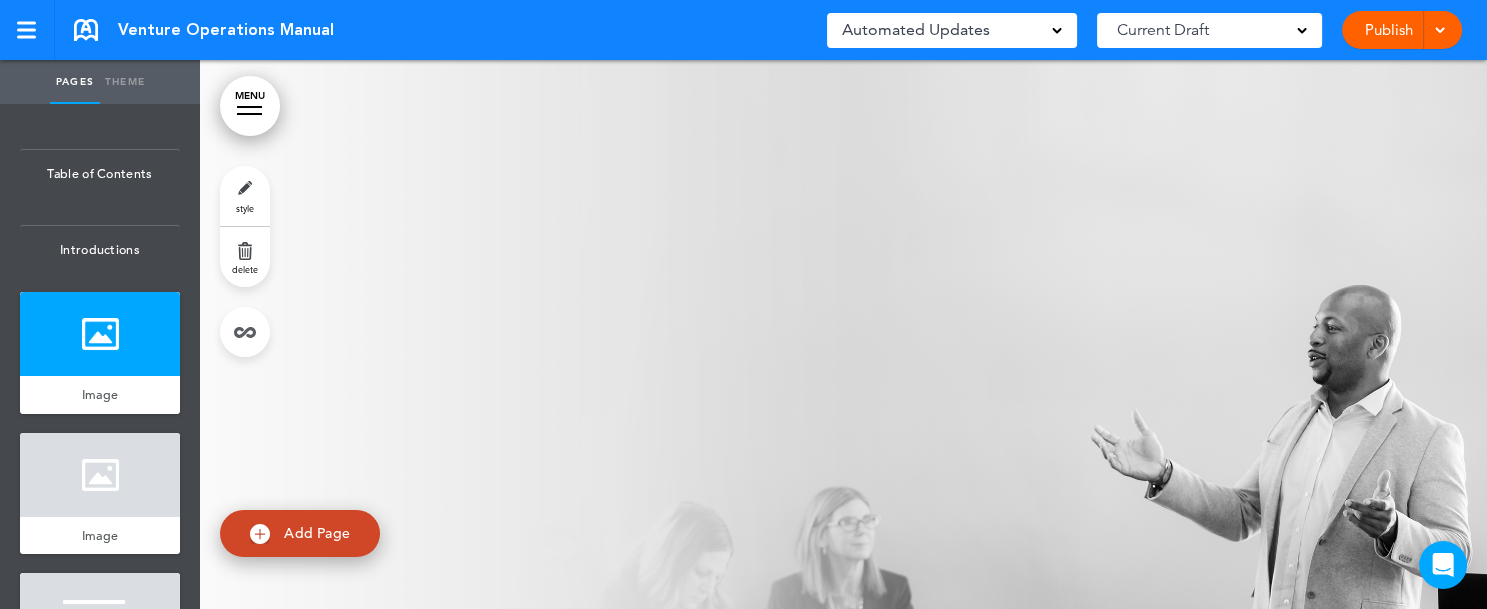 click on "MENU" at bounding box center (250, 106) 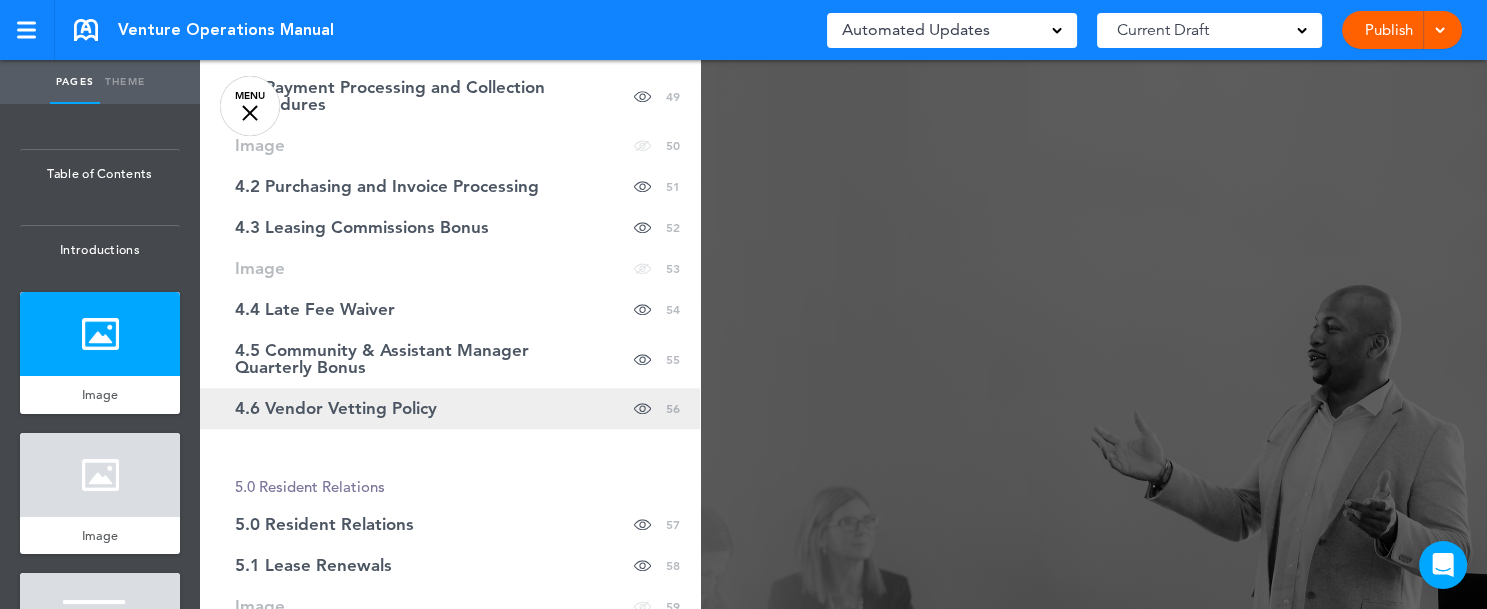 scroll, scrollTop: 2423, scrollLeft: 0, axis: vertical 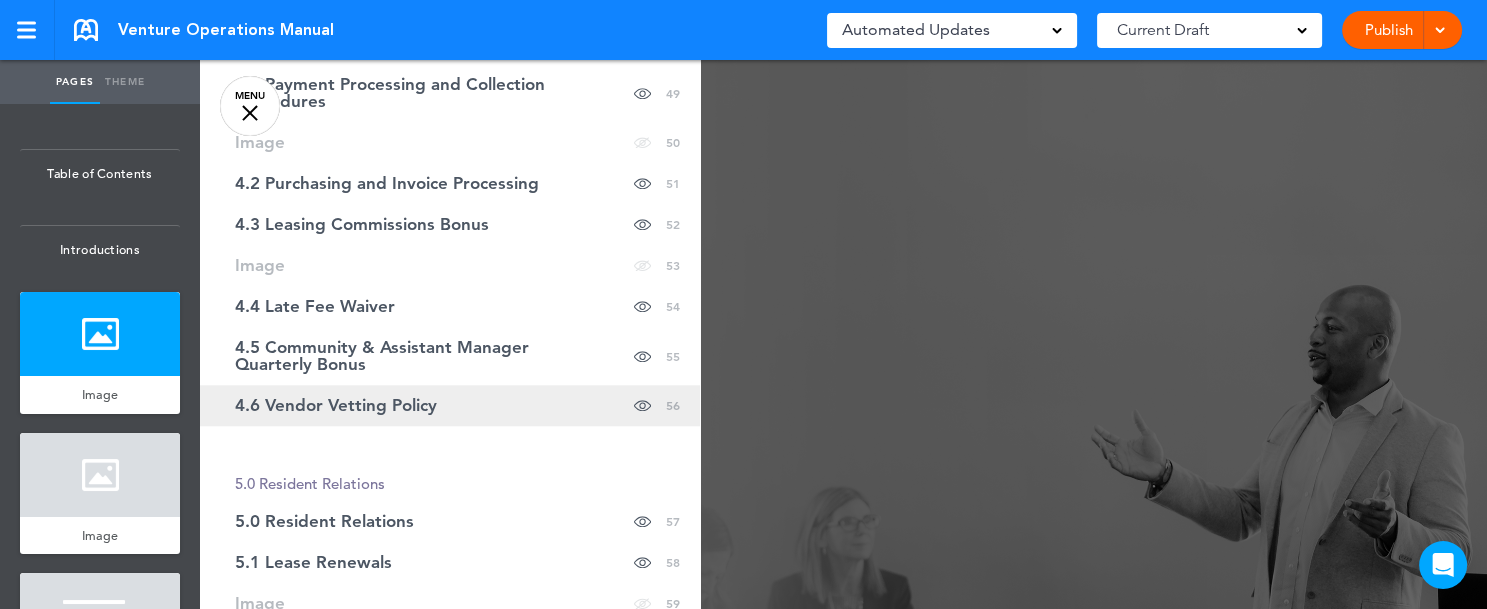 click on "4.6 Vendor Vetting Policy
Hide page in   table of contents
56" at bounding box center [450, 405] 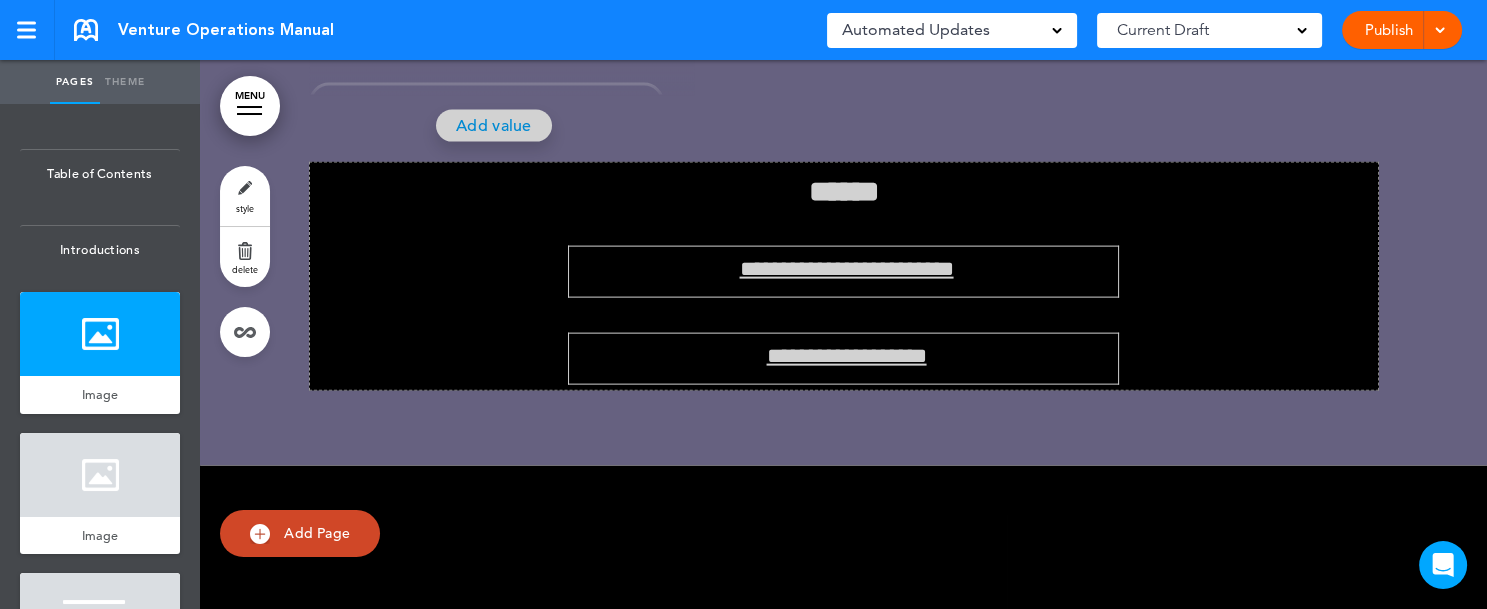 scroll, scrollTop: 152937, scrollLeft: 0, axis: vertical 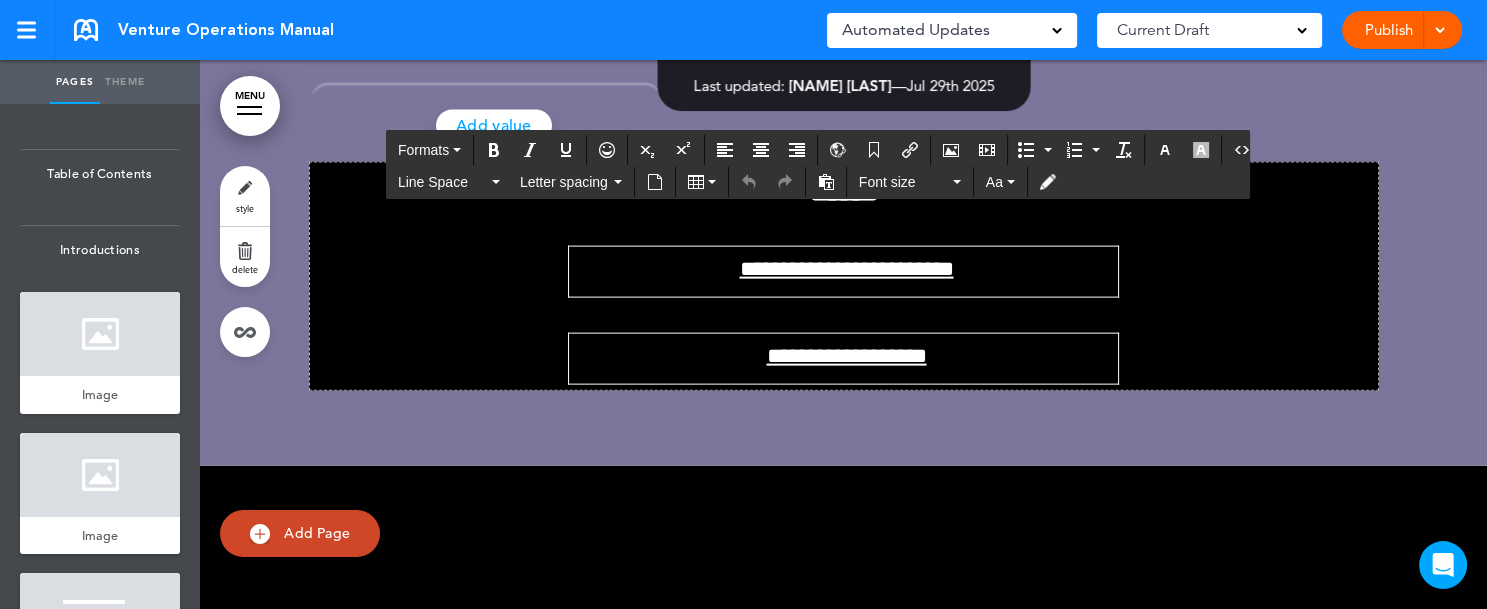 click on "********" at bounding box center (844, -1043) 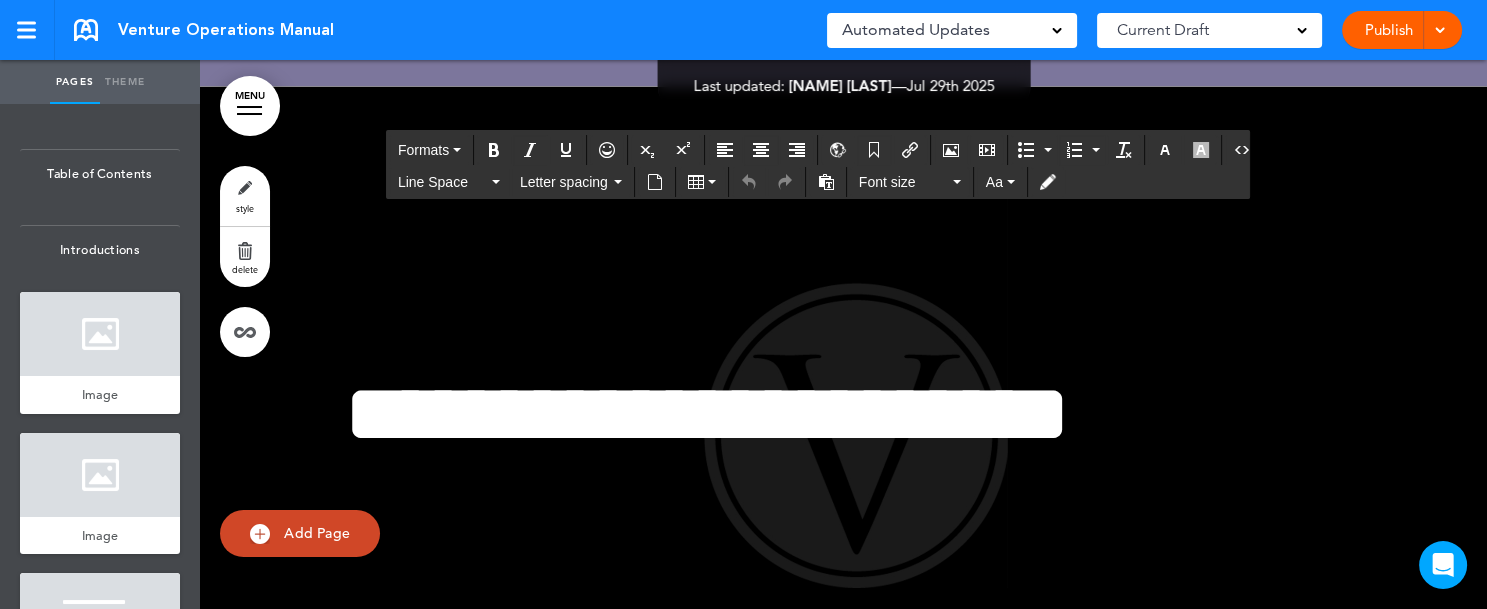 scroll, scrollTop: 153421, scrollLeft: 0, axis: vertical 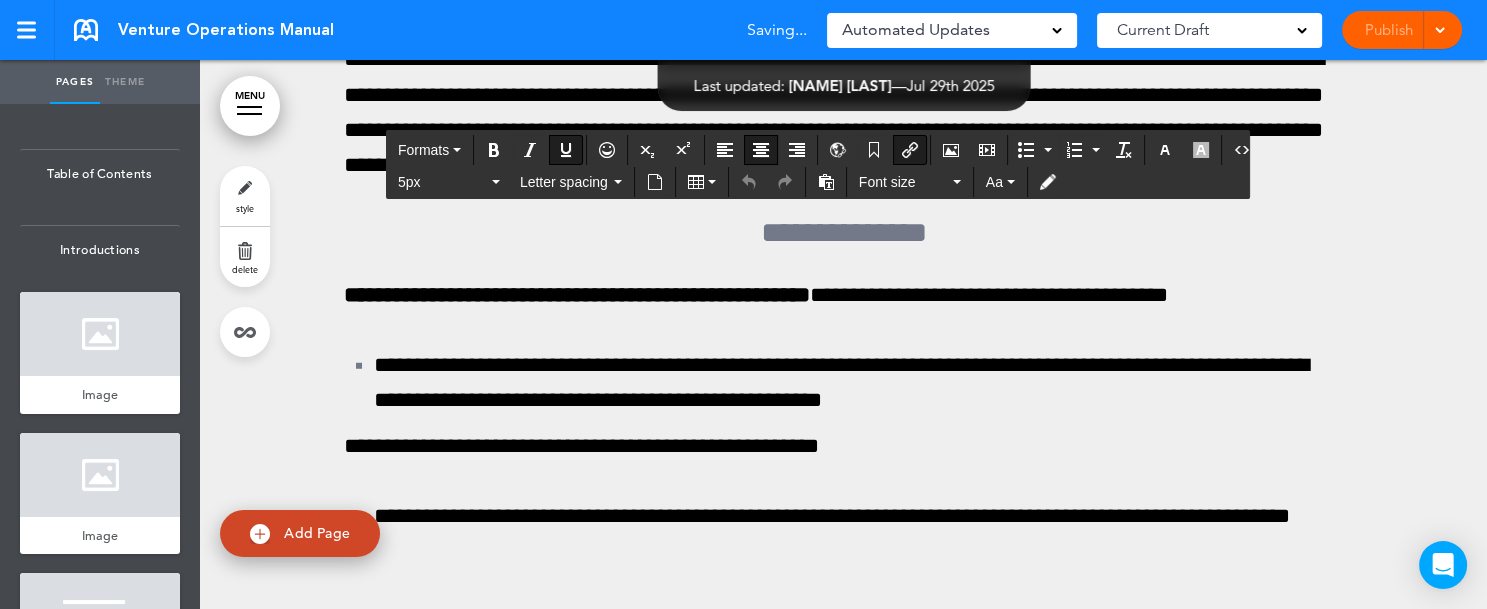 click on "**********" at bounding box center [846, -968] 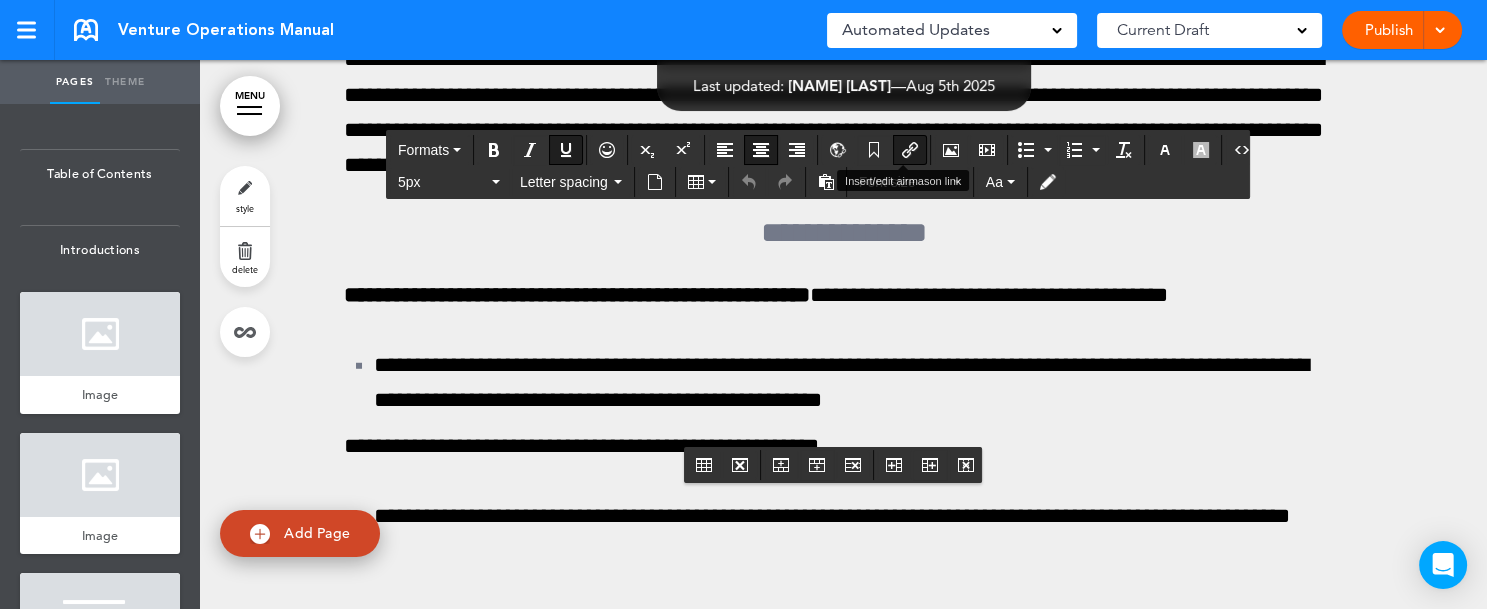 click at bounding box center [910, 150] 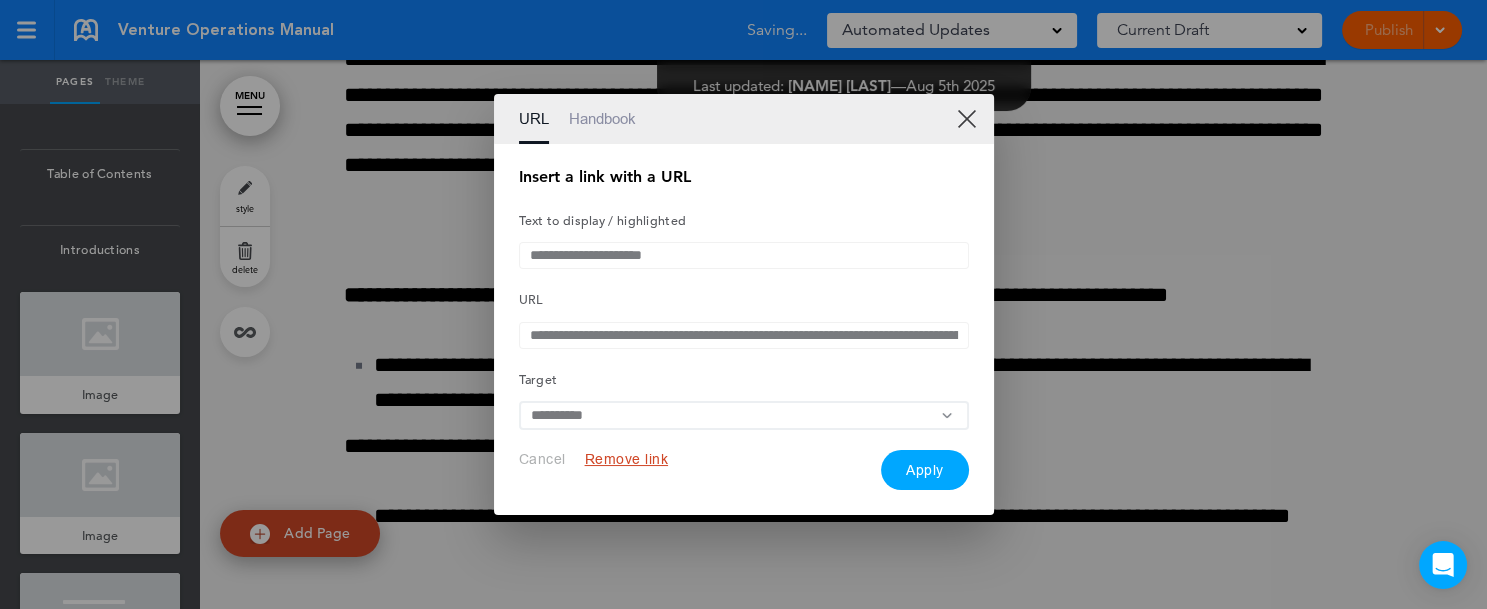 click on "**********" at bounding box center (744, 255) 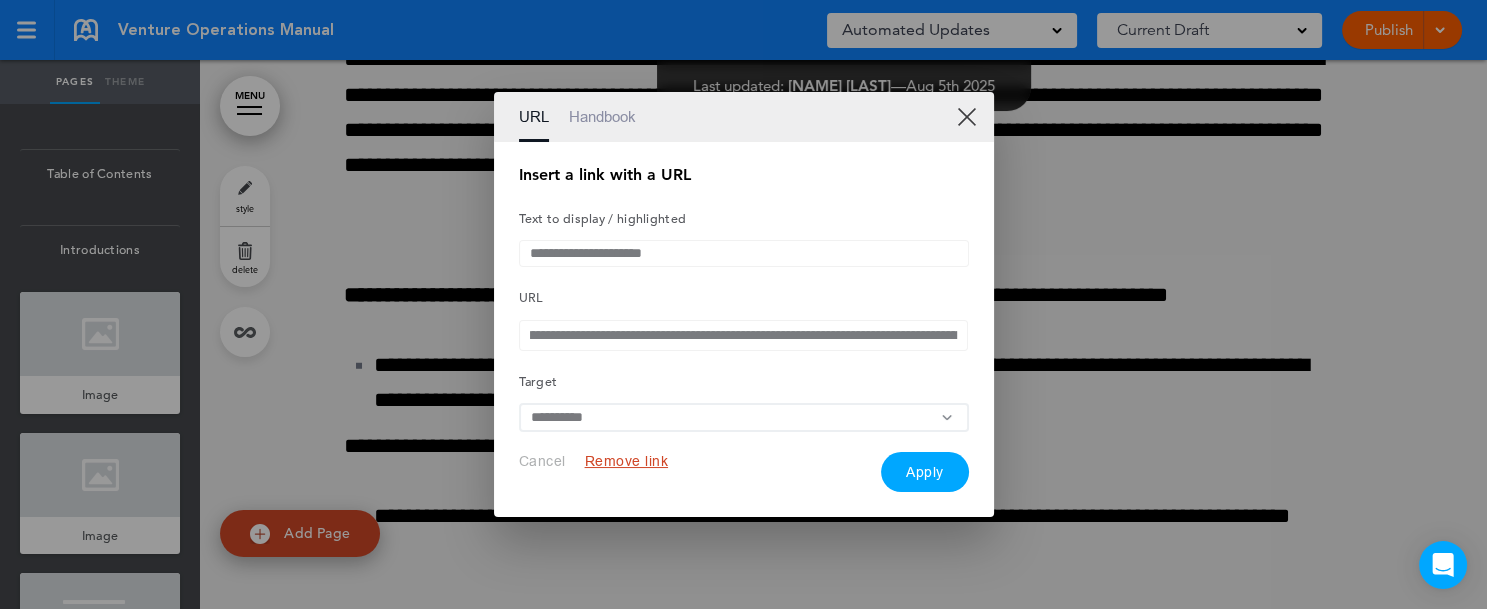 scroll, scrollTop: 0, scrollLeft: 540, axis: horizontal 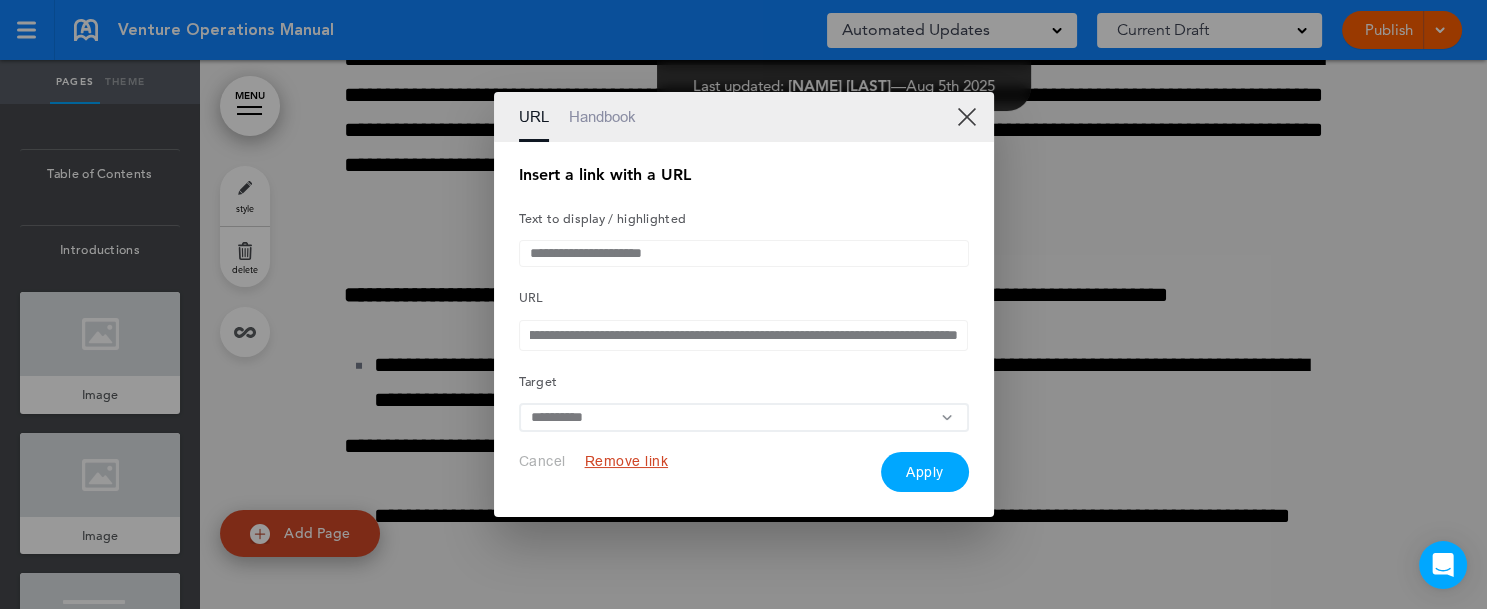 drag, startPoint x: 527, startPoint y: 331, endPoint x: 1052, endPoint y: 332, distance: 525.001 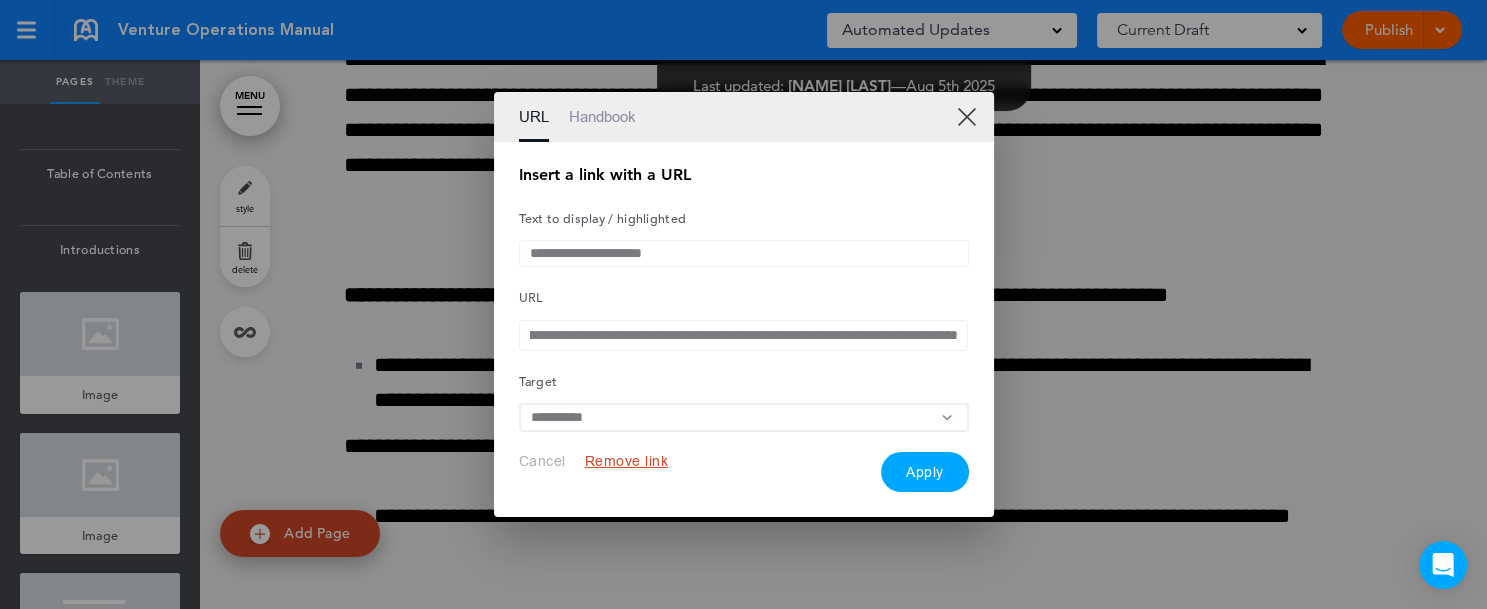 click on "**********" at bounding box center [743, 304] 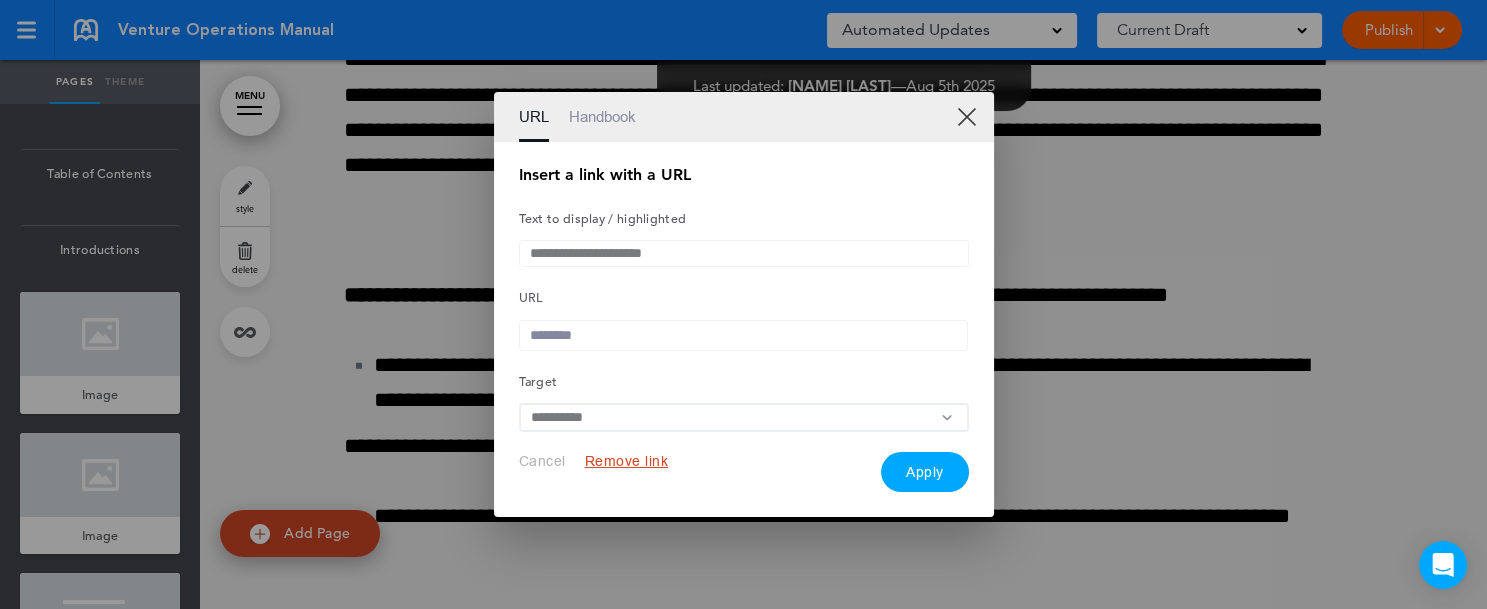 scroll, scrollTop: 0, scrollLeft: 0, axis: both 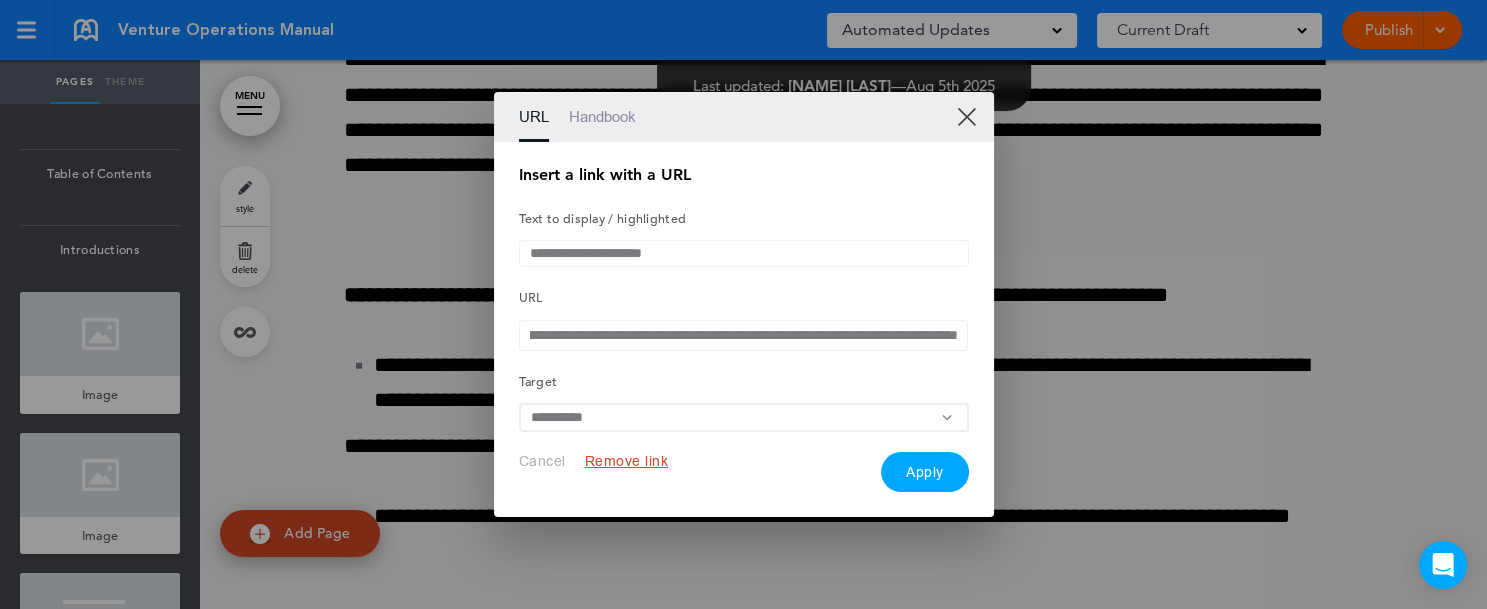 type on "**********" 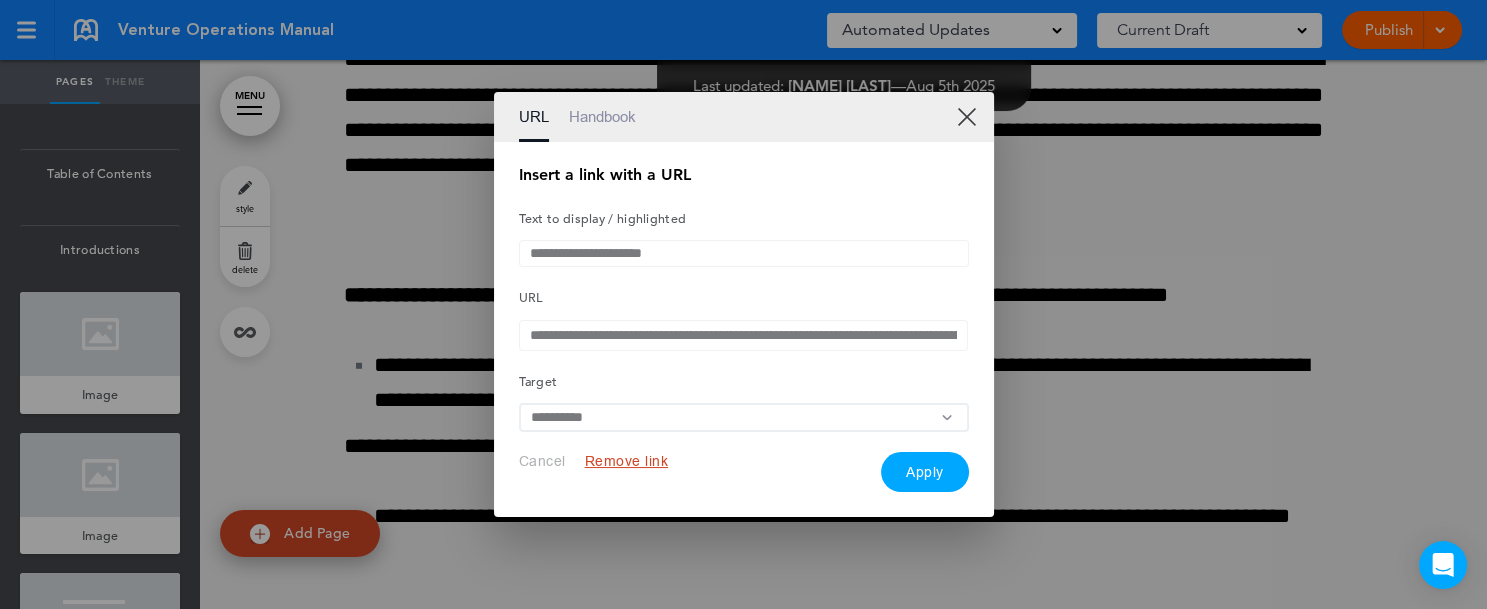 click on "Apply" at bounding box center (925, 472) 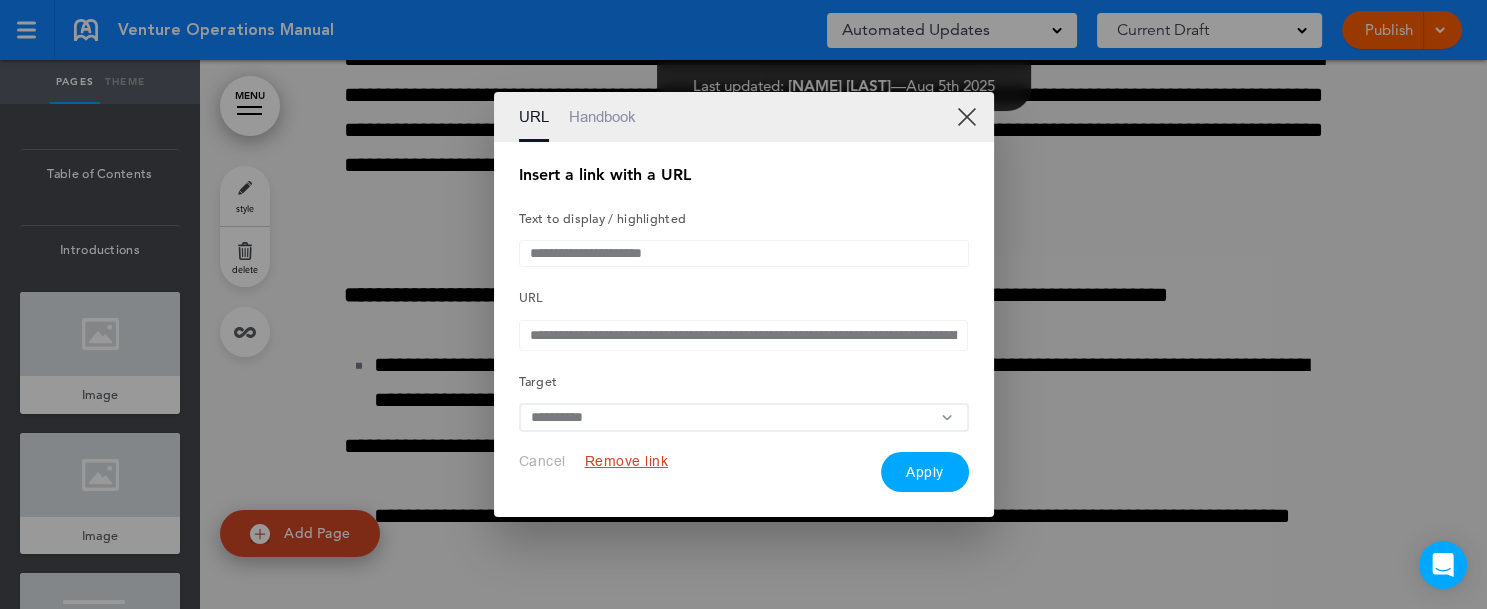 type 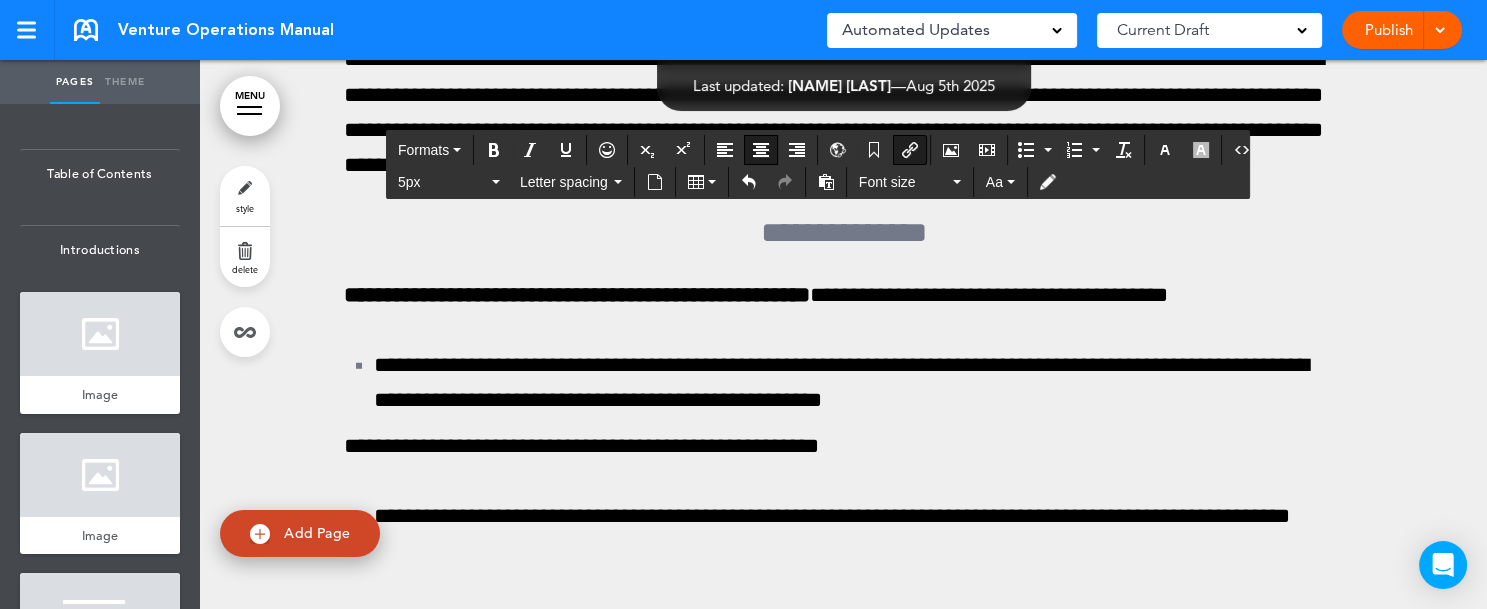 type 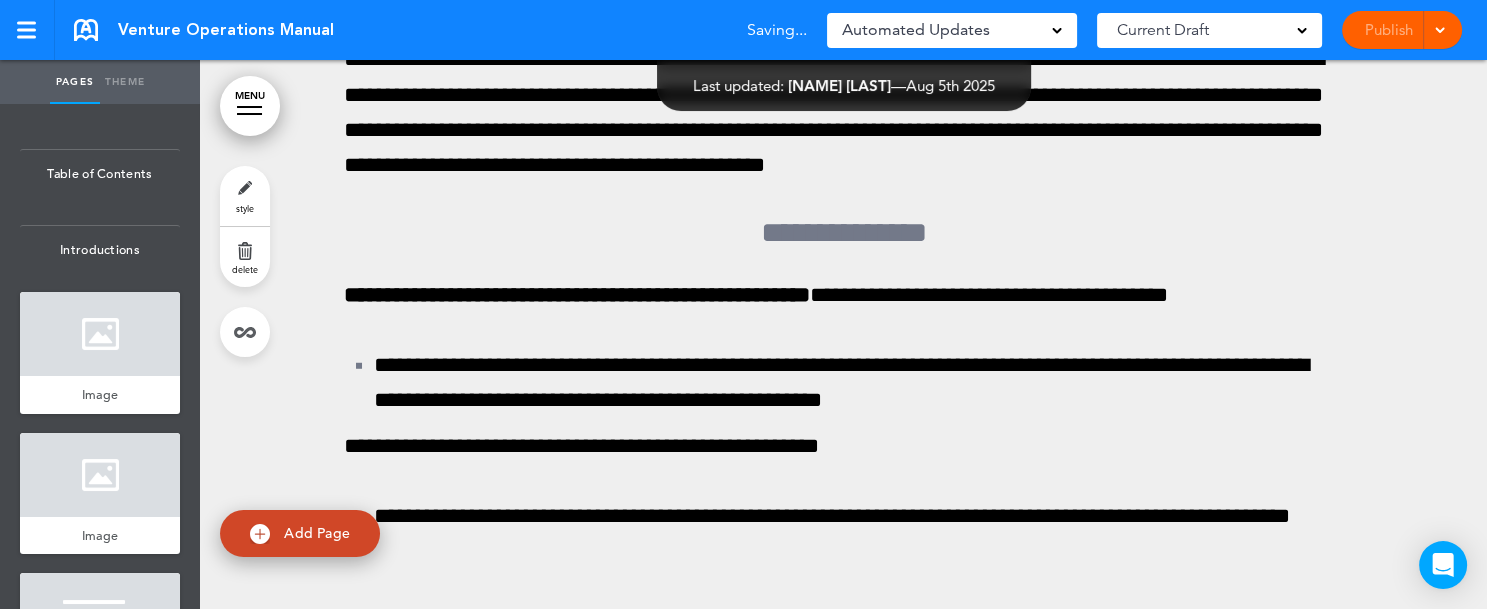 click at bounding box center (1439, 28) 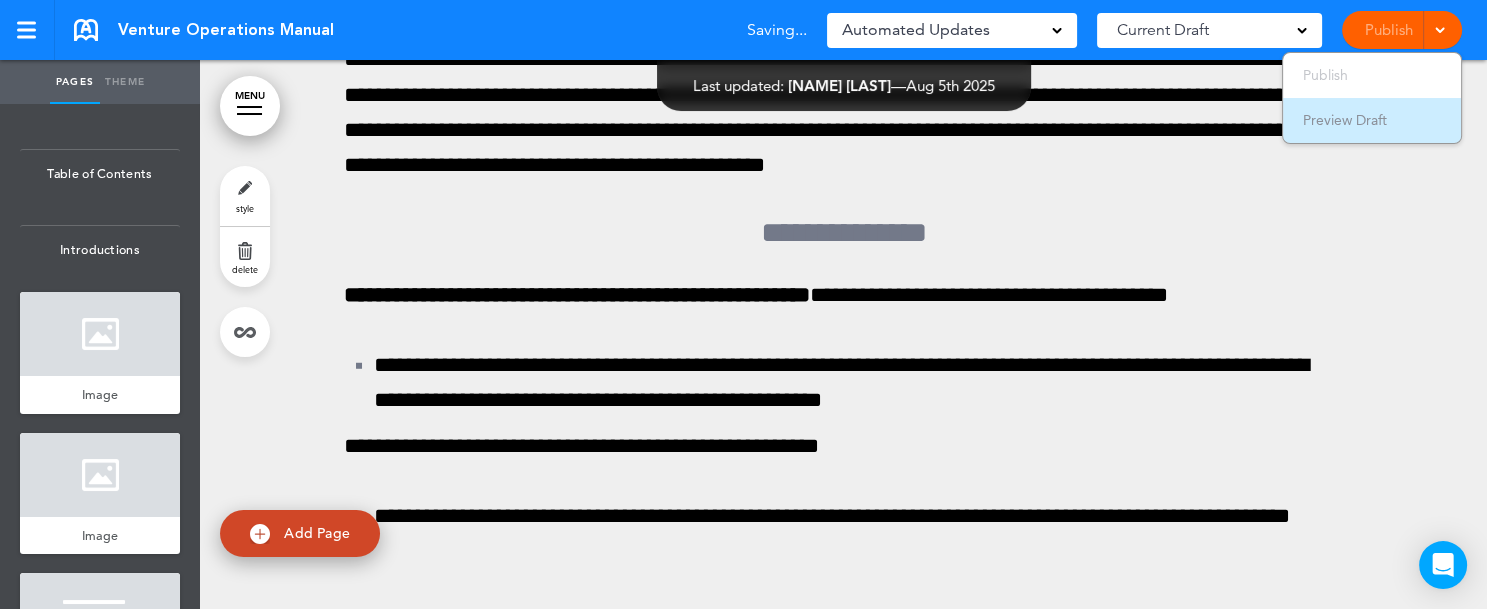 click on "Preview Draft" at bounding box center (1372, 120) 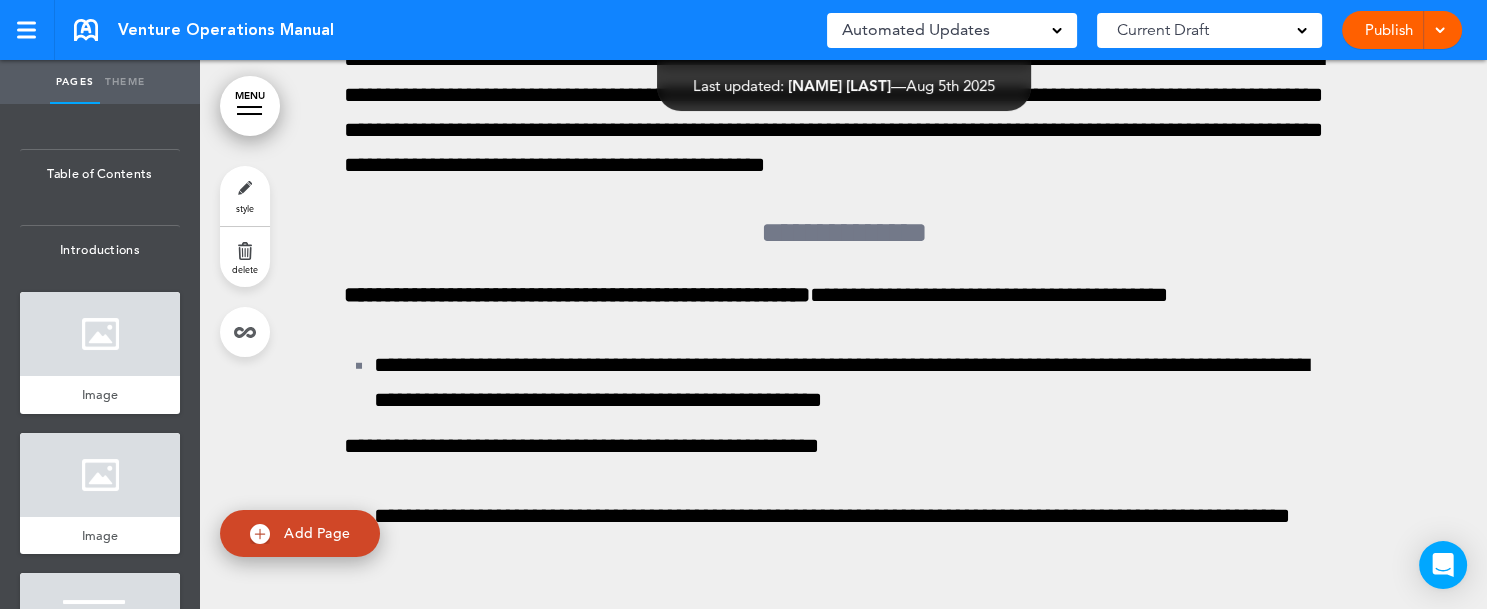 click on "**********" at bounding box center [844, -1447] 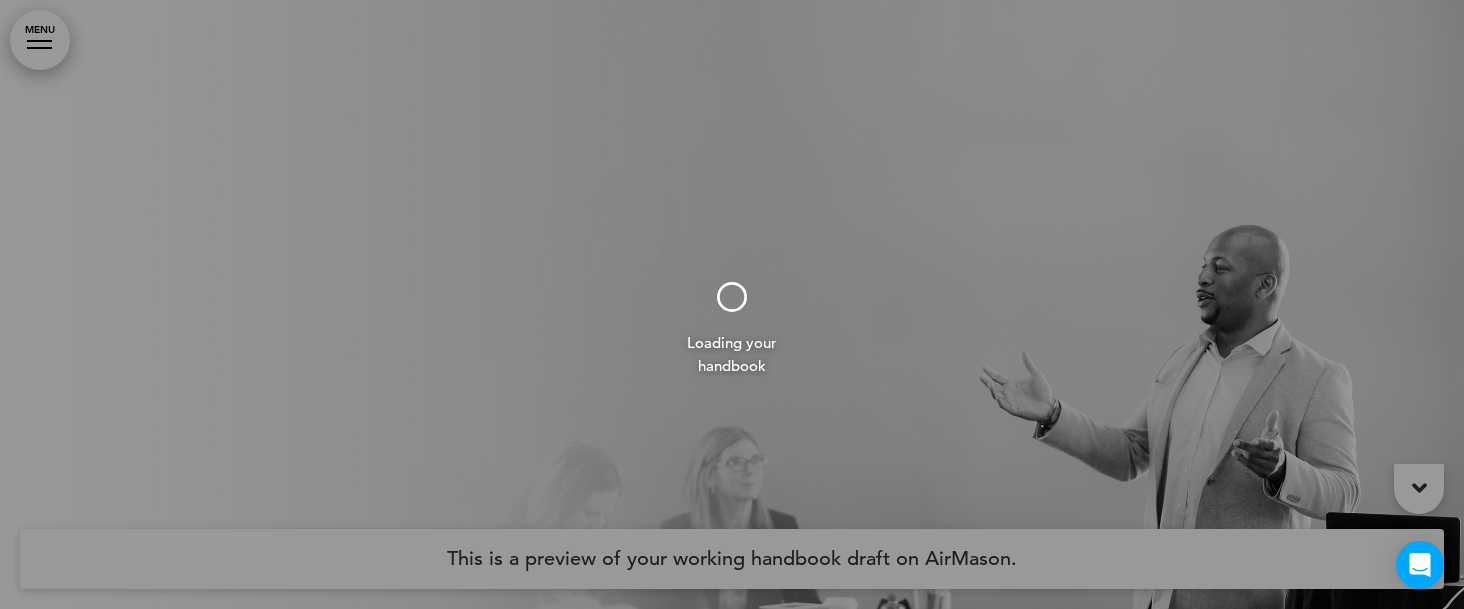 scroll, scrollTop: 0, scrollLeft: 0, axis: both 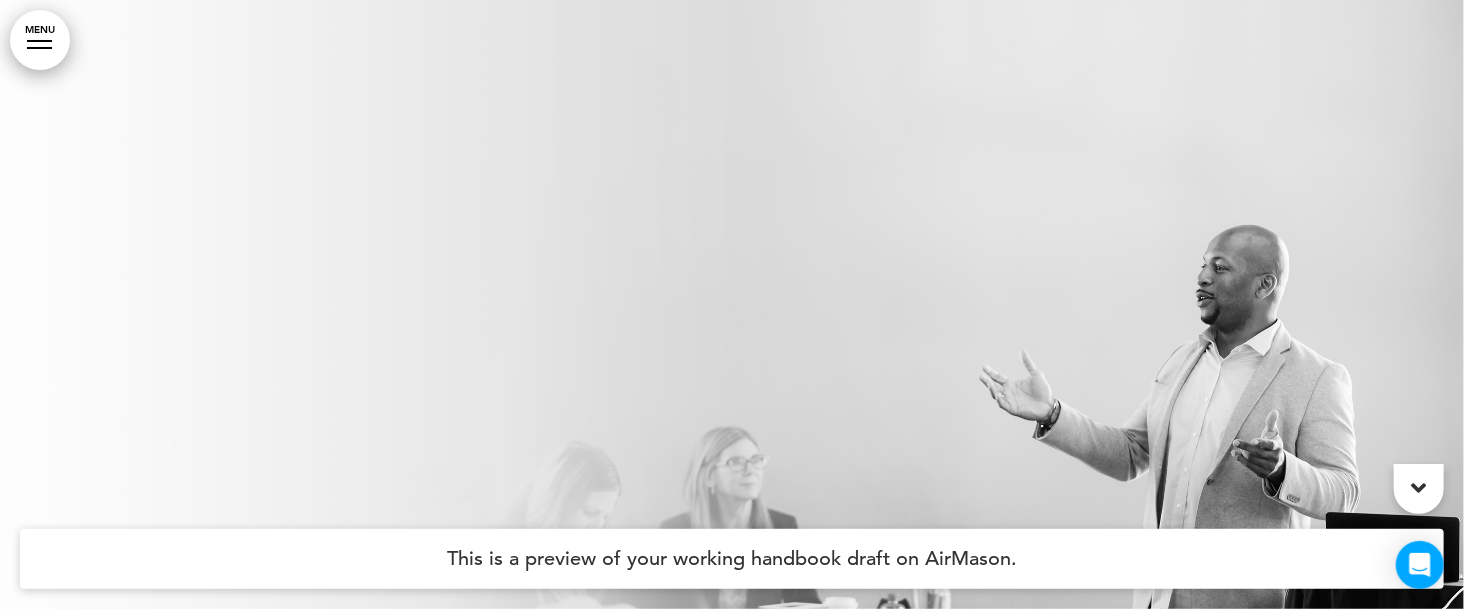 click on "MENU" at bounding box center (40, 40) 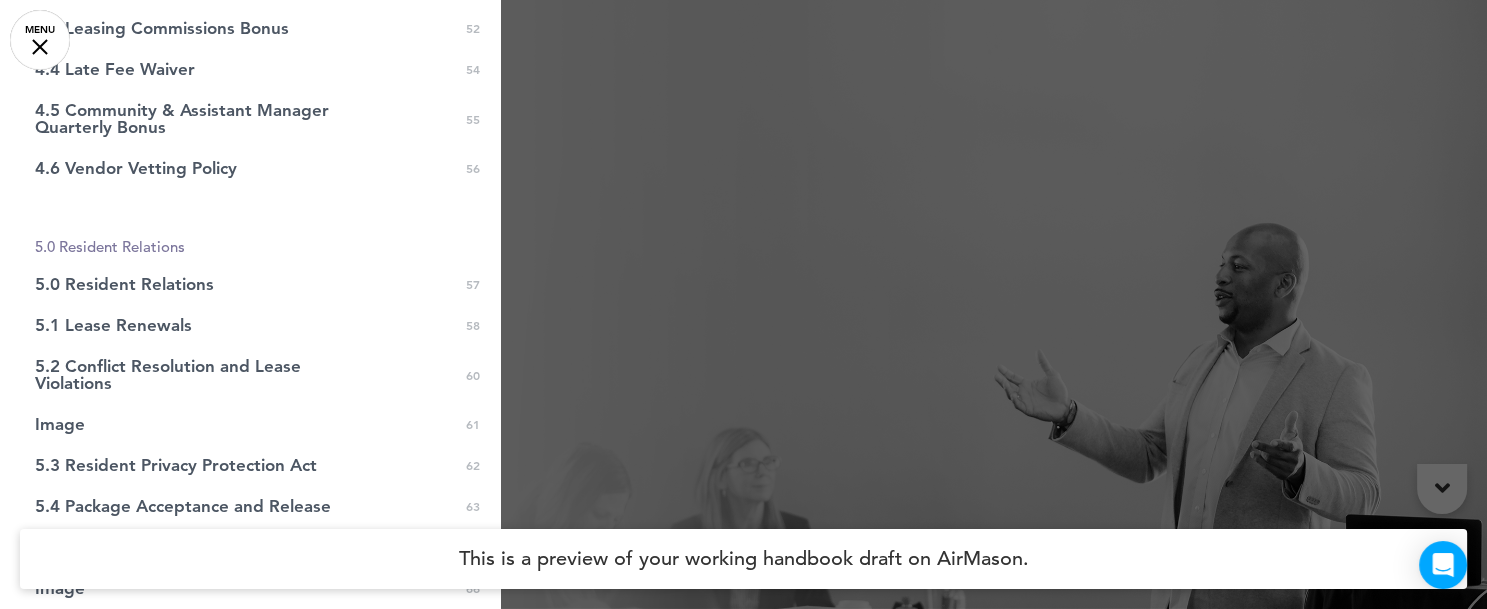 scroll, scrollTop: 1923, scrollLeft: 0, axis: vertical 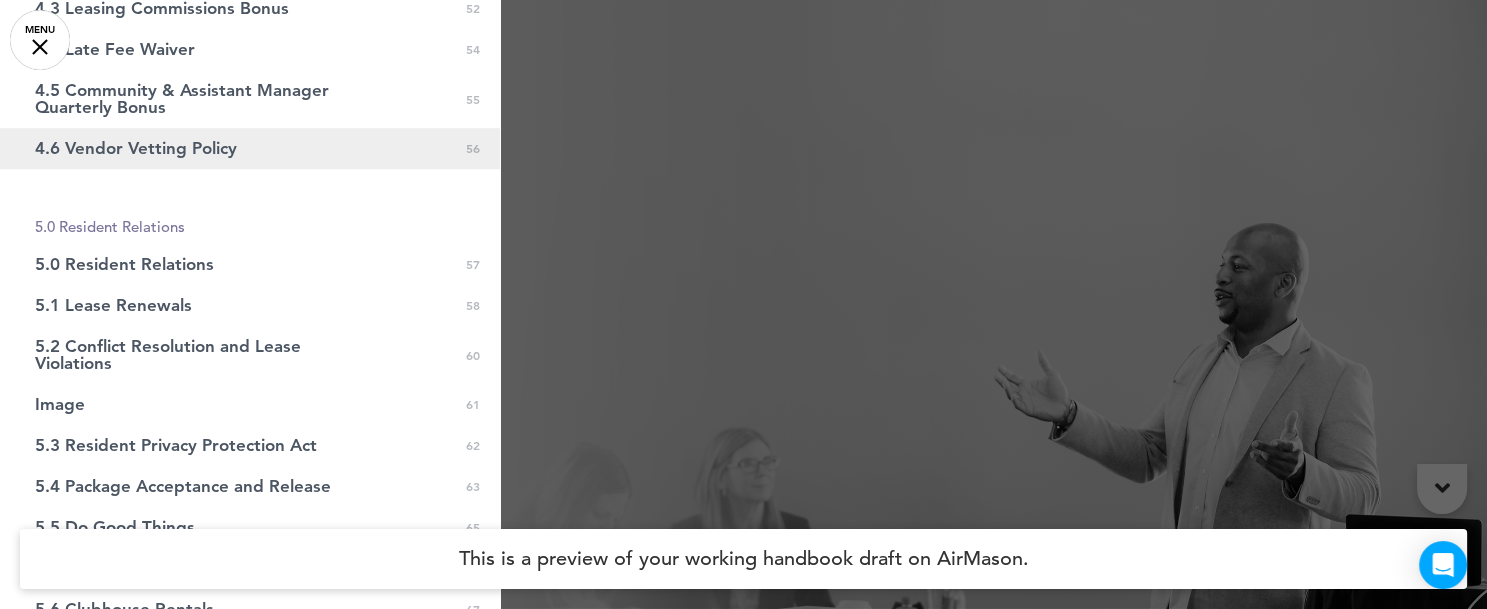 click on "4.6 Vendor Vetting Policy
0
56" at bounding box center [250, 148] 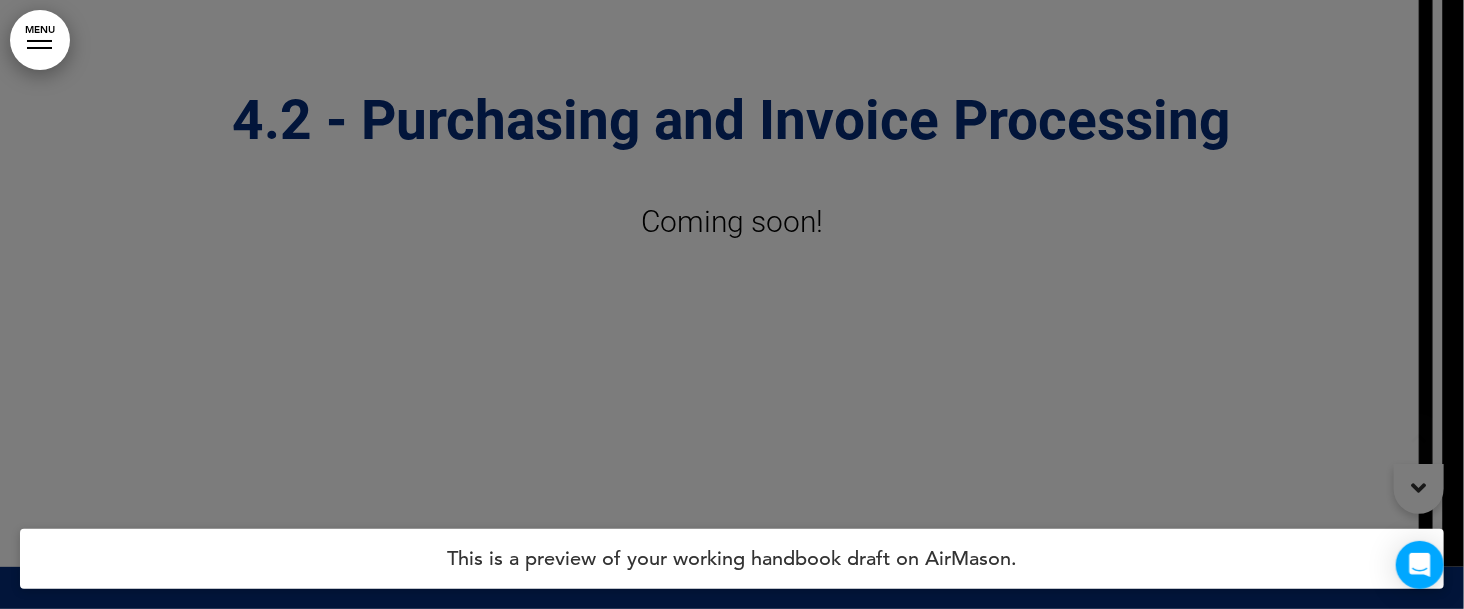scroll, scrollTop: 152264, scrollLeft: 0, axis: vertical 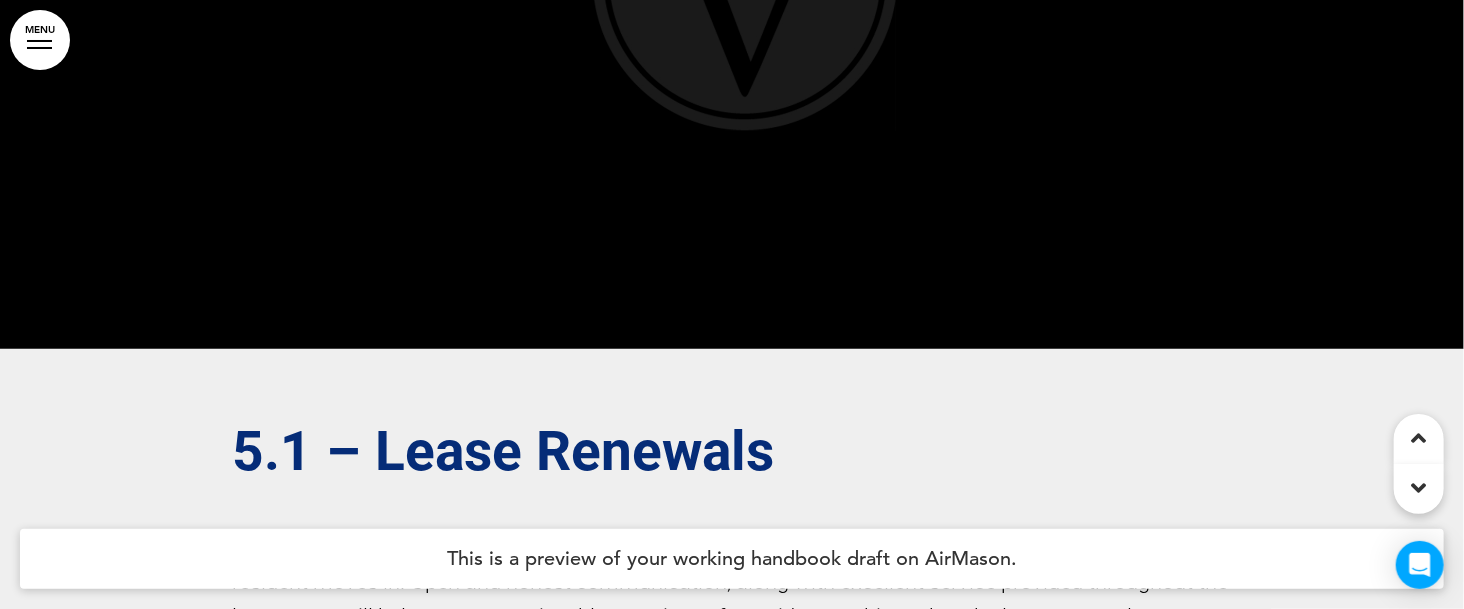 click on "Vendor Vetting Checklist" at bounding box center [734, -567] 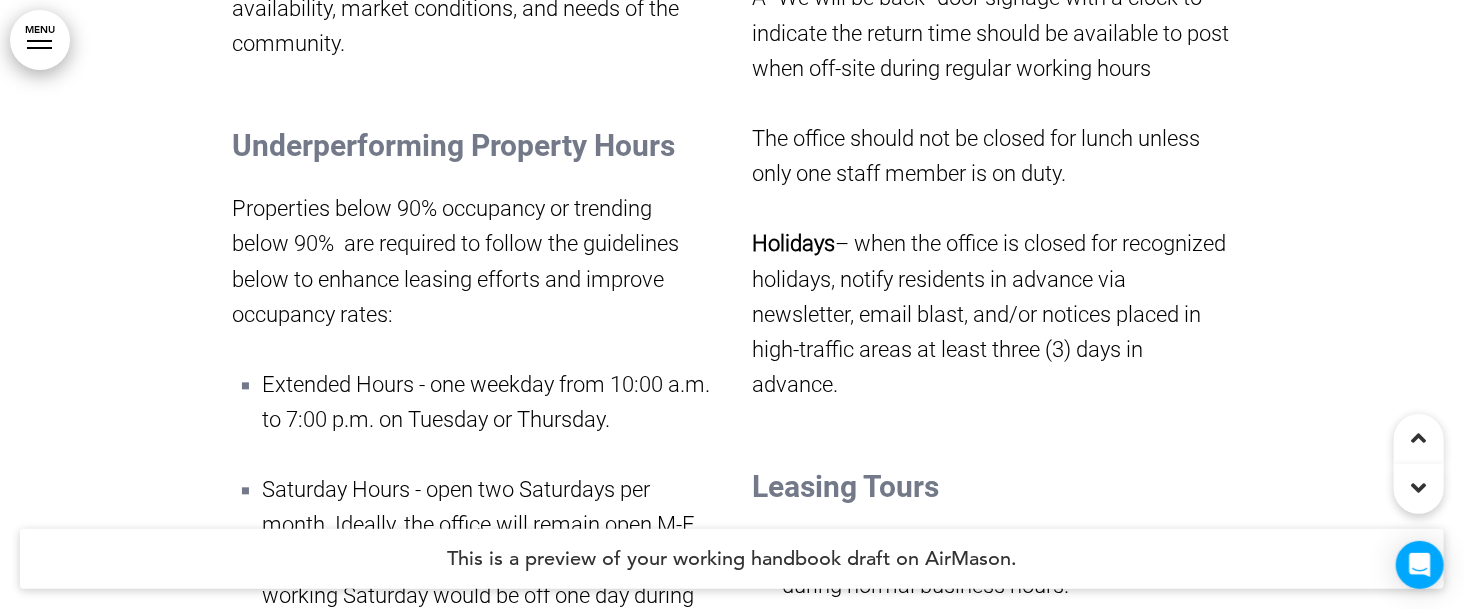 scroll, scrollTop: 0, scrollLeft: 0, axis: both 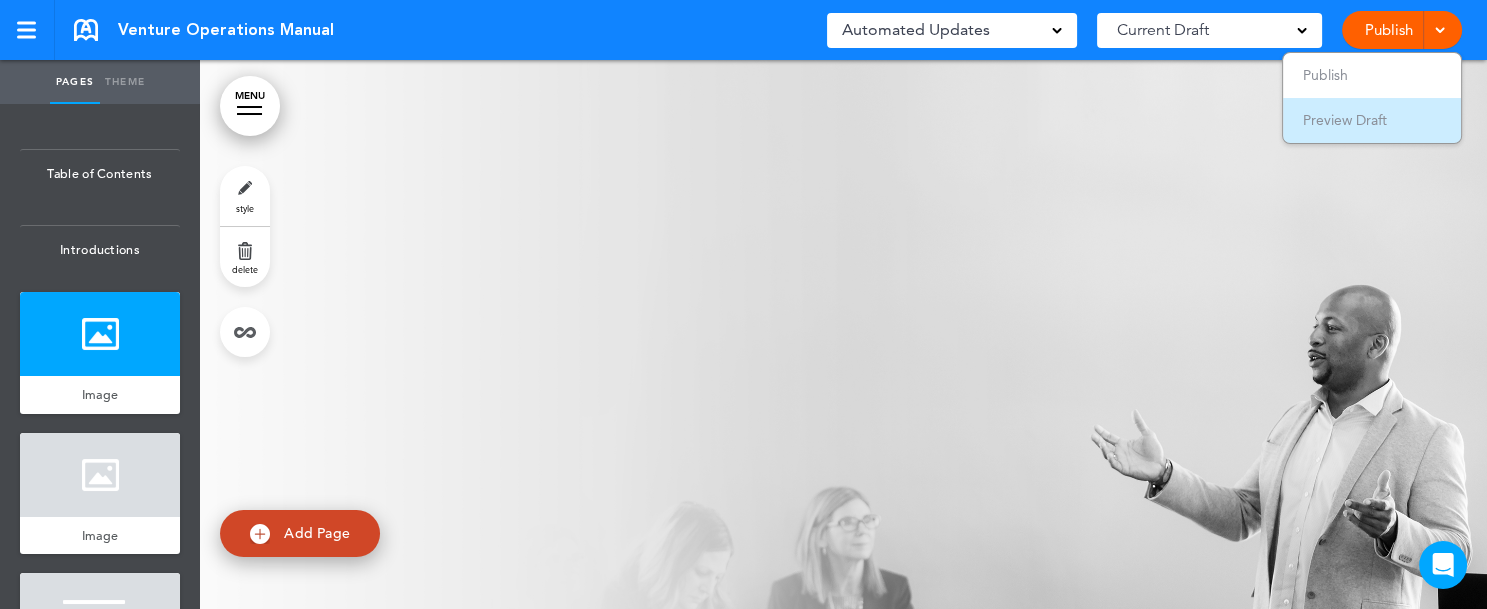 click on "Preview Draft" at bounding box center (1345, 120) 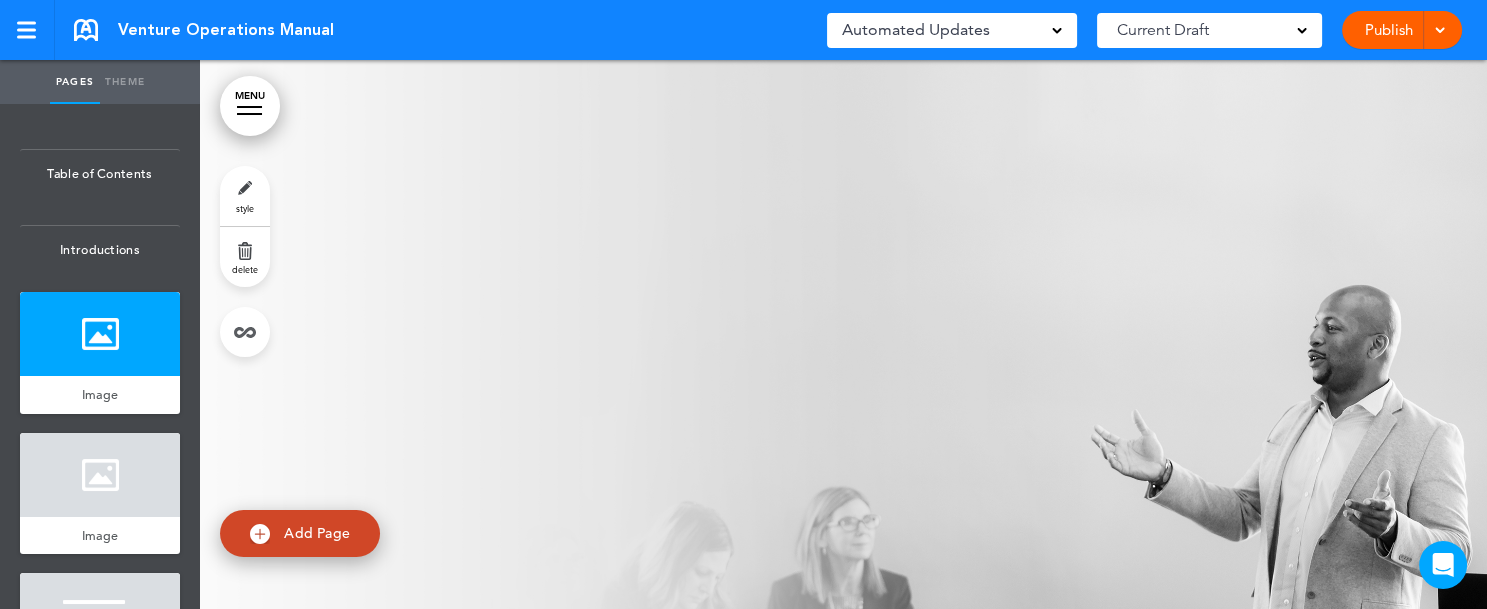 scroll, scrollTop: 0, scrollLeft: 0, axis: both 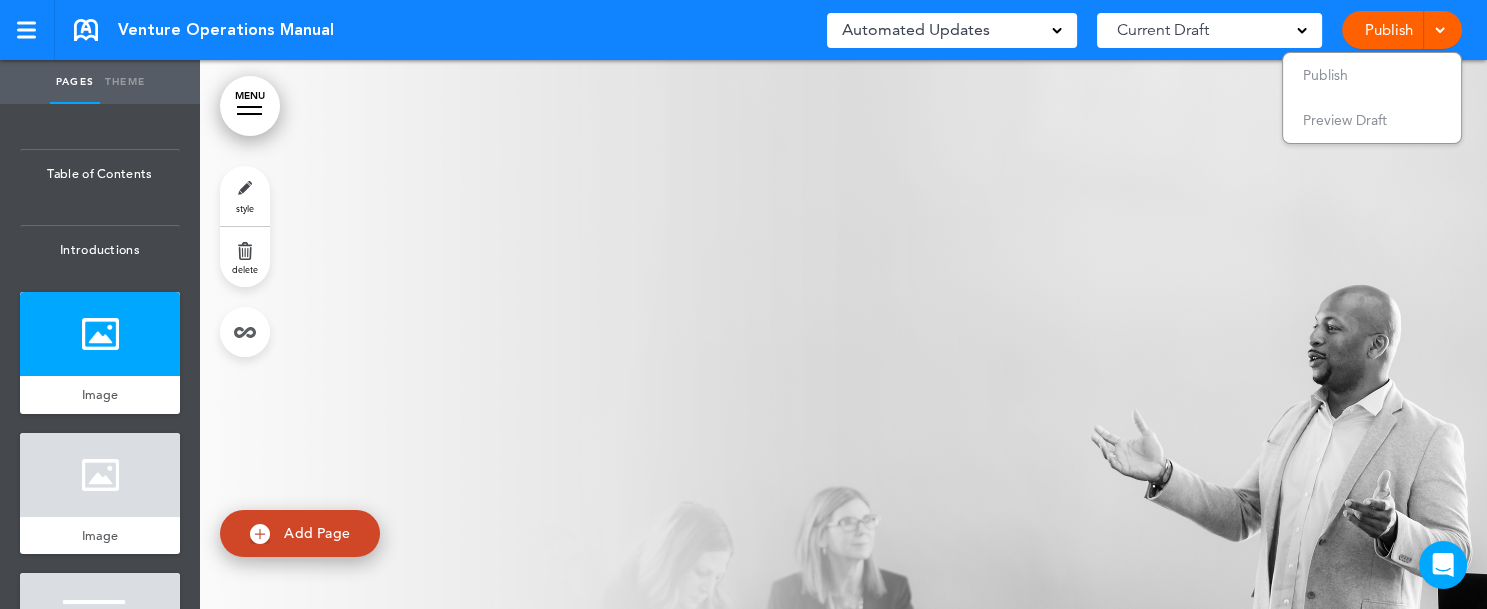 click at bounding box center [843, 420] 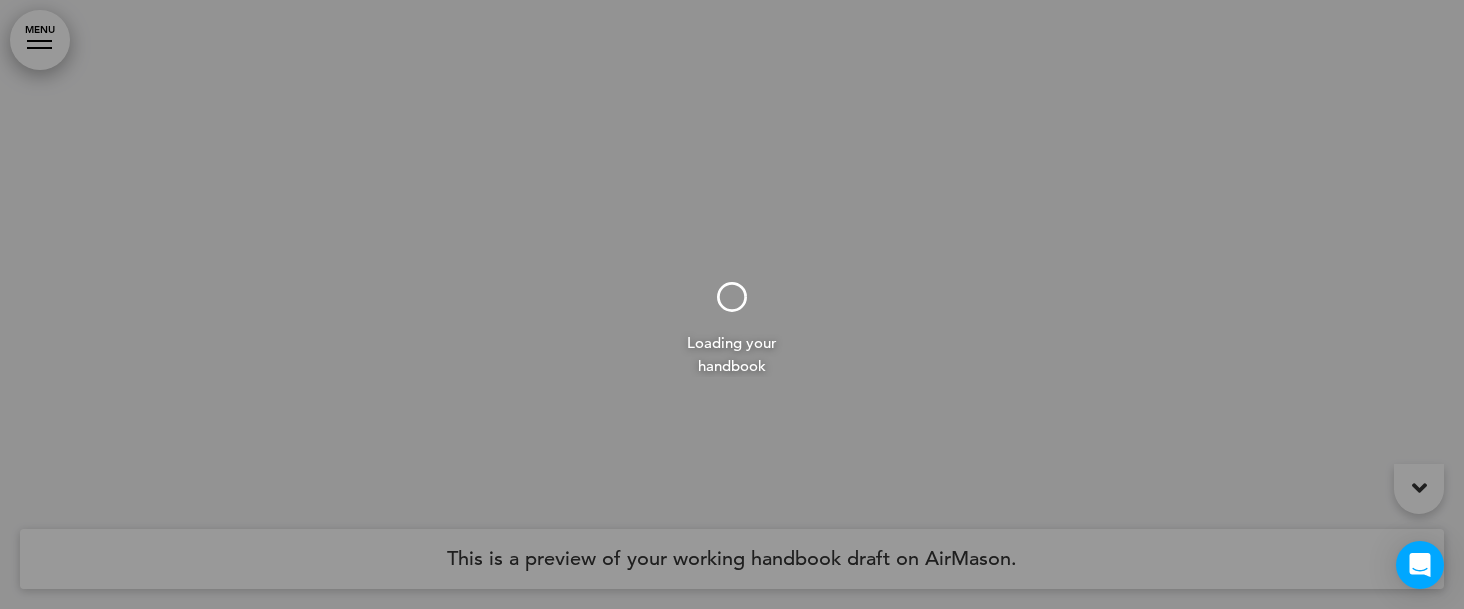 scroll, scrollTop: 0, scrollLeft: 0, axis: both 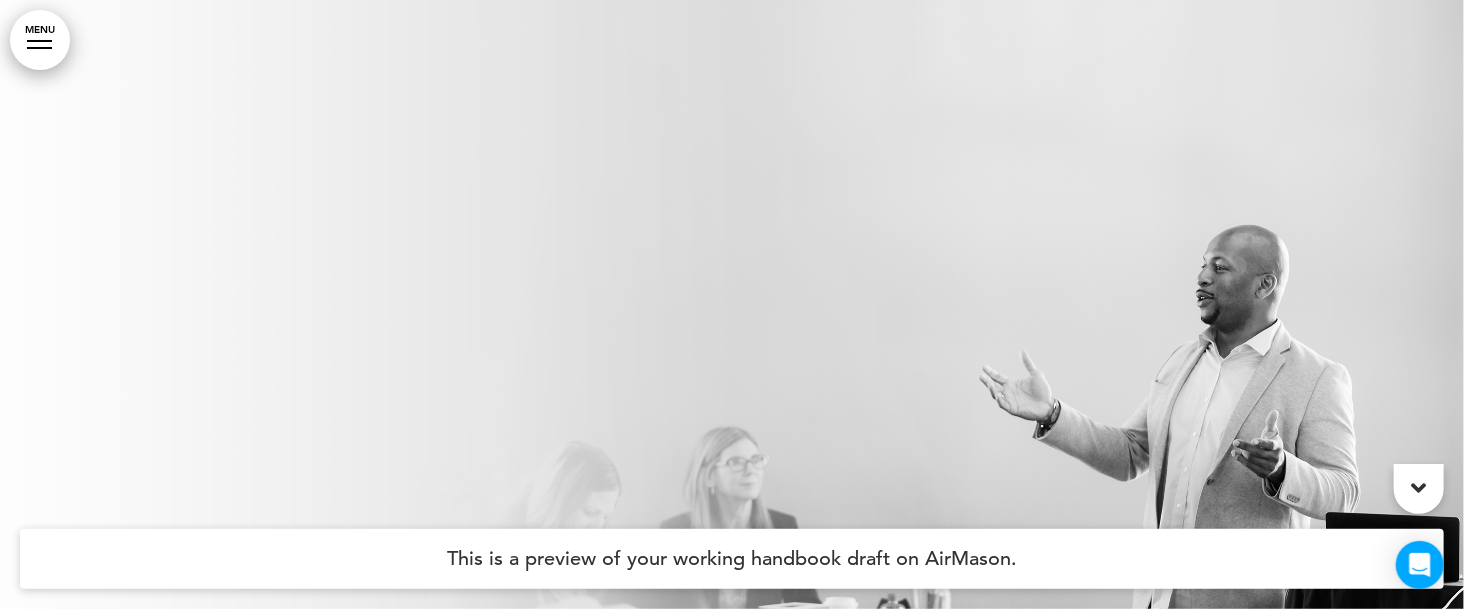 click on "MENU" at bounding box center [40, 40] 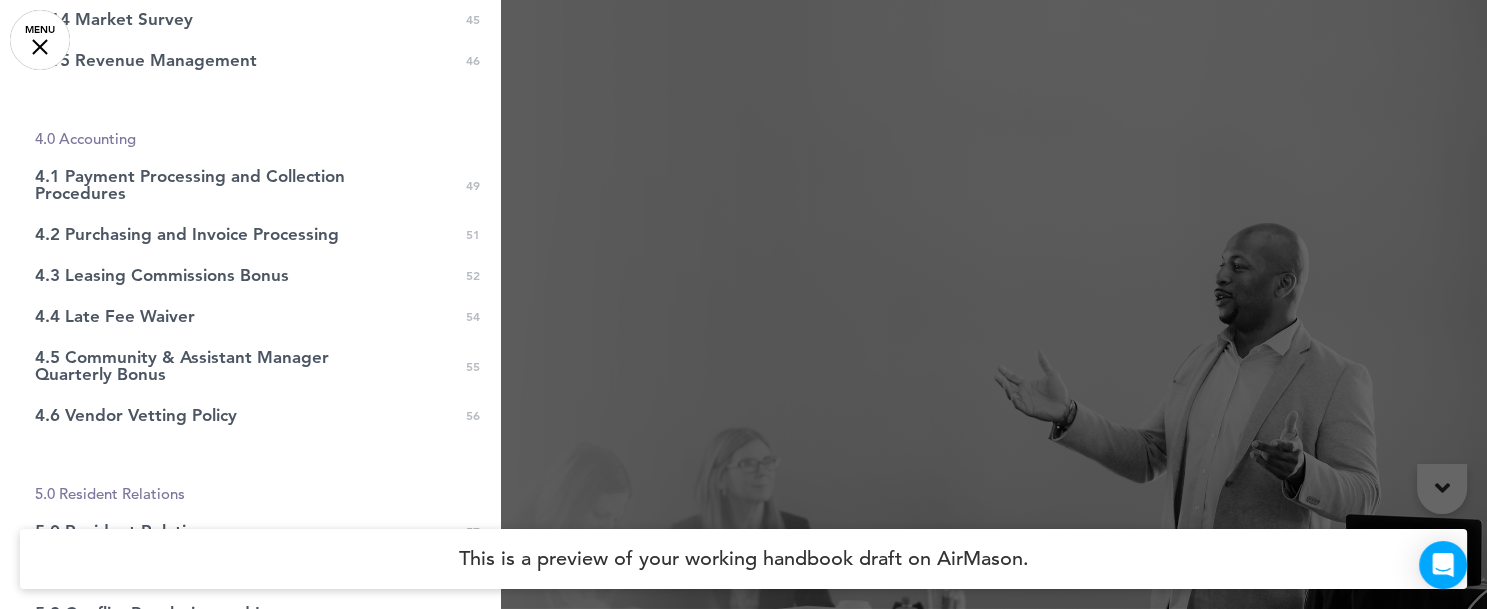 scroll, scrollTop: 1664, scrollLeft: 0, axis: vertical 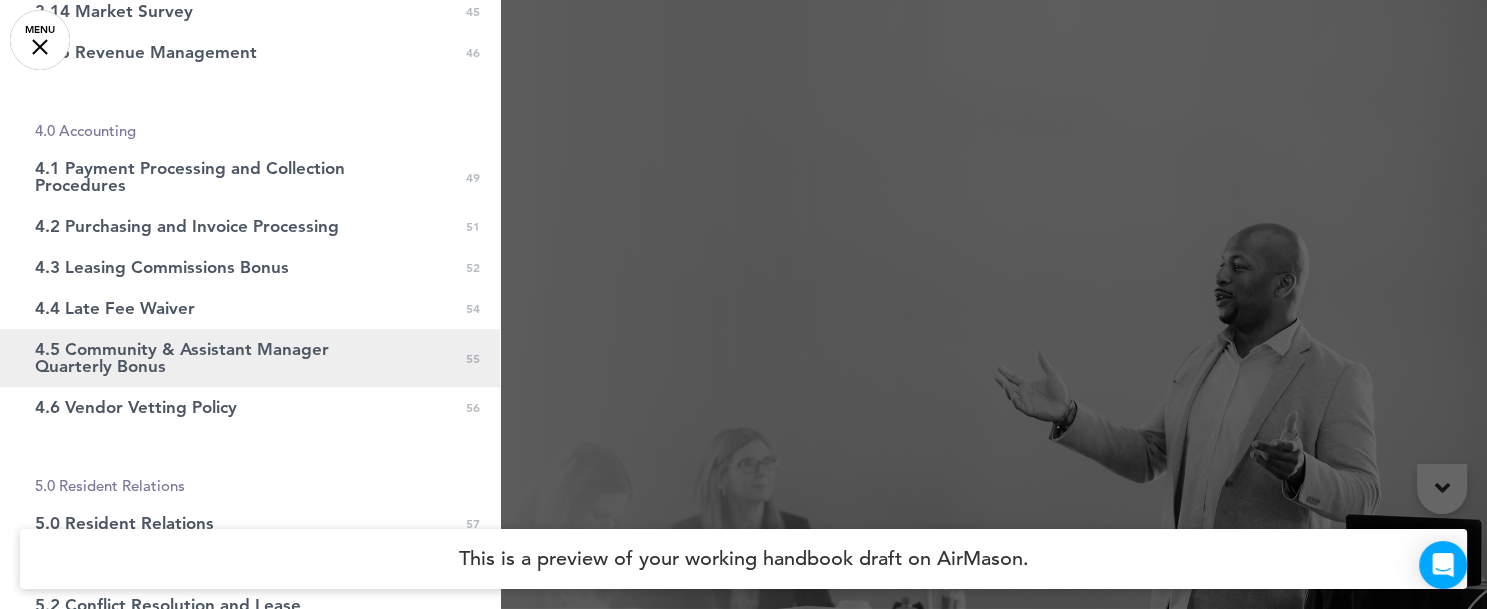 click on "4.5 Community & Assistant Manager Quarterly Bonus" at bounding box center [200, 358] 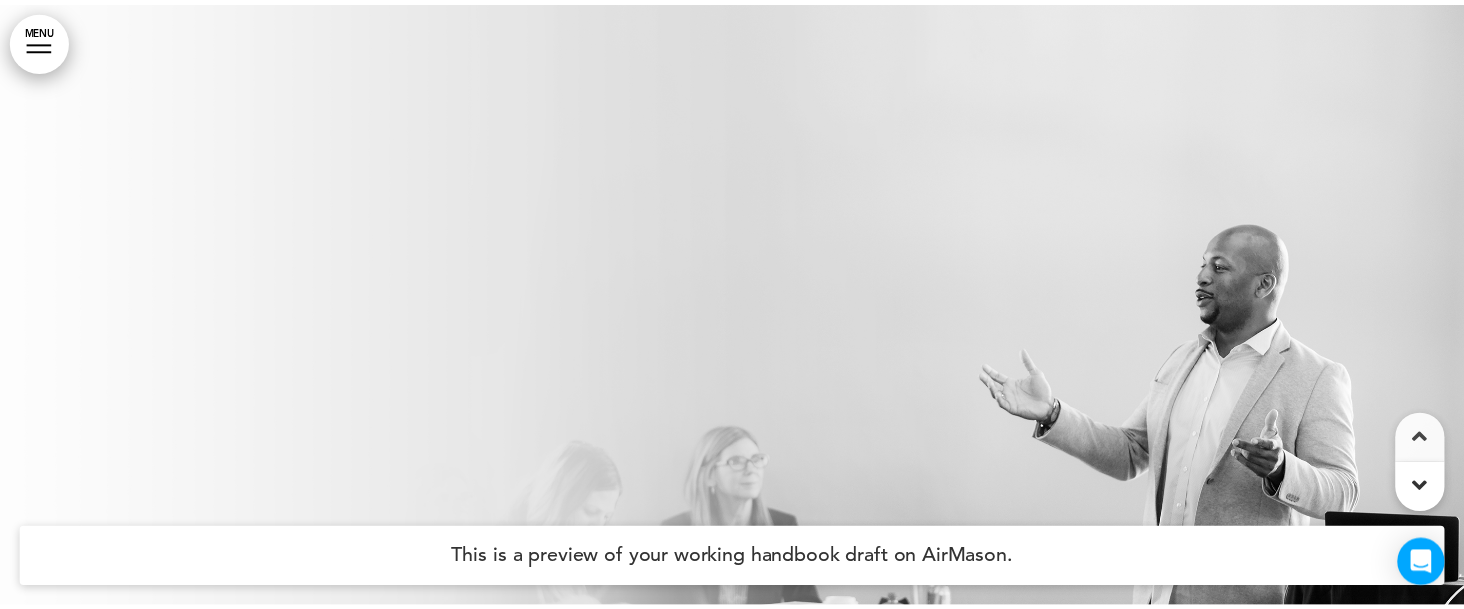 scroll, scrollTop: 143359, scrollLeft: 0, axis: vertical 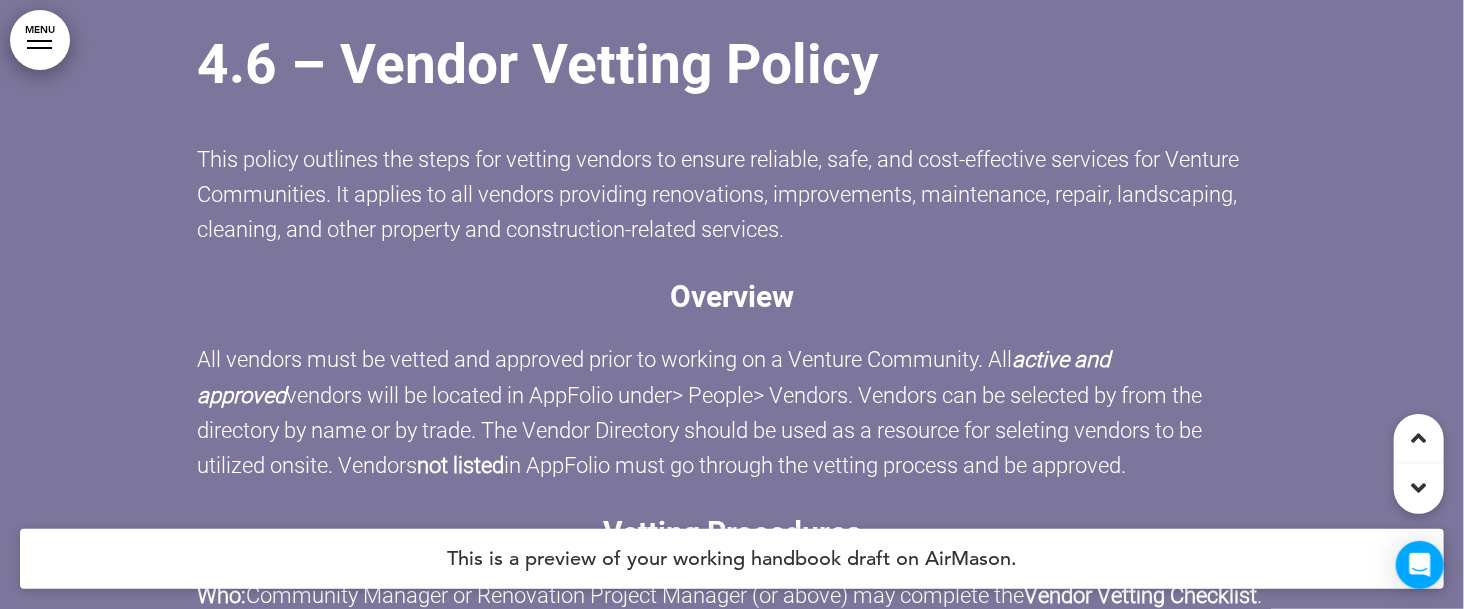 click on "Community Manager Quarterly Bonus (3 sites)" at bounding box center [732, -691] 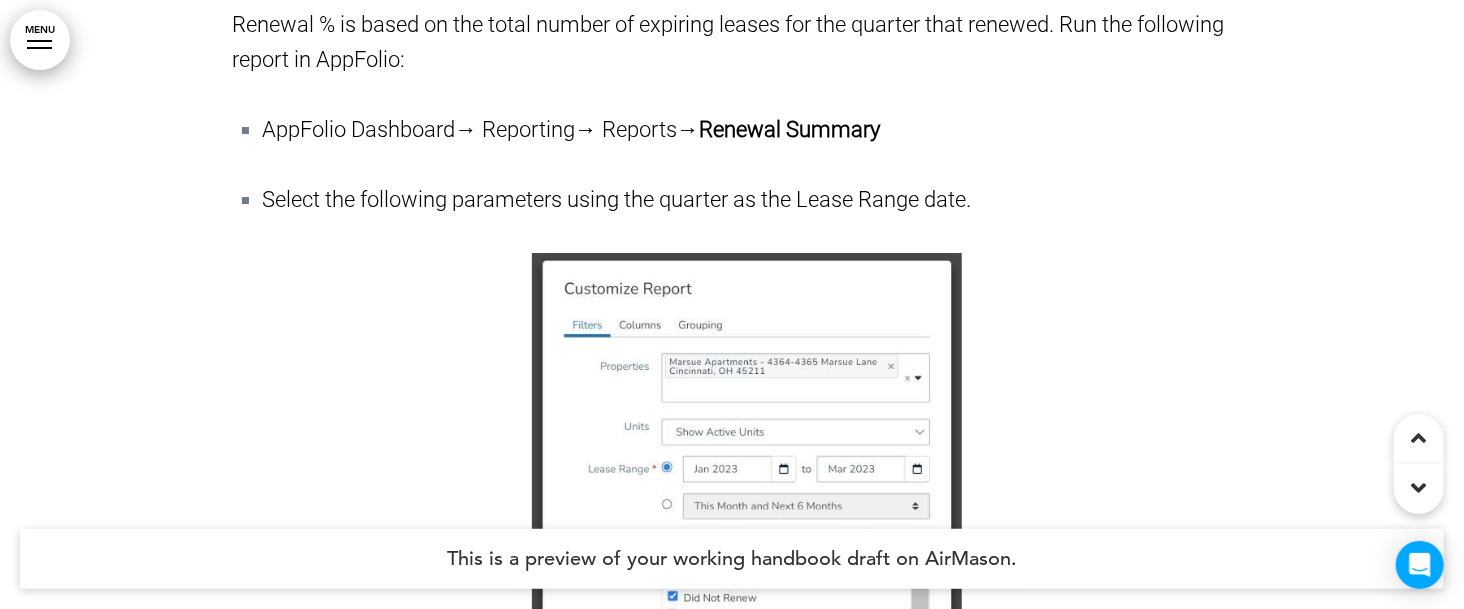 scroll, scrollTop: 147743, scrollLeft: 0, axis: vertical 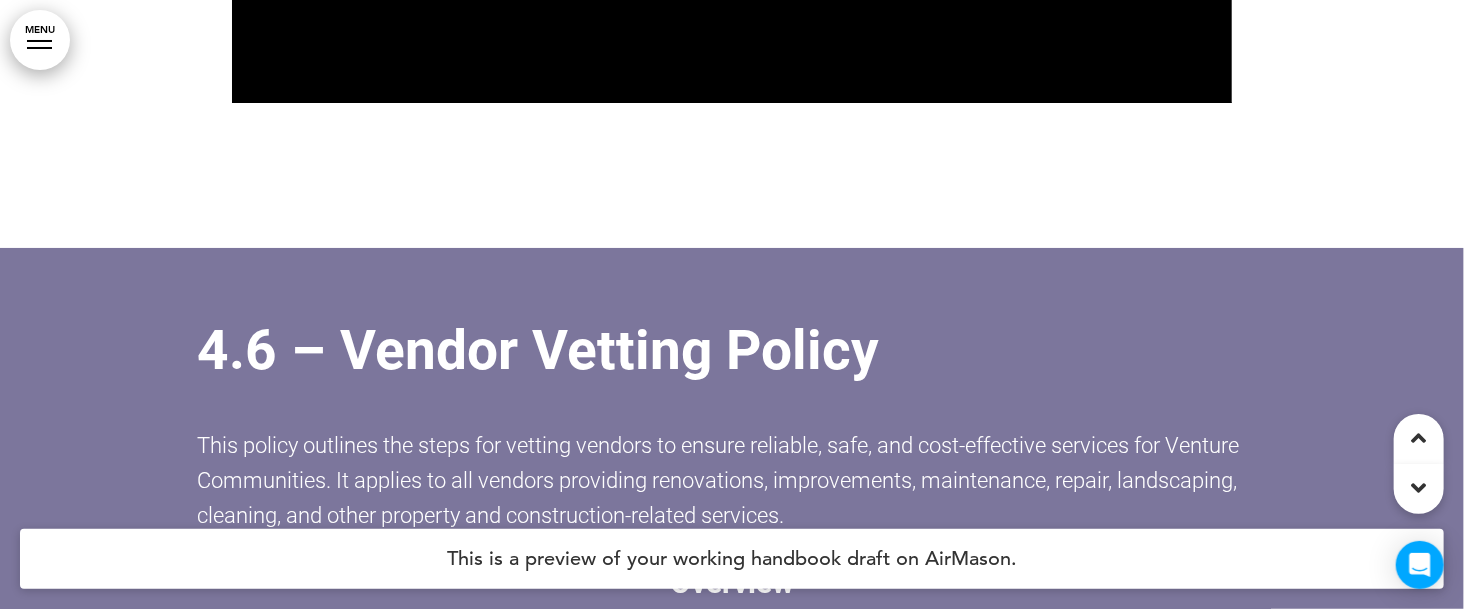 click on "Community Manager Quarterly Bonus" at bounding box center (734, -492) 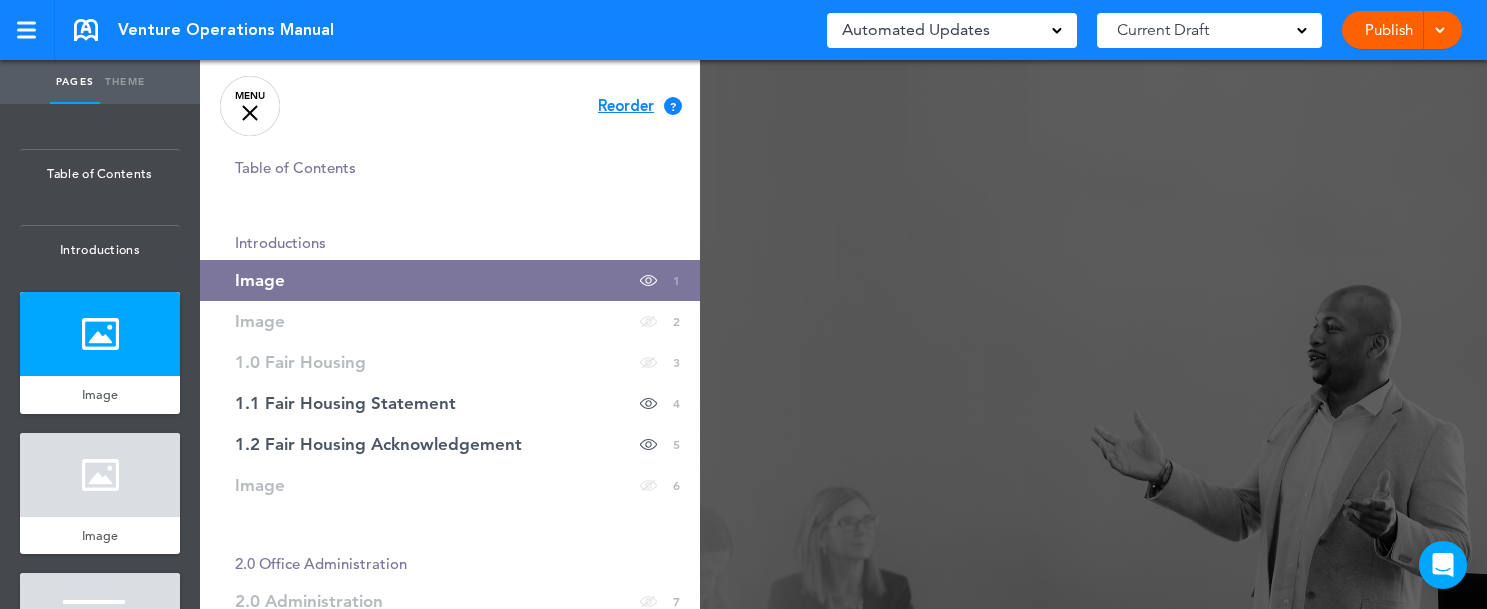 scroll, scrollTop: 0, scrollLeft: 0, axis: both 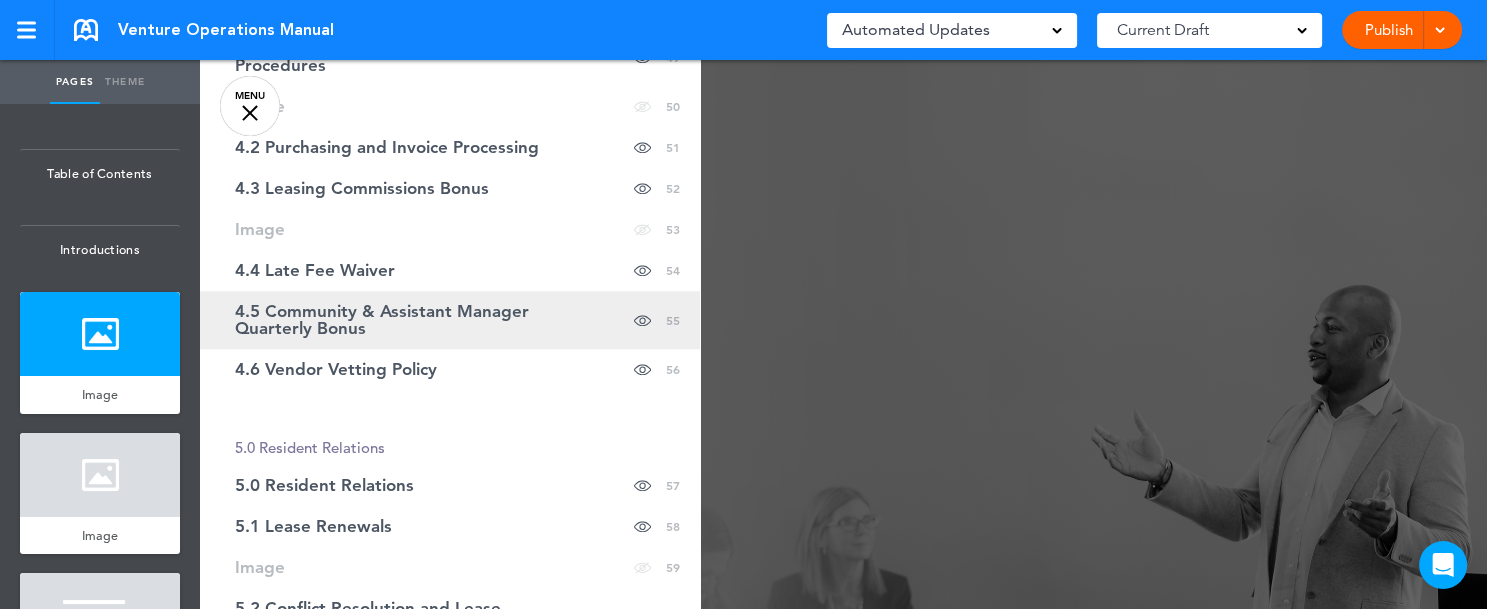 click on "4.5 Community & Assistant Manager Quarterly Bonus" at bounding box center (400, 320) 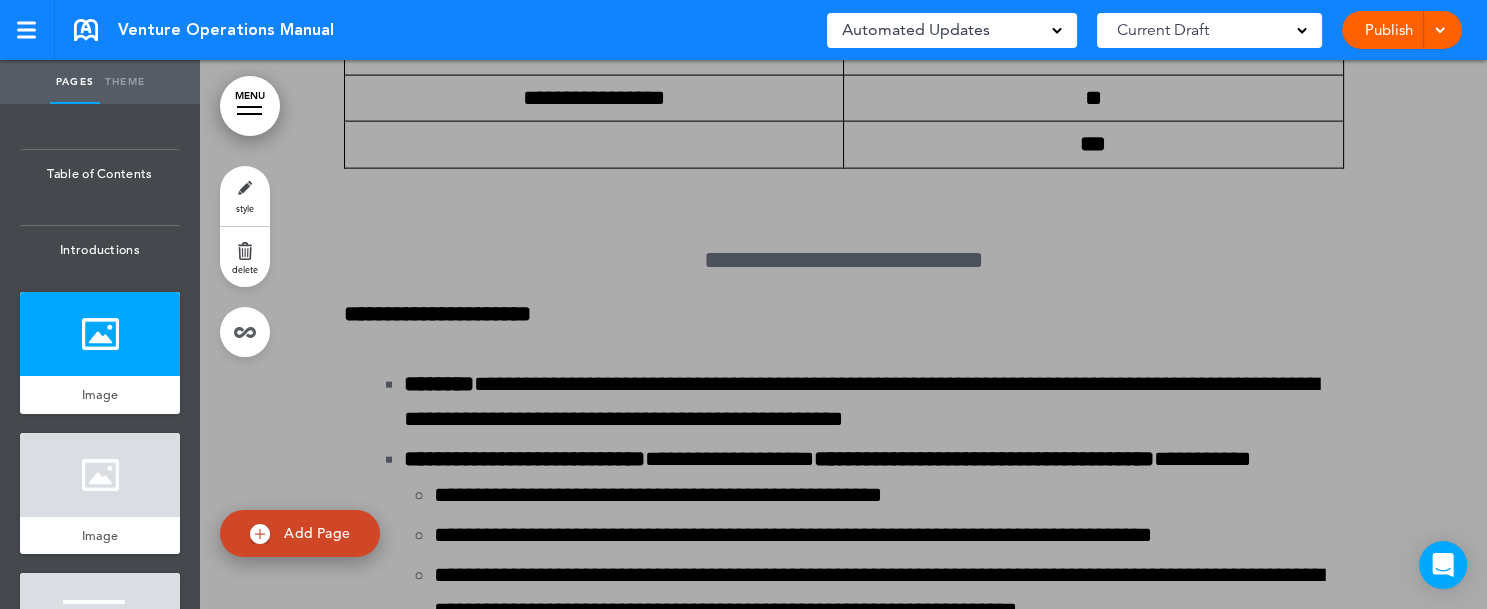 scroll, scrollTop: 144017, scrollLeft: 0, axis: vertical 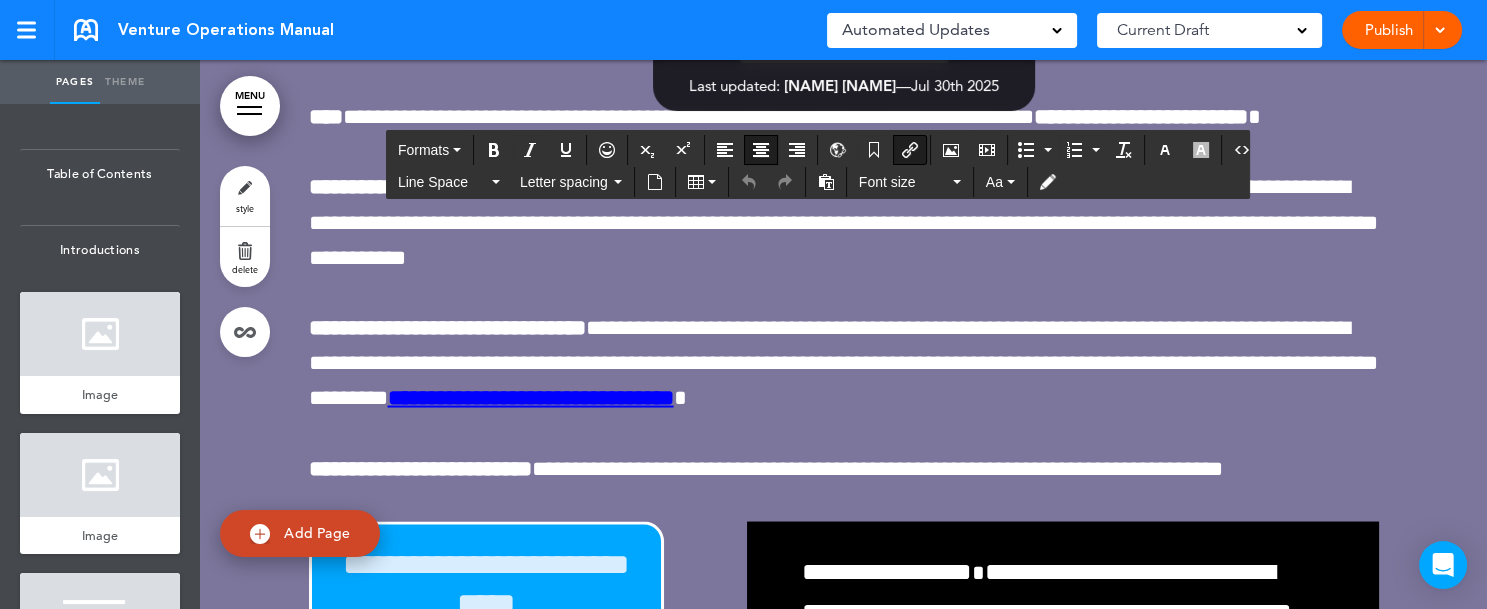 drag, startPoint x: 801, startPoint y: 172, endPoint x: 776, endPoint y: 255, distance: 86.683334 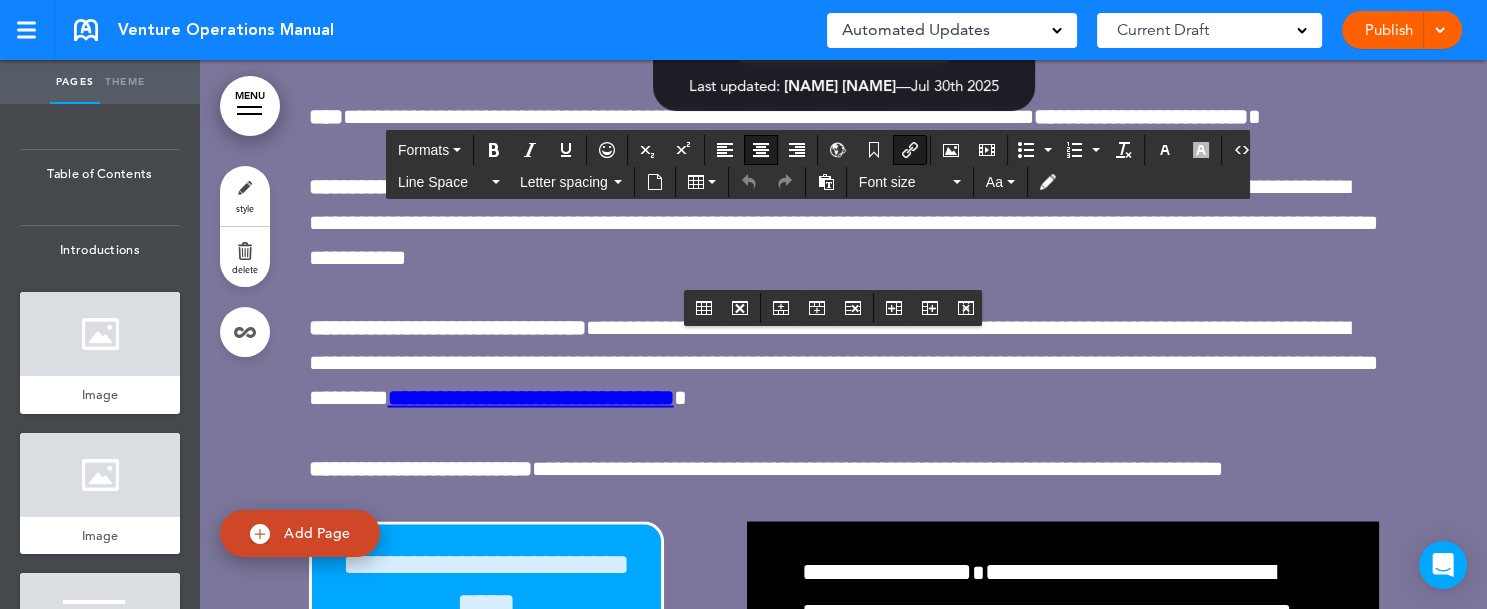 click on "**********" at bounding box center (843, -1184) 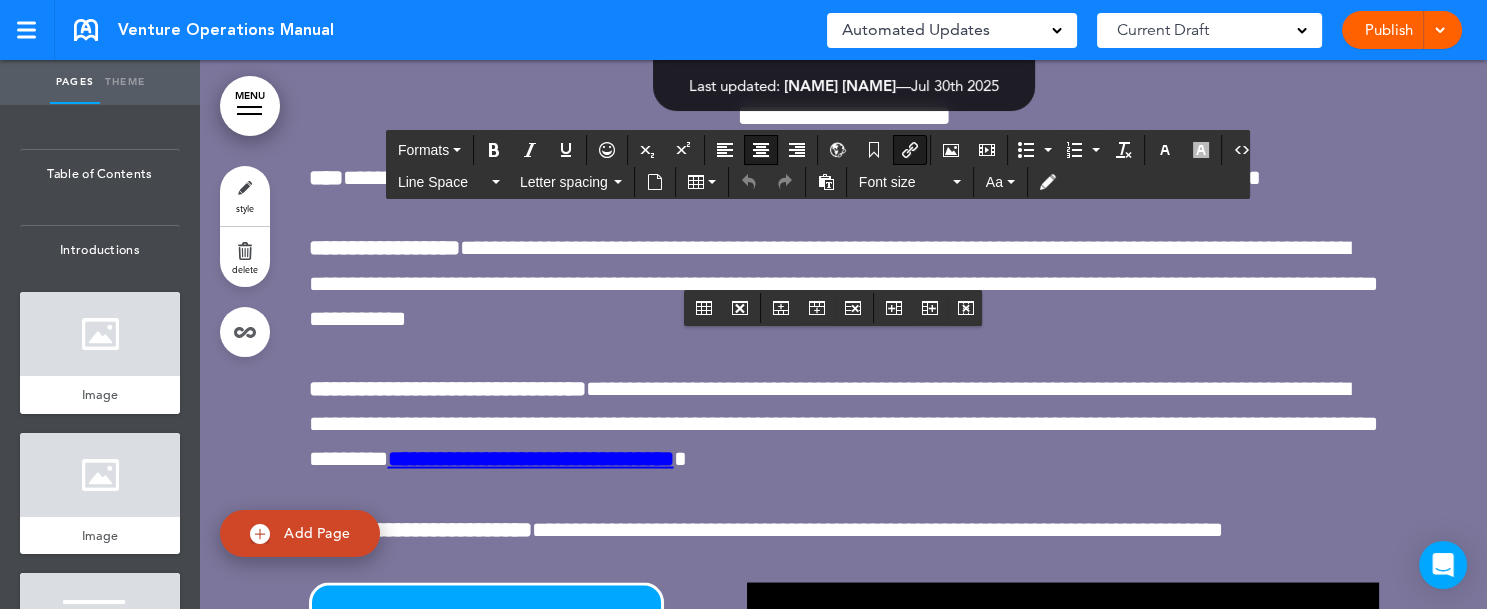 scroll, scrollTop: 151955, scrollLeft: 0, axis: vertical 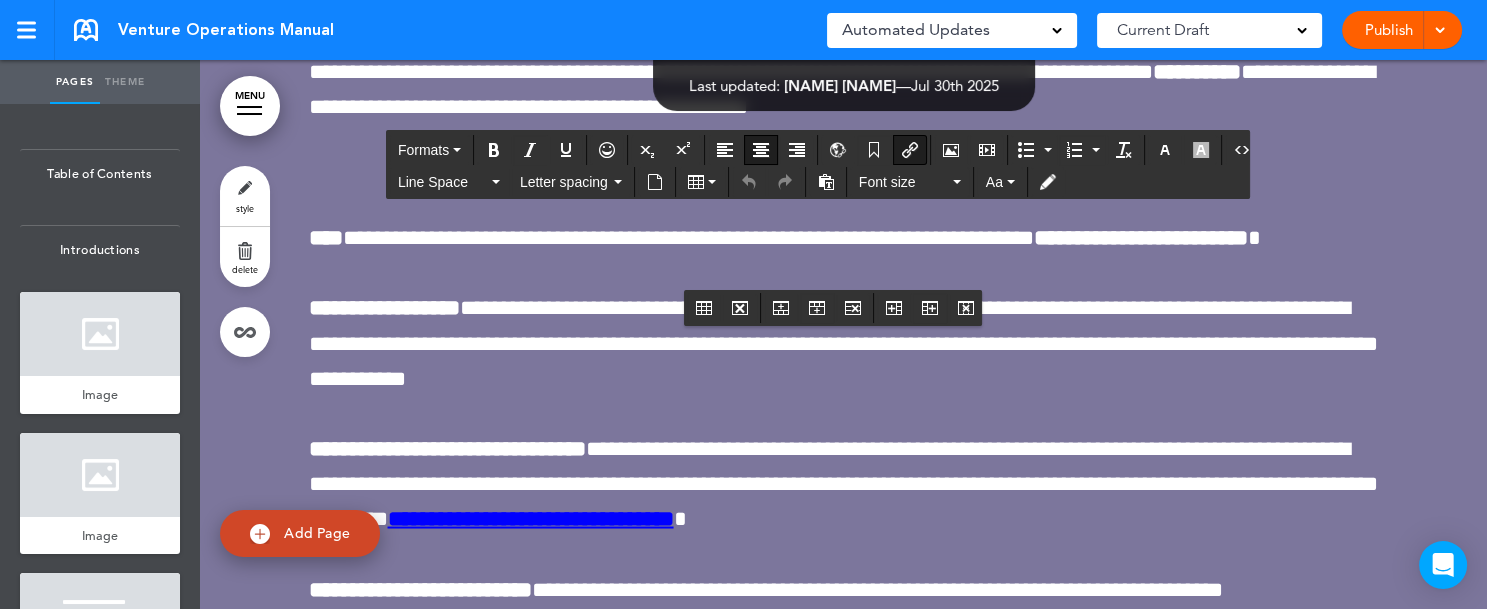 click on "**********" at bounding box center [847, -1151] 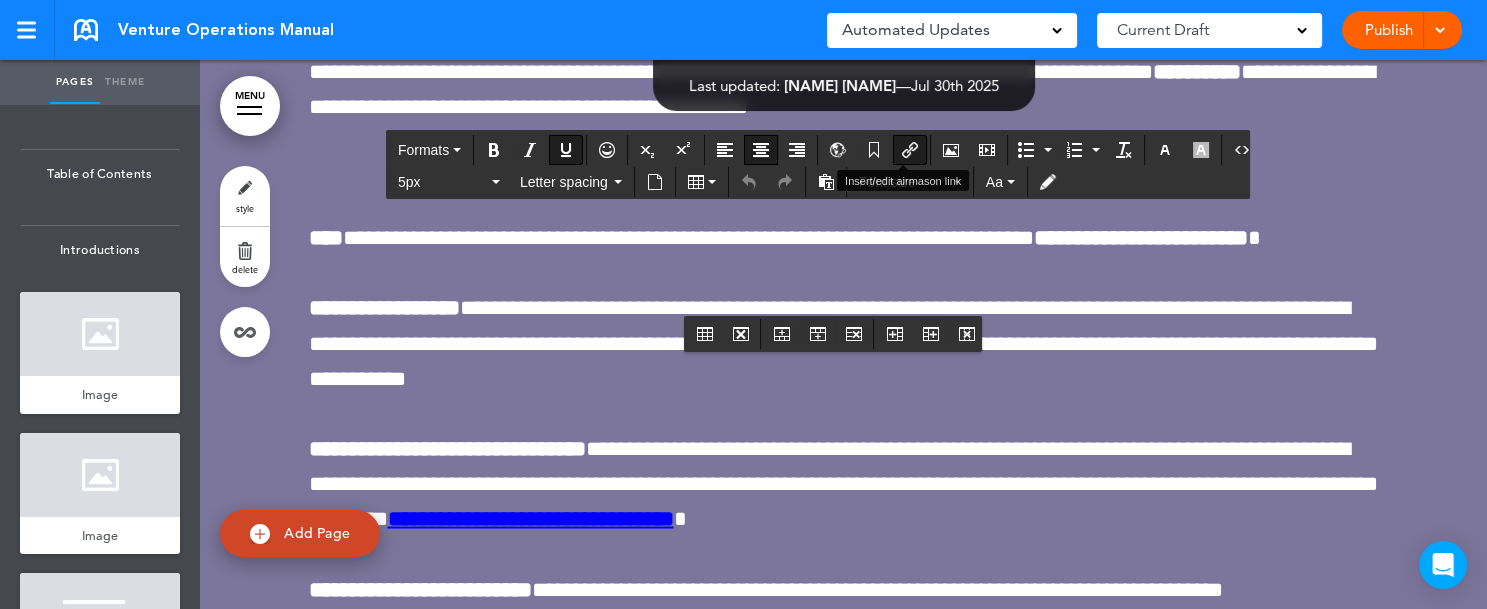 click at bounding box center [910, 150] 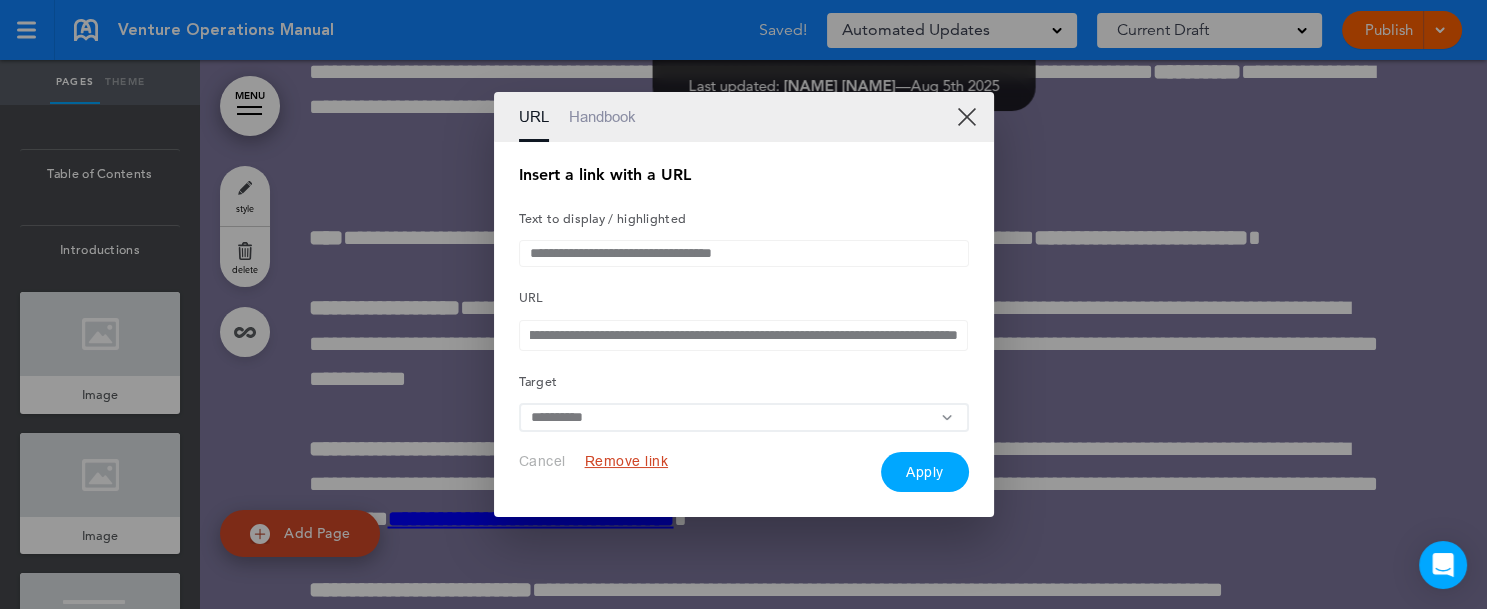 scroll, scrollTop: 0, scrollLeft: 641, axis: horizontal 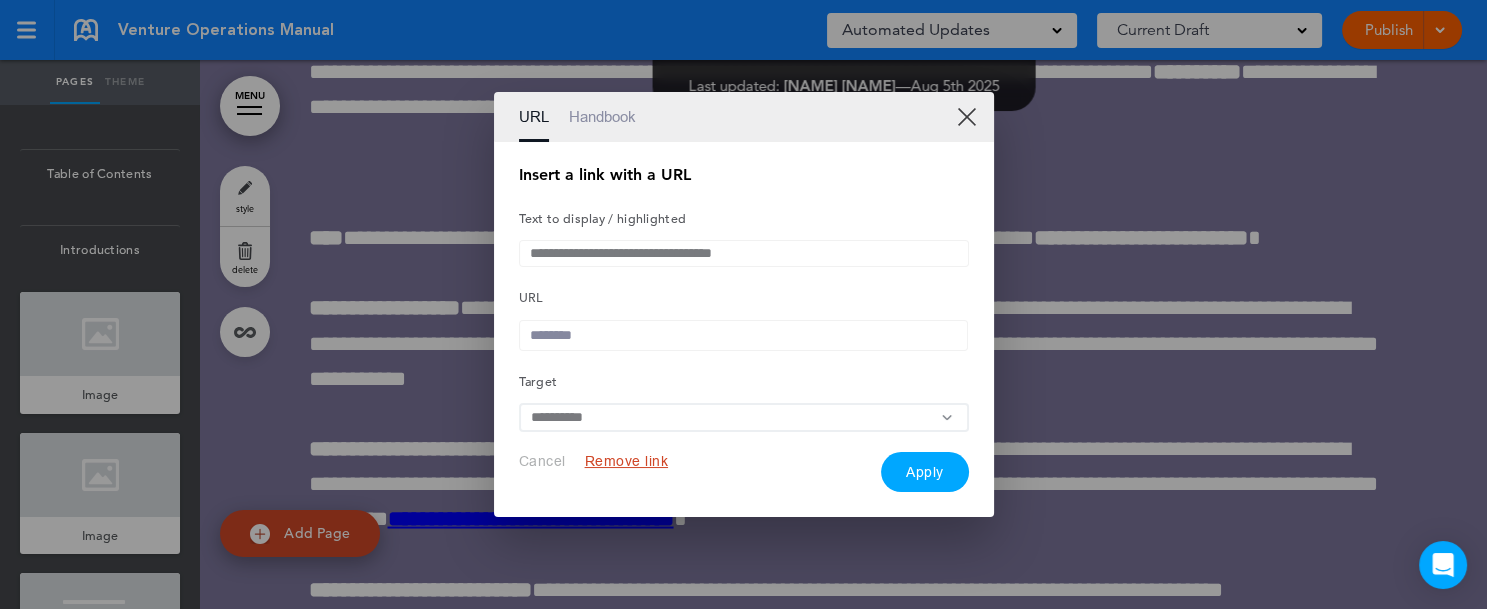 type 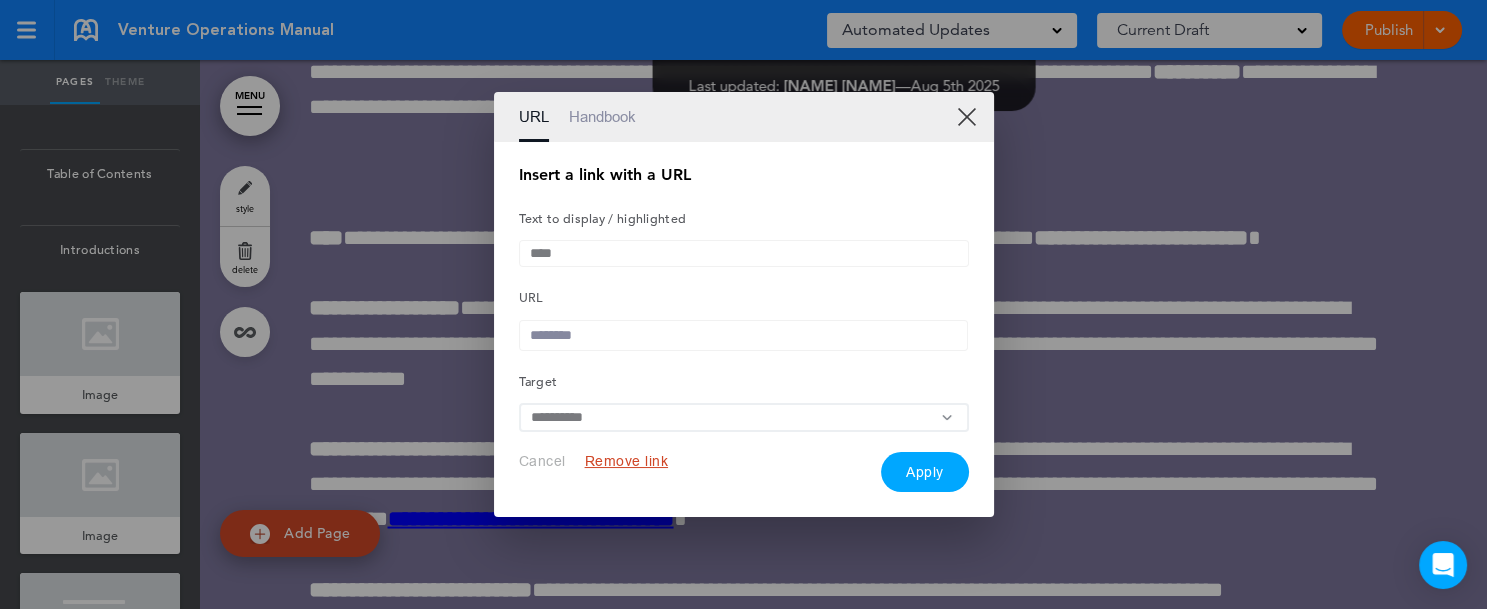 type on "*" 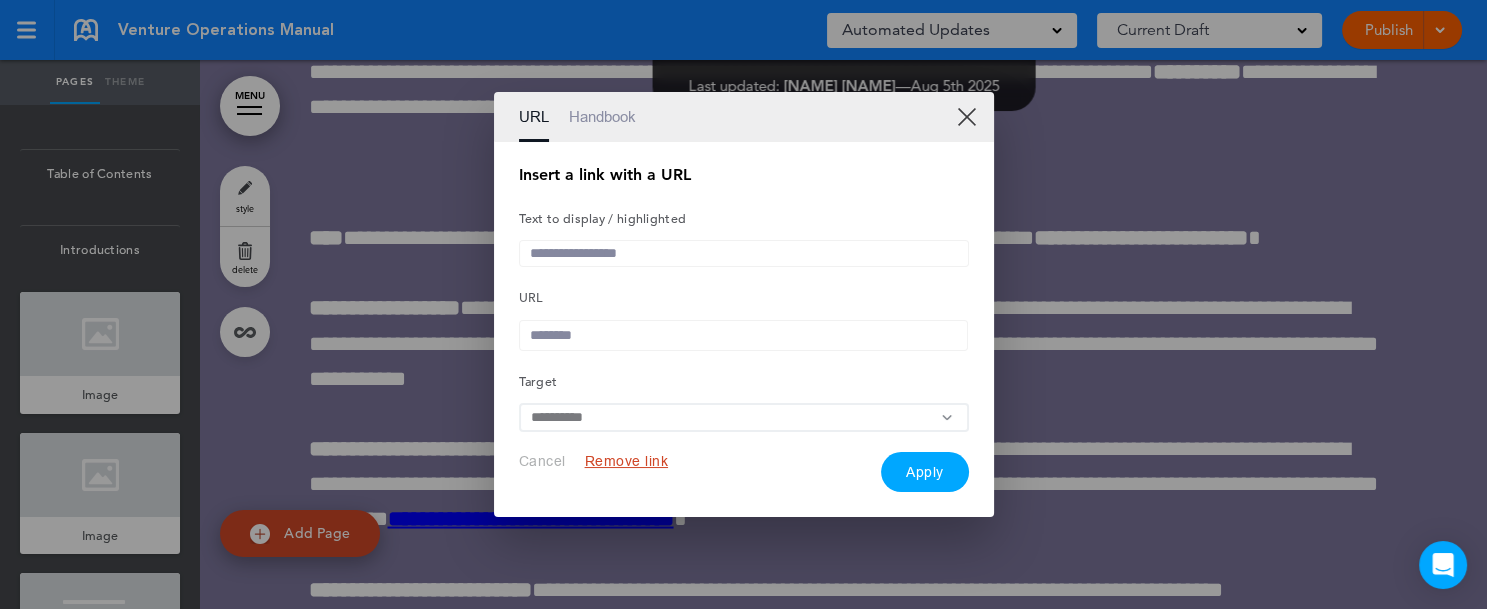 type 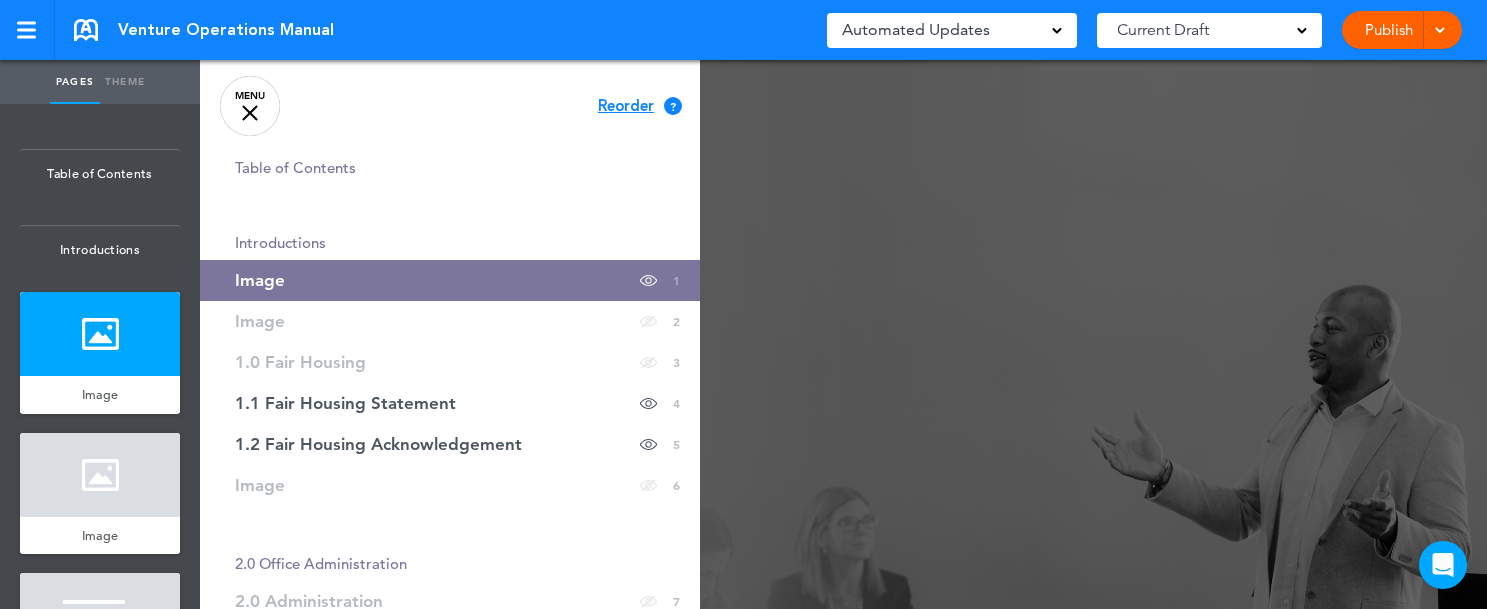 scroll, scrollTop: 0, scrollLeft: 0, axis: both 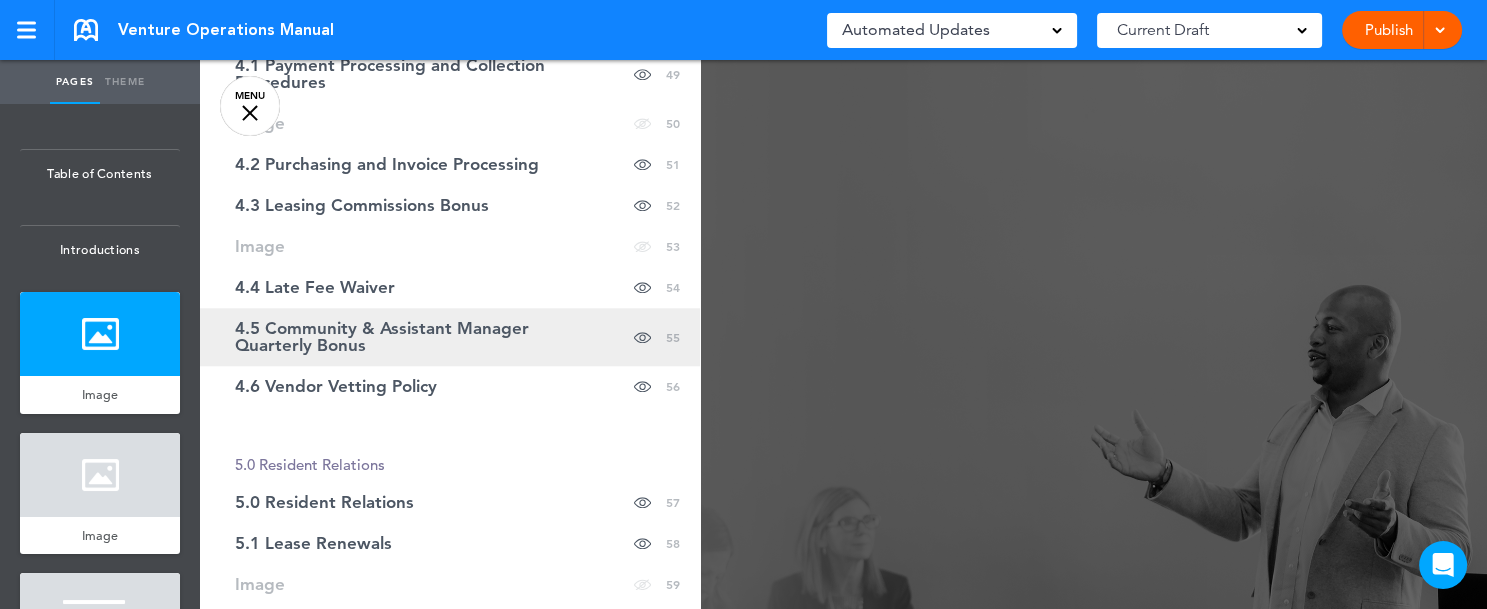 click on "4.5 Community & Assistant Manager Quarterly Bonus" at bounding box center (400, 337) 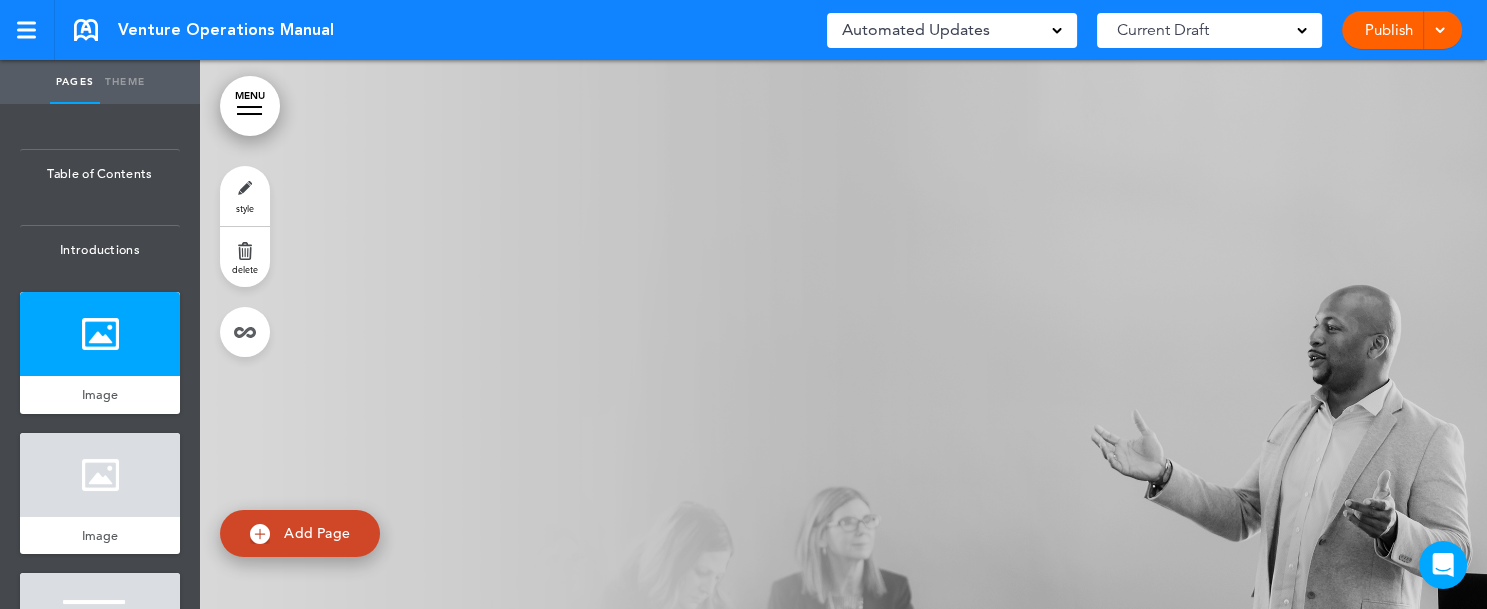 scroll, scrollTop: 144017, scrollLeft: 0, axis: vertical 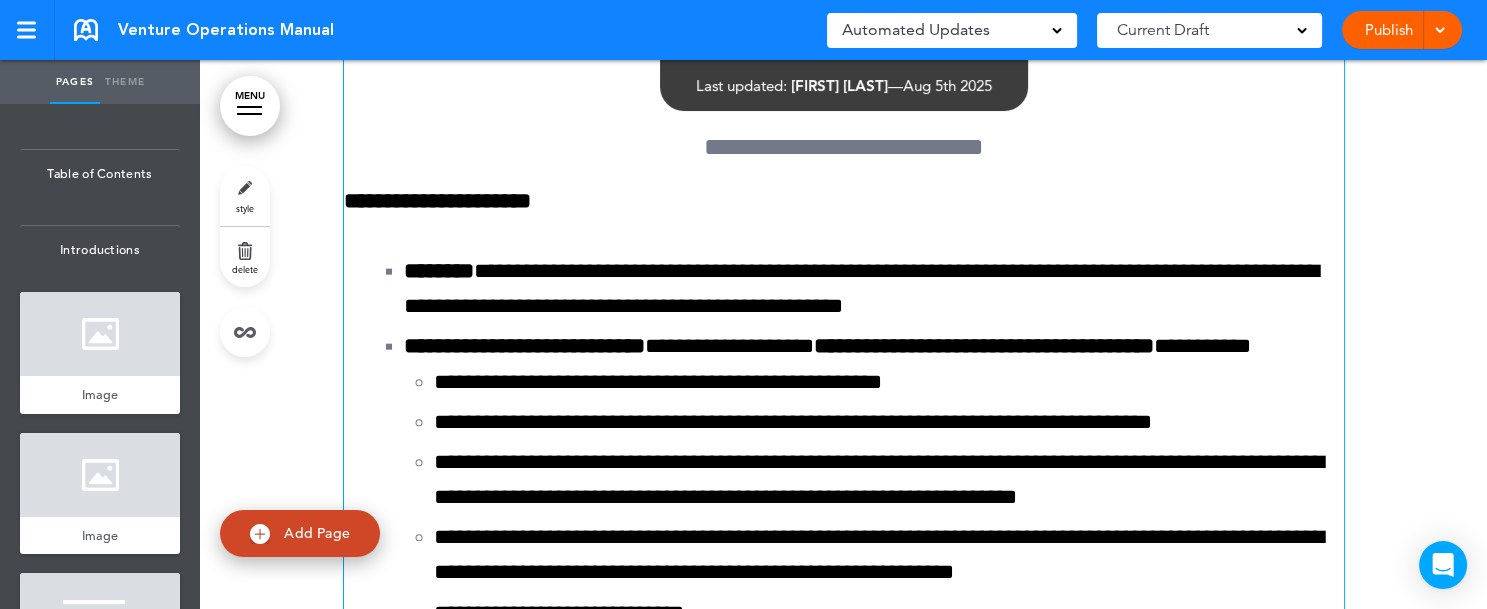 click on "**********" at bounding box center (844, 3070) 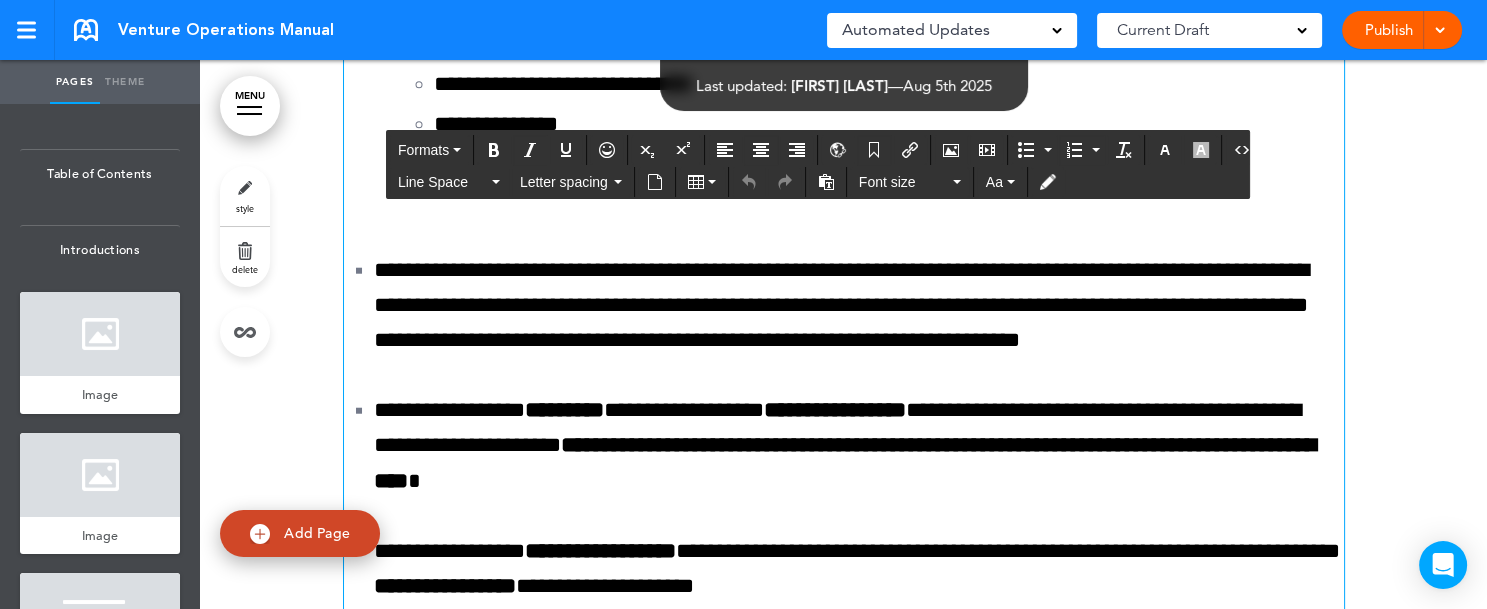 scroll, scrollTop: 144662, scrollLeft: 0, axis: vertical 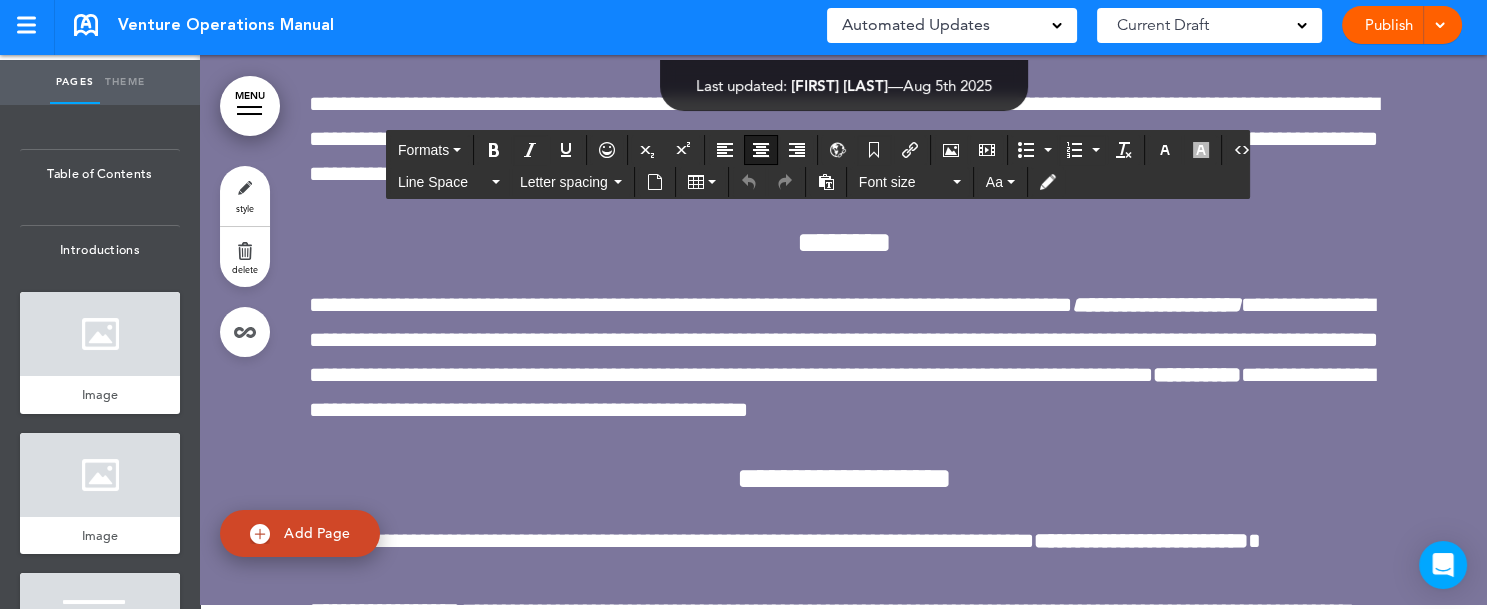 click on "**********" at bounding box center (847, -848) 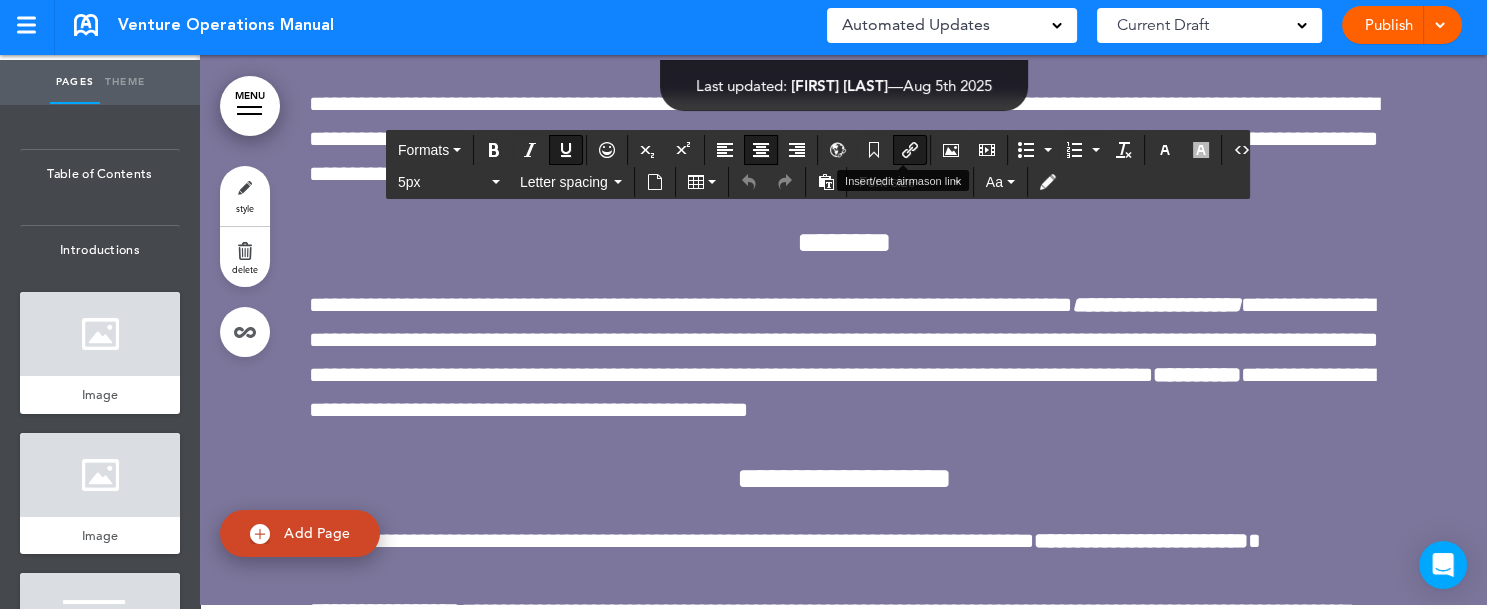 click at bounding box center (910, 150) 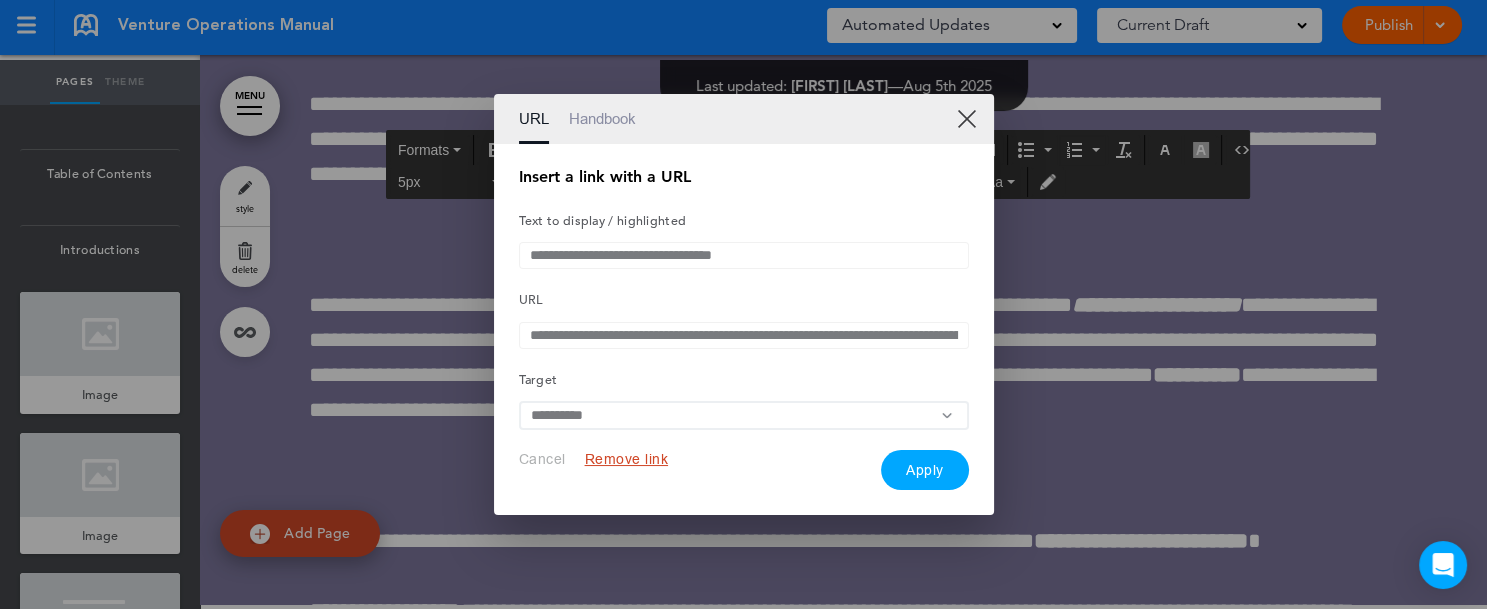 scroll, scrollTop: 0, scrollLeft: 0, axis: both 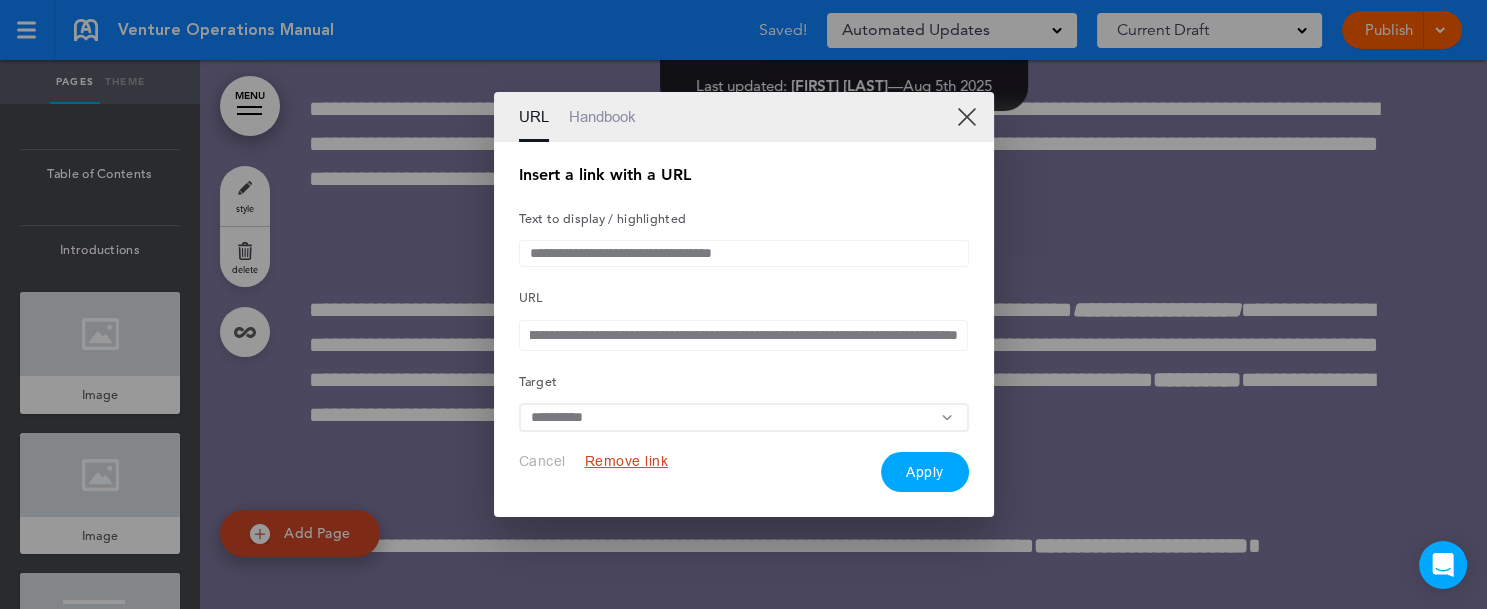 drag, startPoint x: 529, startPoint y: 341, endPoint x: 1071, endPoint y: 327, distance: 542.1808 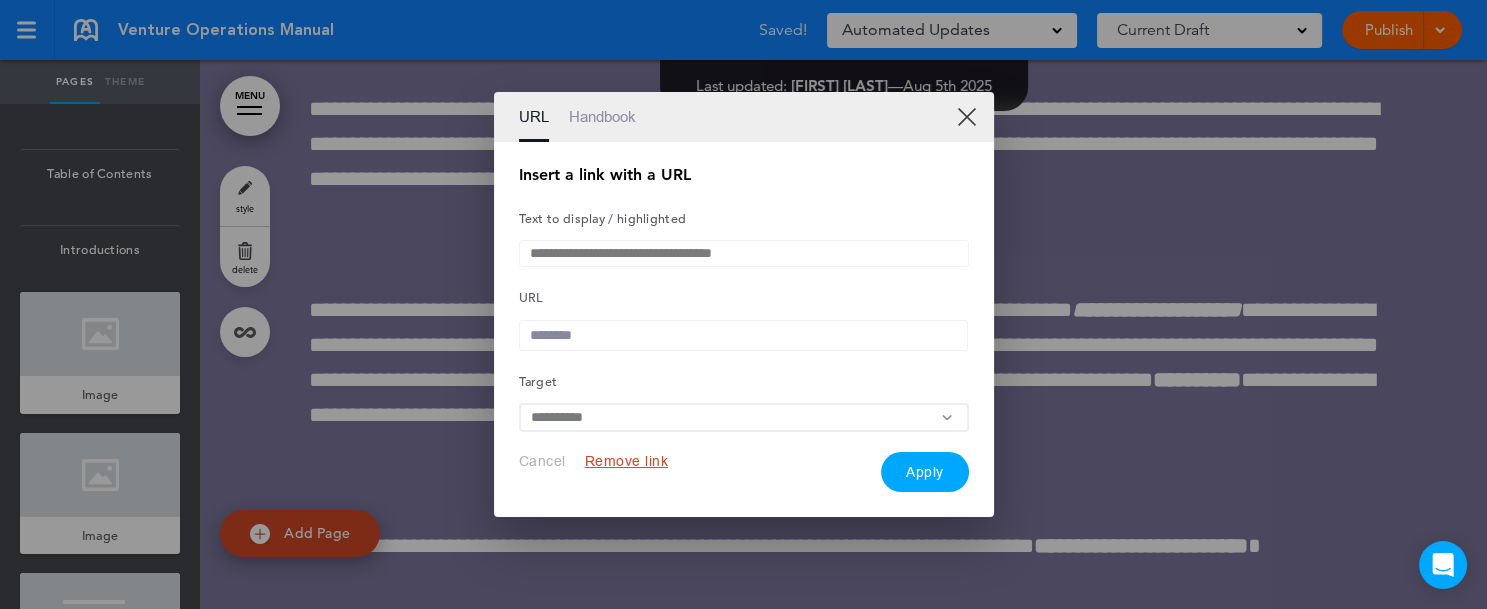 scroll, scrollTop: 0, scrollLeft: 0, axis: both 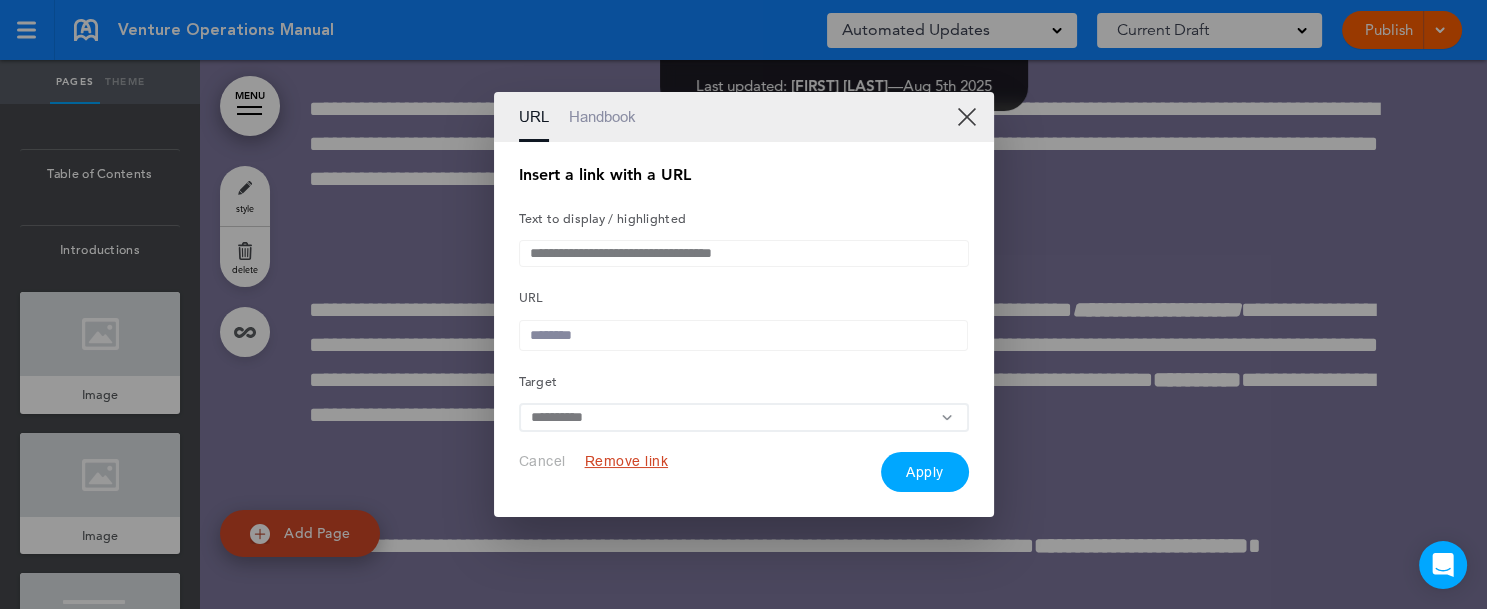 click on "**********" at bounding box center (744, 253) 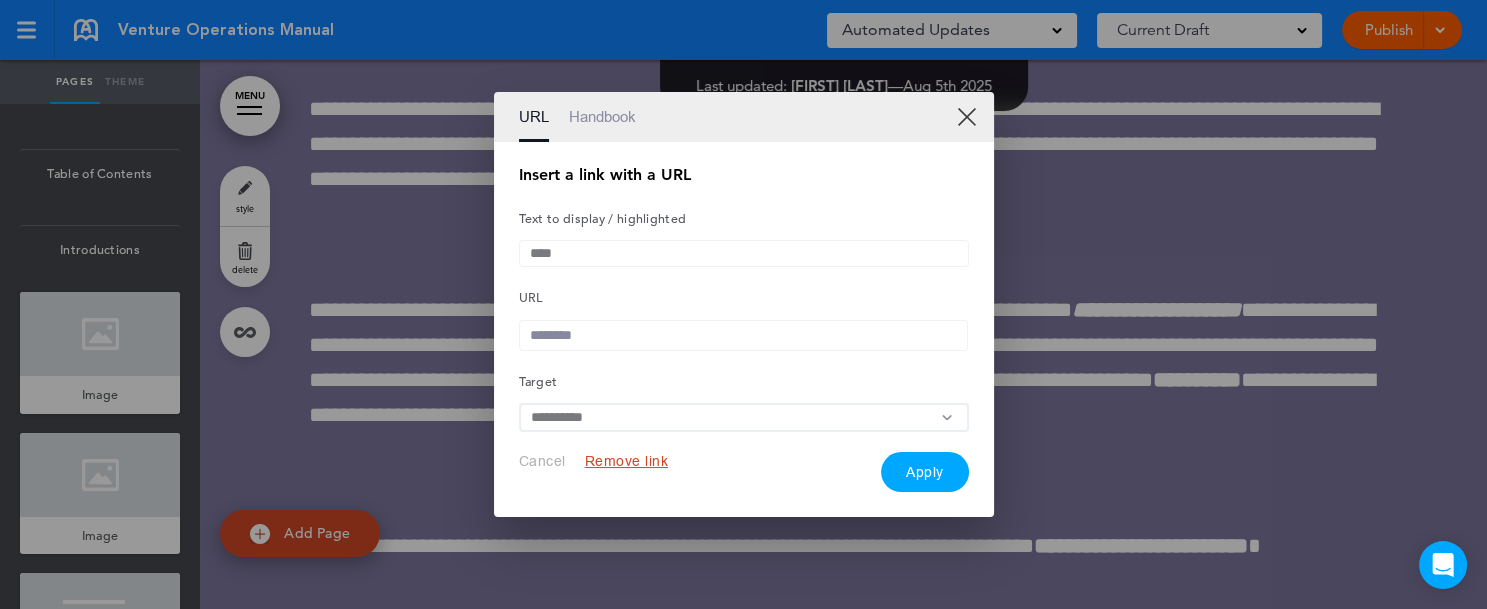 type on "*" 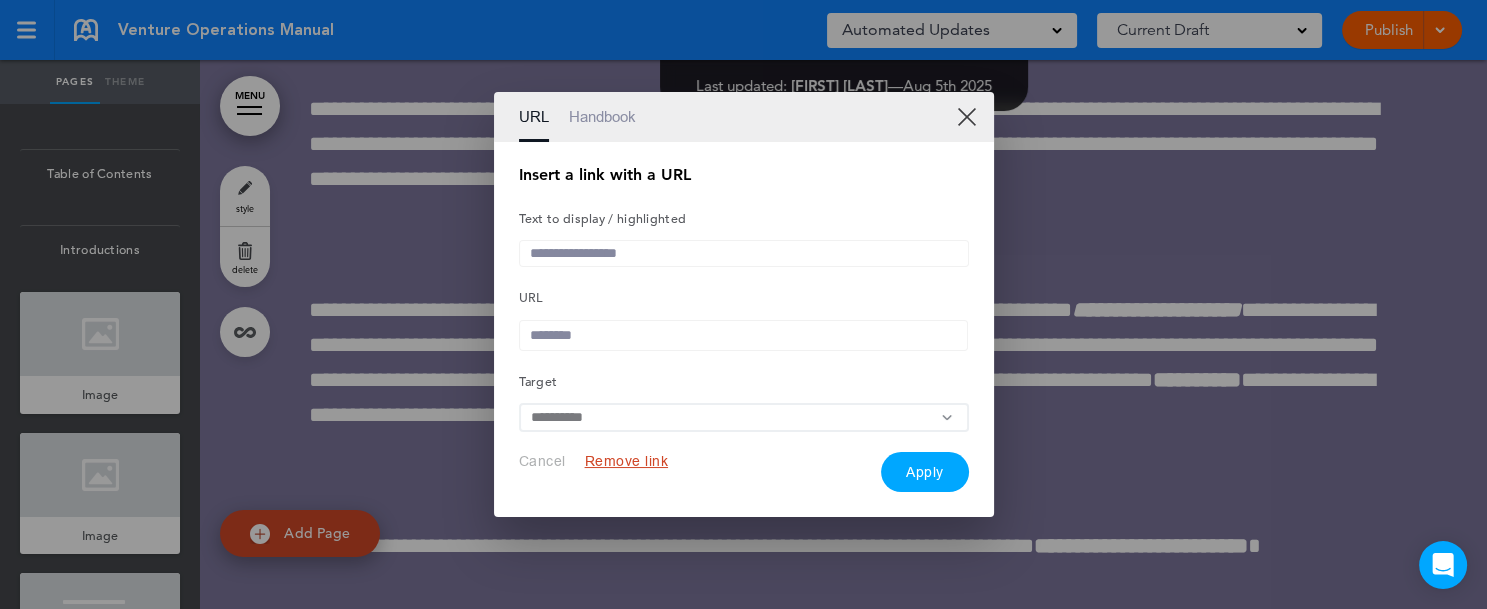 type 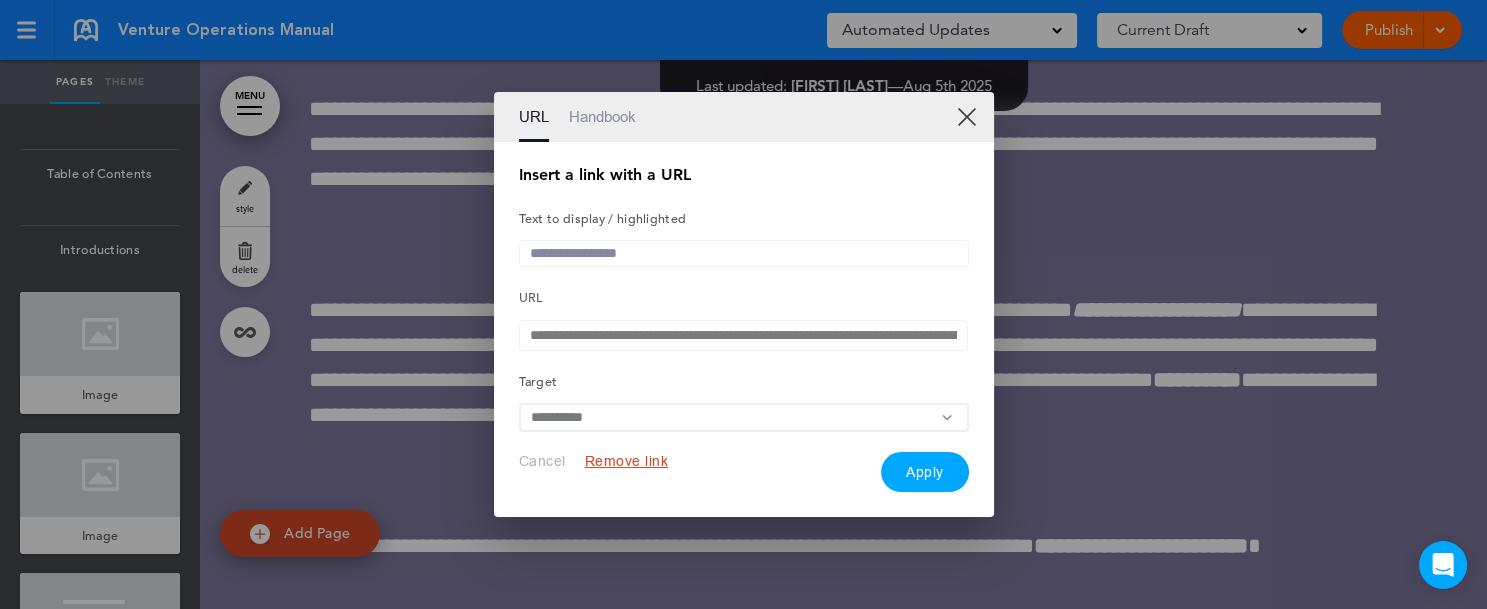 scroll, scrollTop: 0, scrollLeft: 655, axis: horizontal 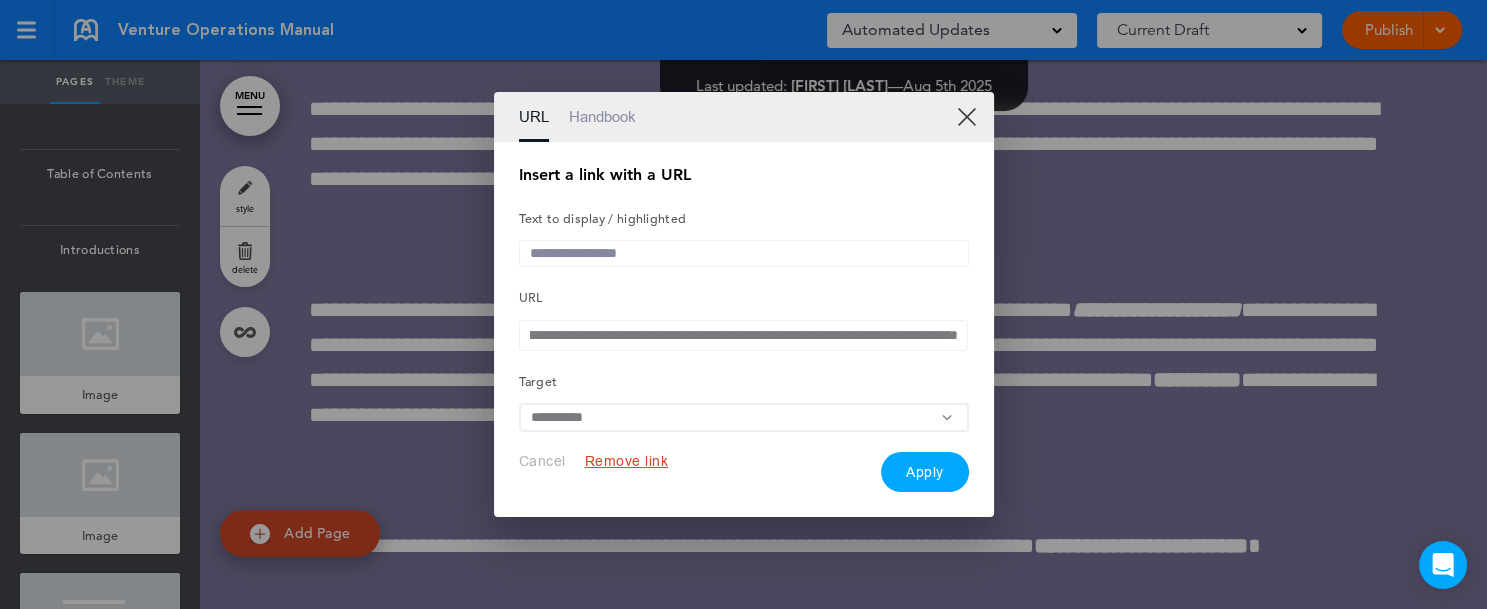 type on "**********" 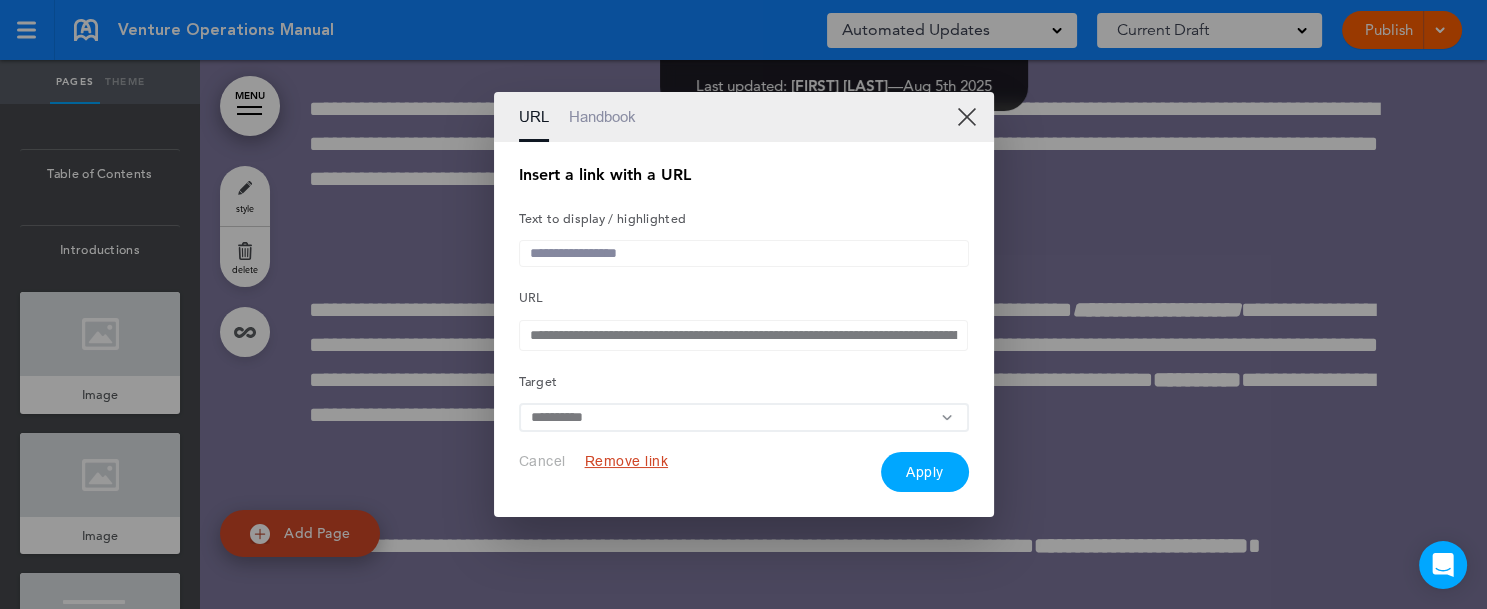 click on "Apply" at bounding box center (925, 472) 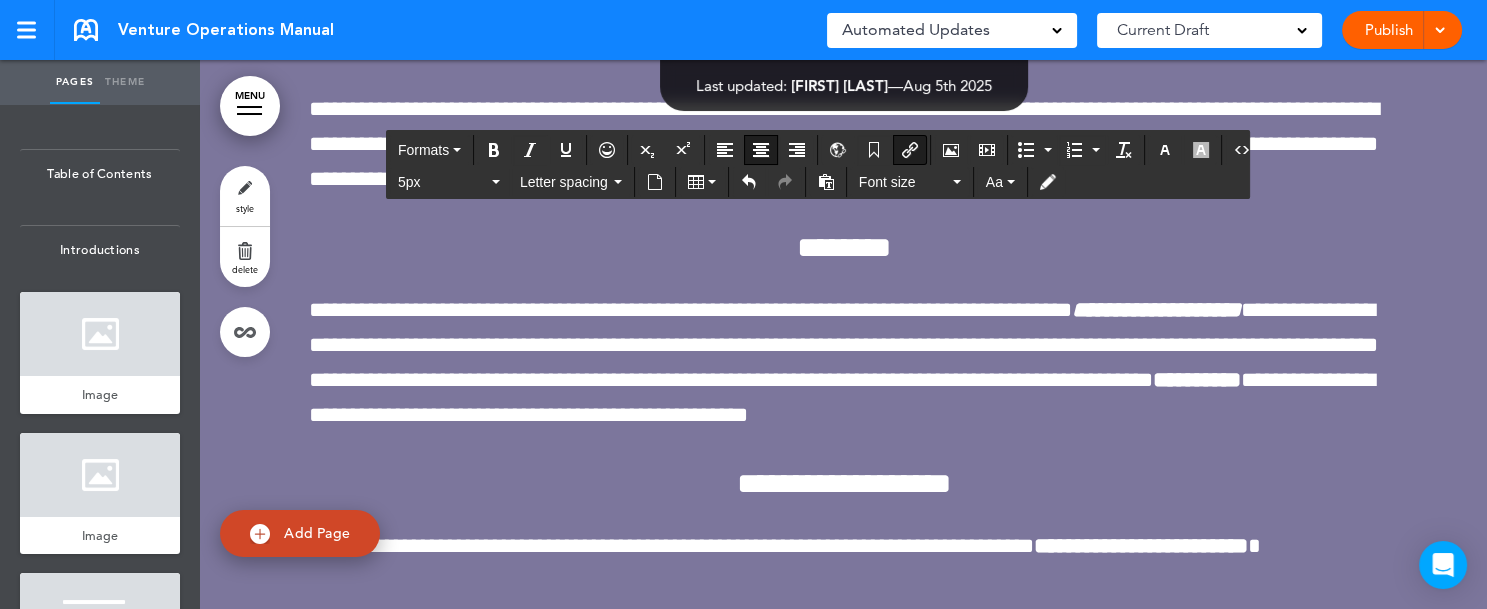scroll, scrollTop: 151707, scrollLeft: 0, axis: vertical 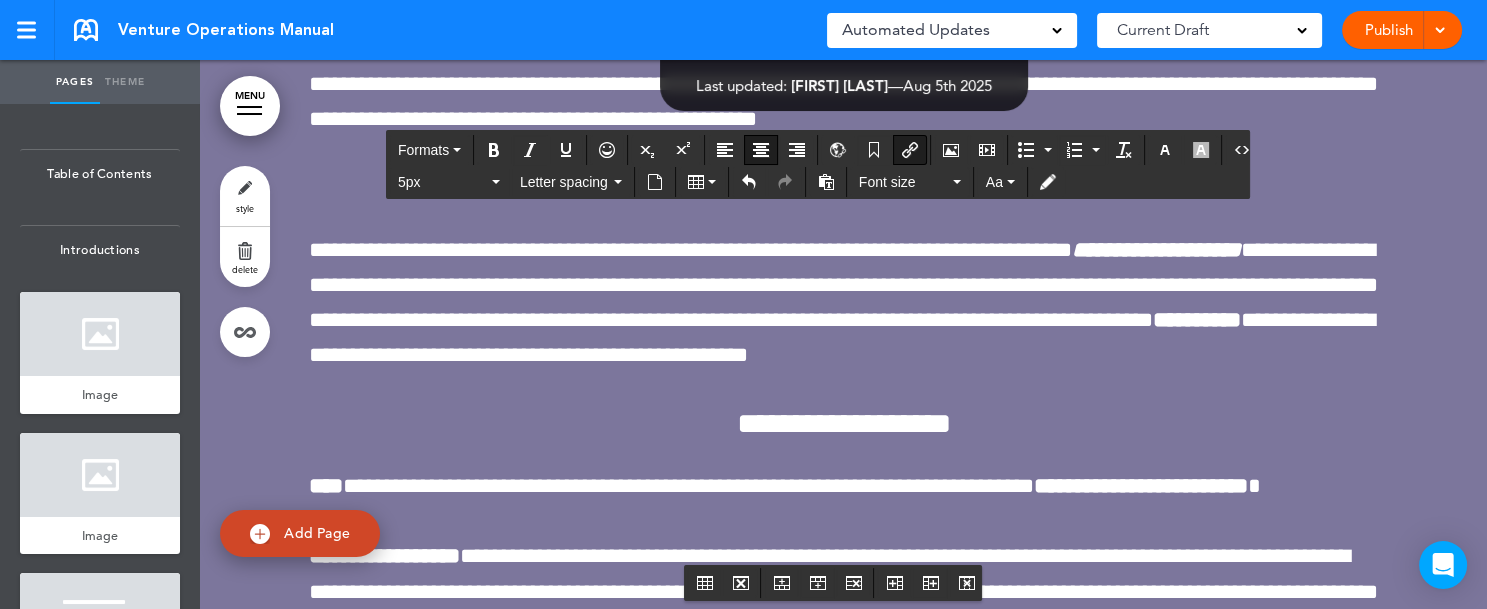 type 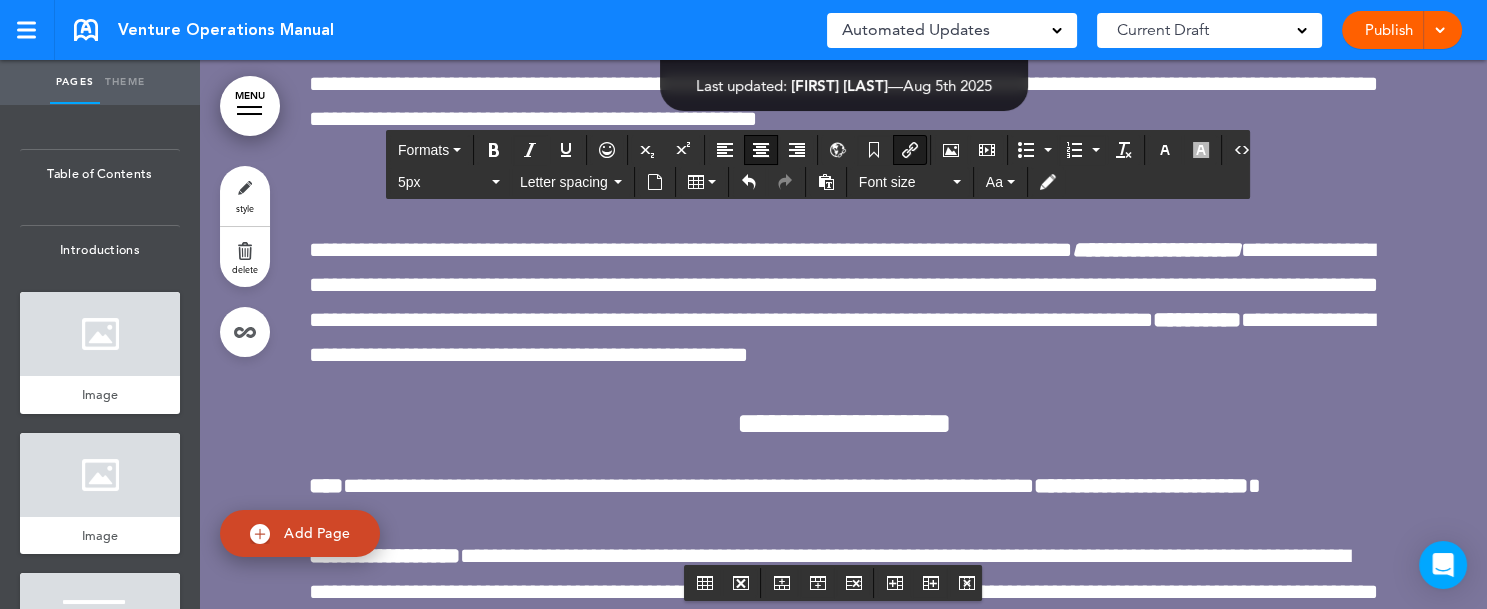 scroll, scrollTop: 151767, scrollLeft: 0, axis: vertical 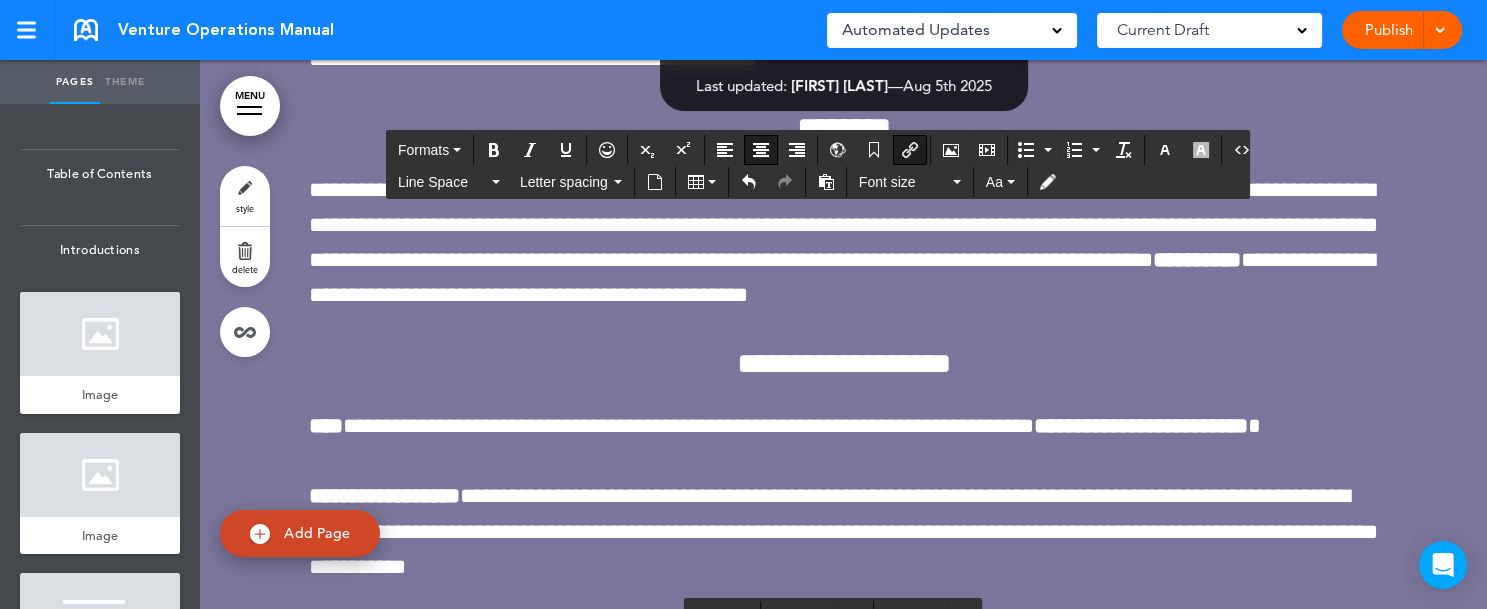 click on "**********" at bounding box center [843, -876] 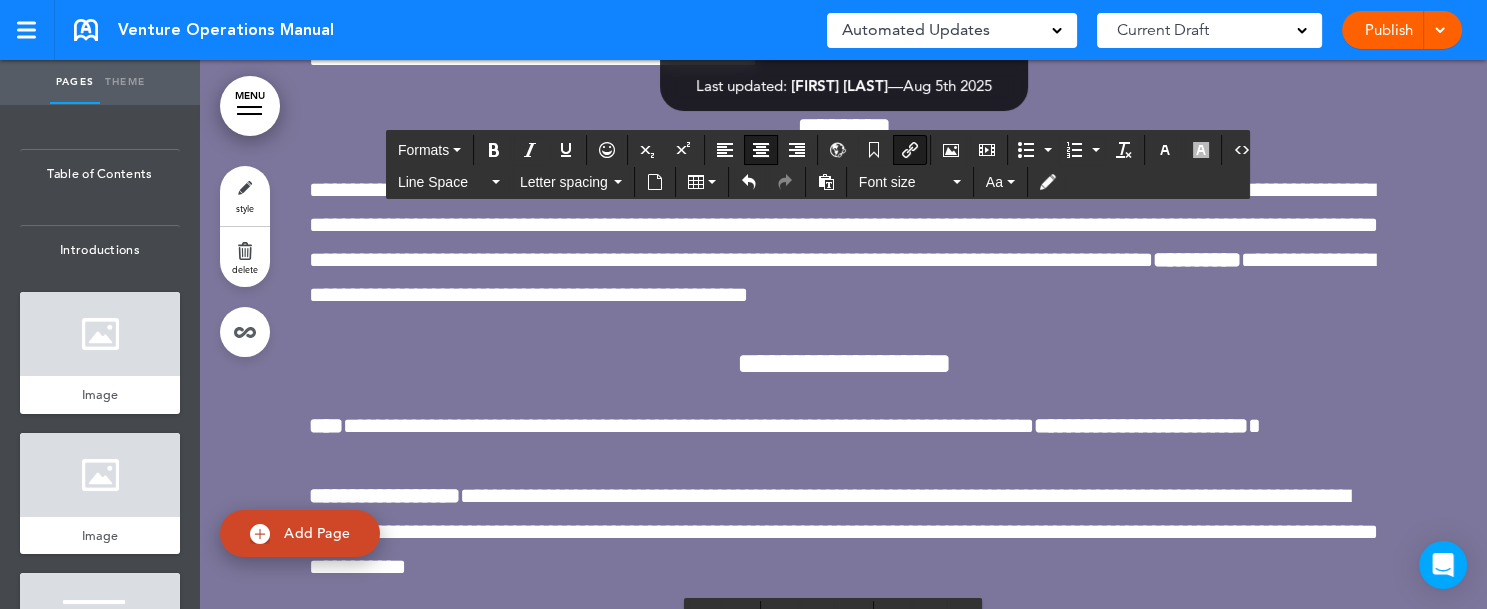 click on "**********" at bounding box center (843, -876) 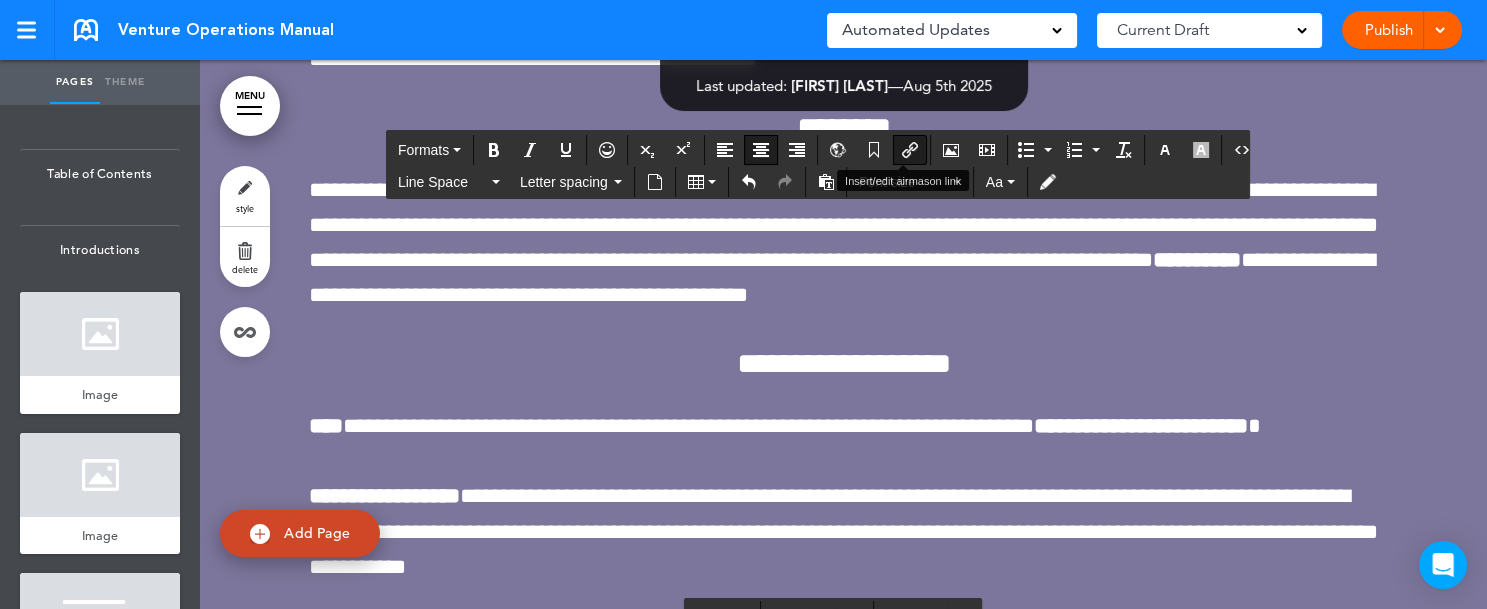 click at bounding box center [910, 150] 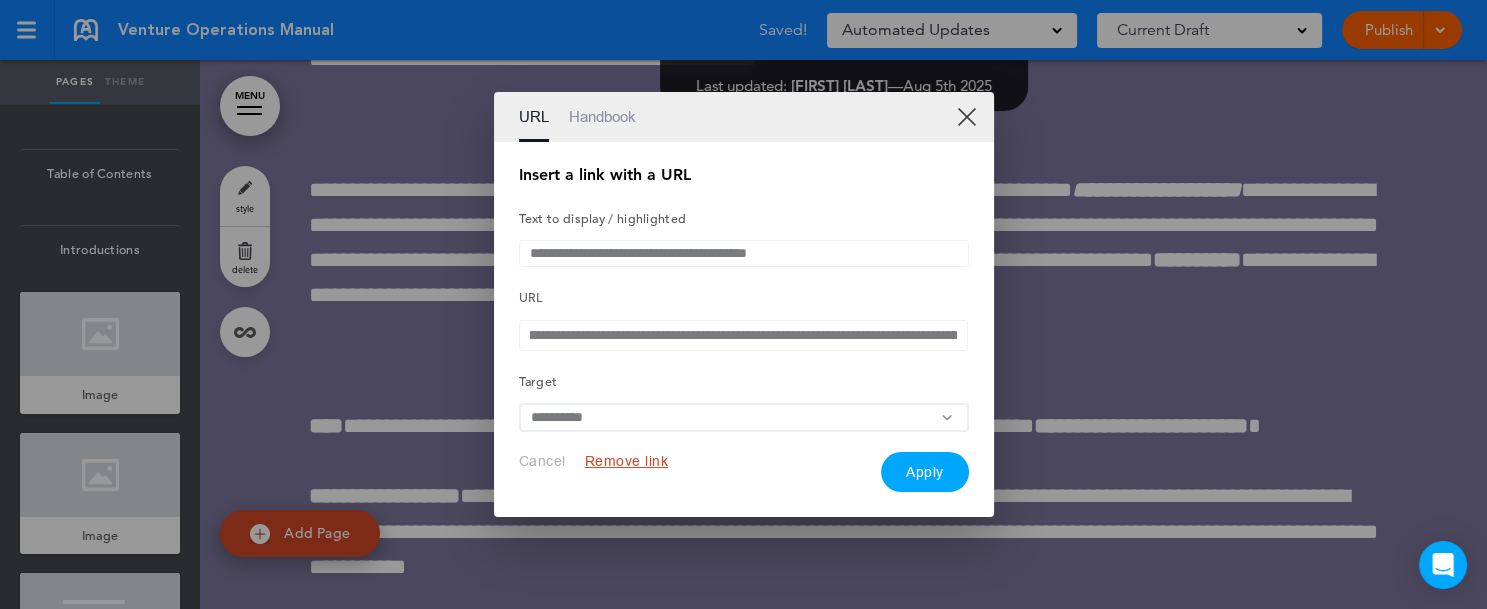 scroll, scrollTop: 0, scrollLeft: 698, axis: horizontal 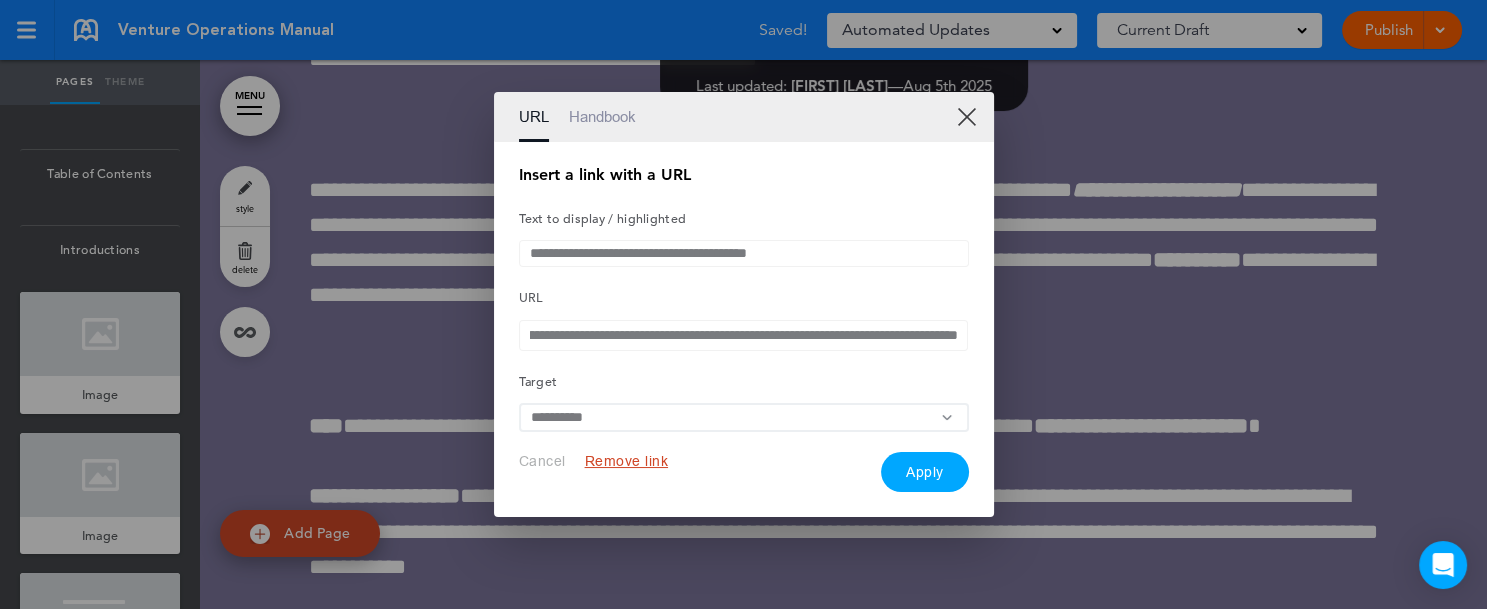 drag, startPoint x: 523, startPoint y: 337, endPoint x: 1115, endPoint y: 330, distance: 592.0414 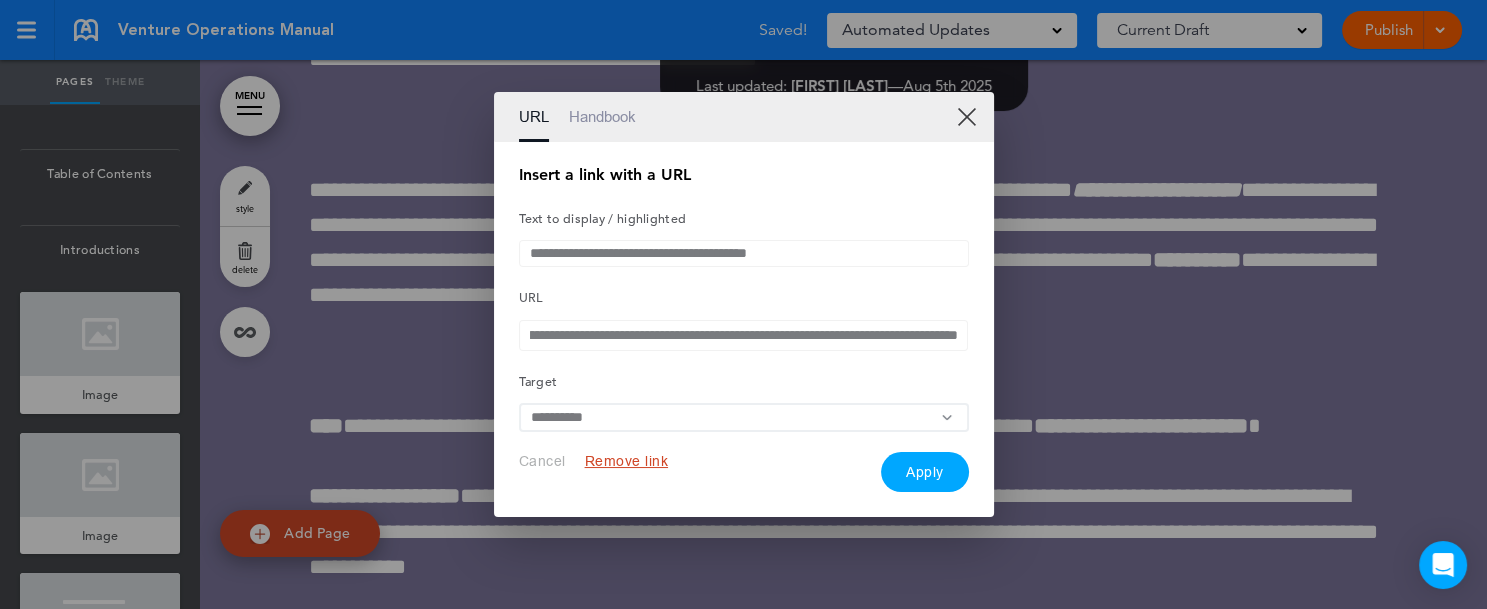 click on "**********" at bounding box center (743, 304) 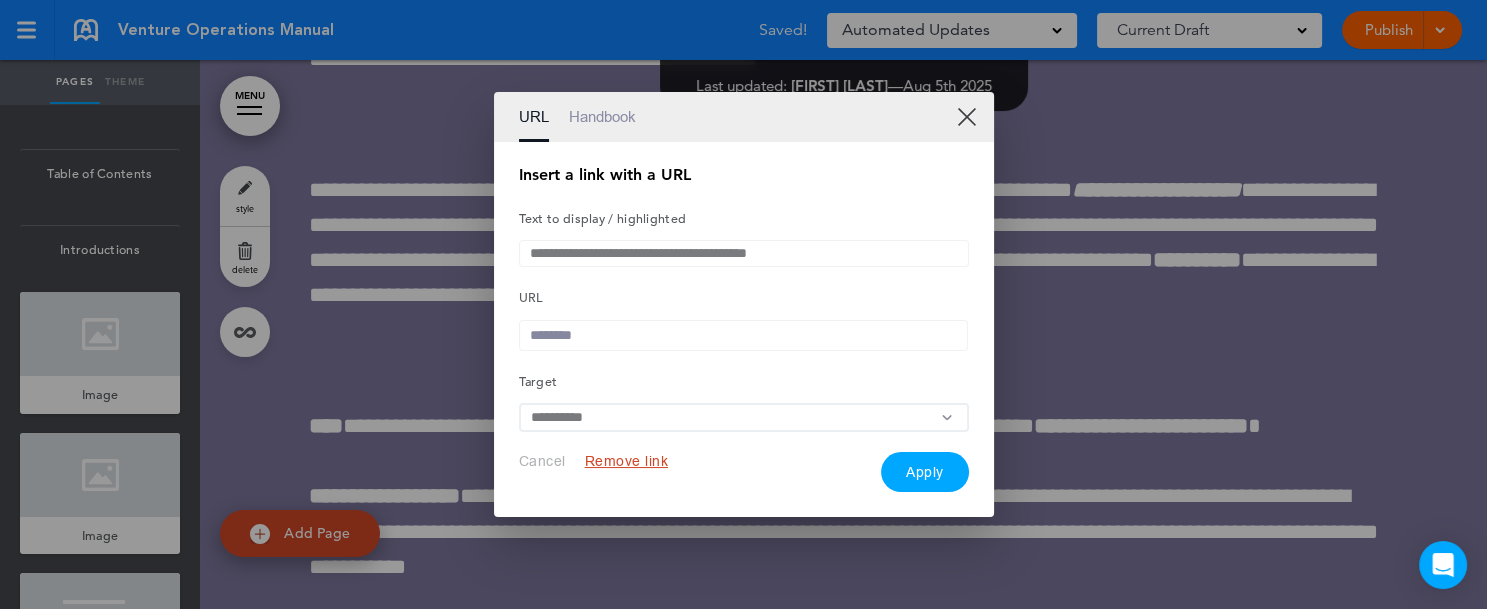 scroll, scrollTop: 0, scrollLeft: 0, axis: both 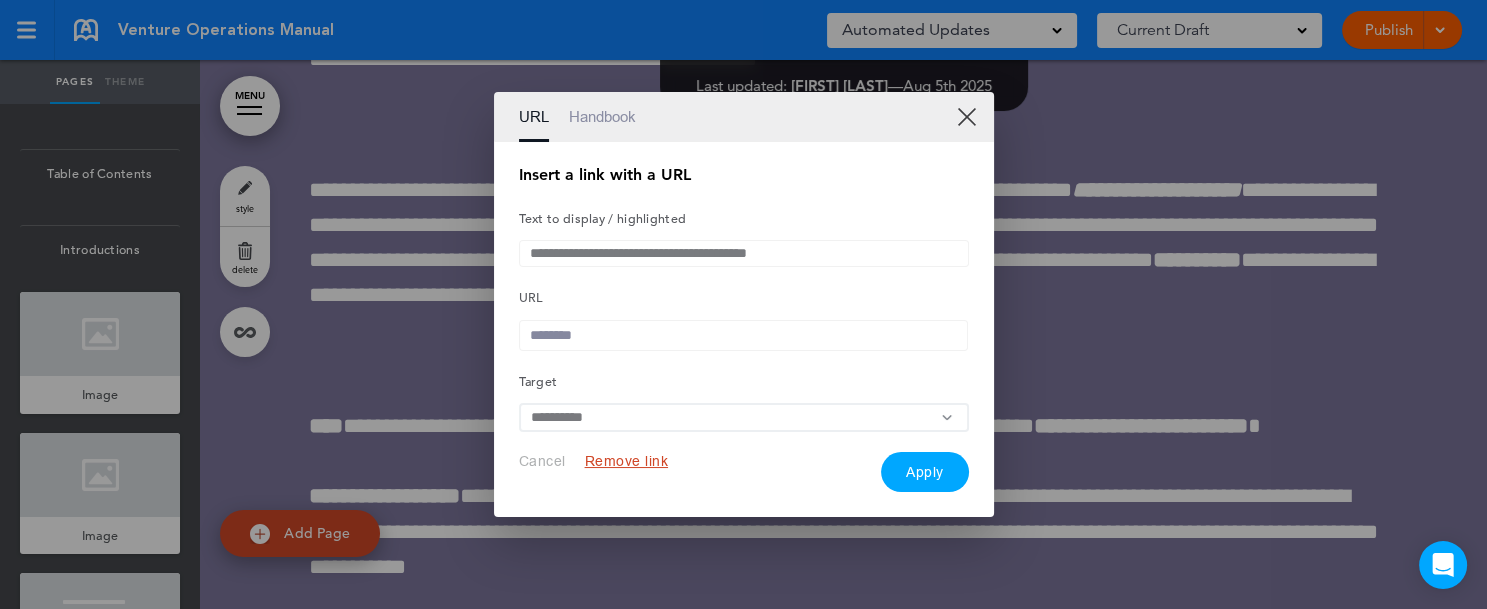 paste on "**********" 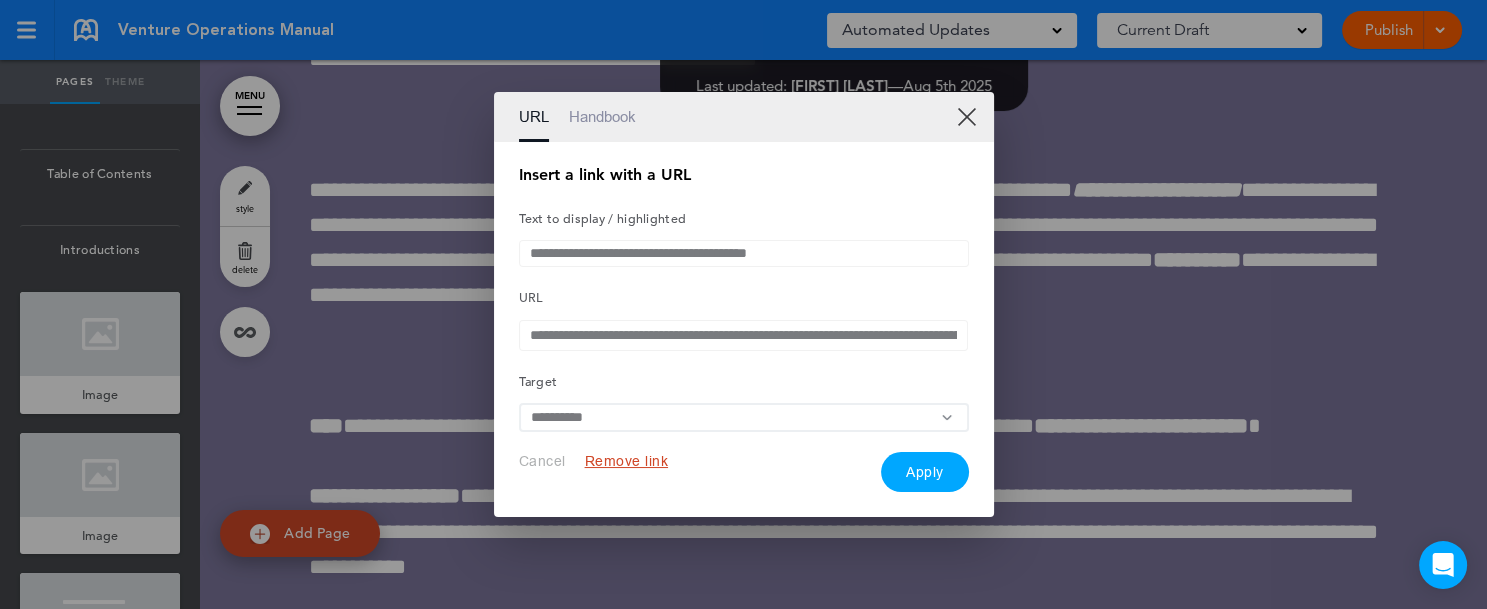scroll, scrollTop: 0, scrollLeft: 698, axis: horizontal 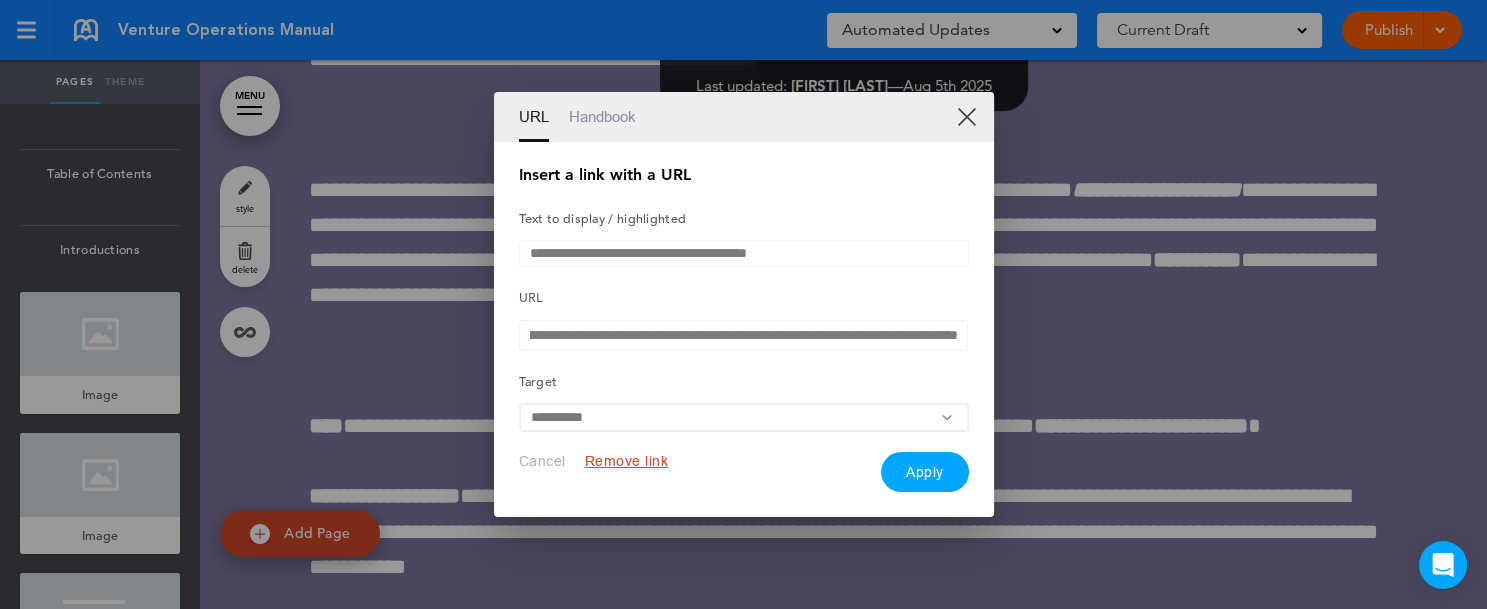 type on "**********" 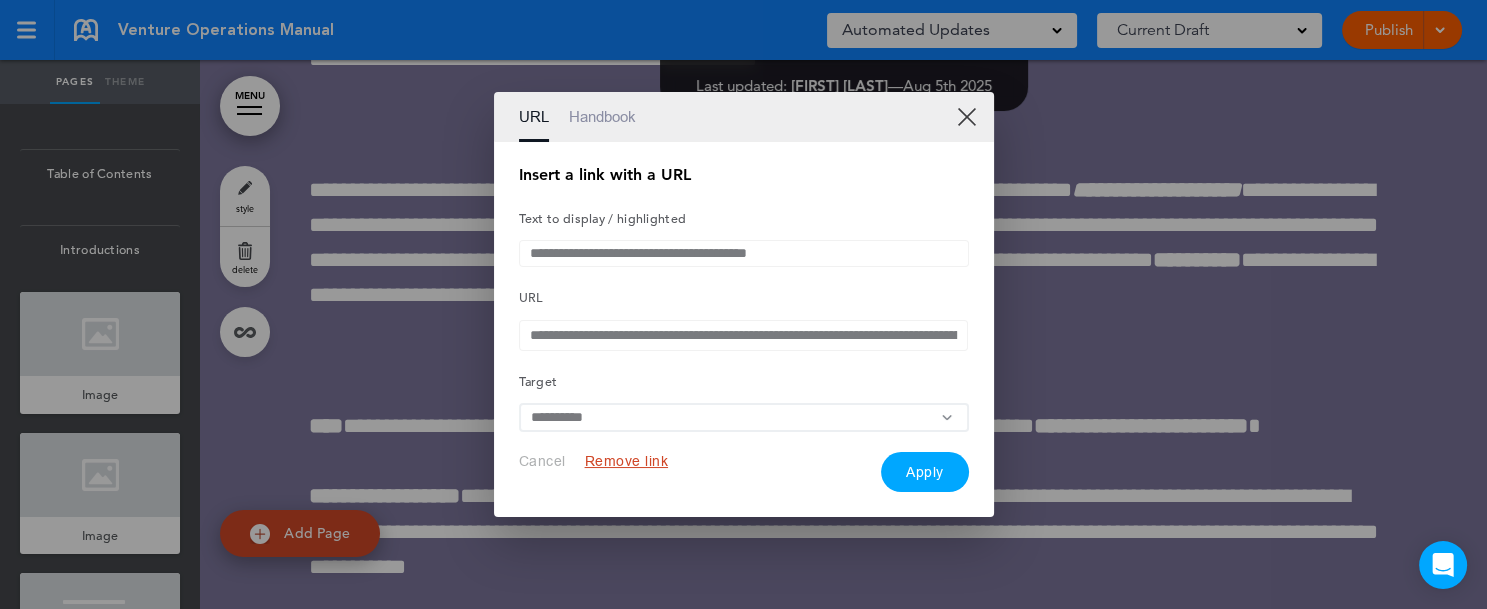 click on "Apply" at bounding box center [925, 472] 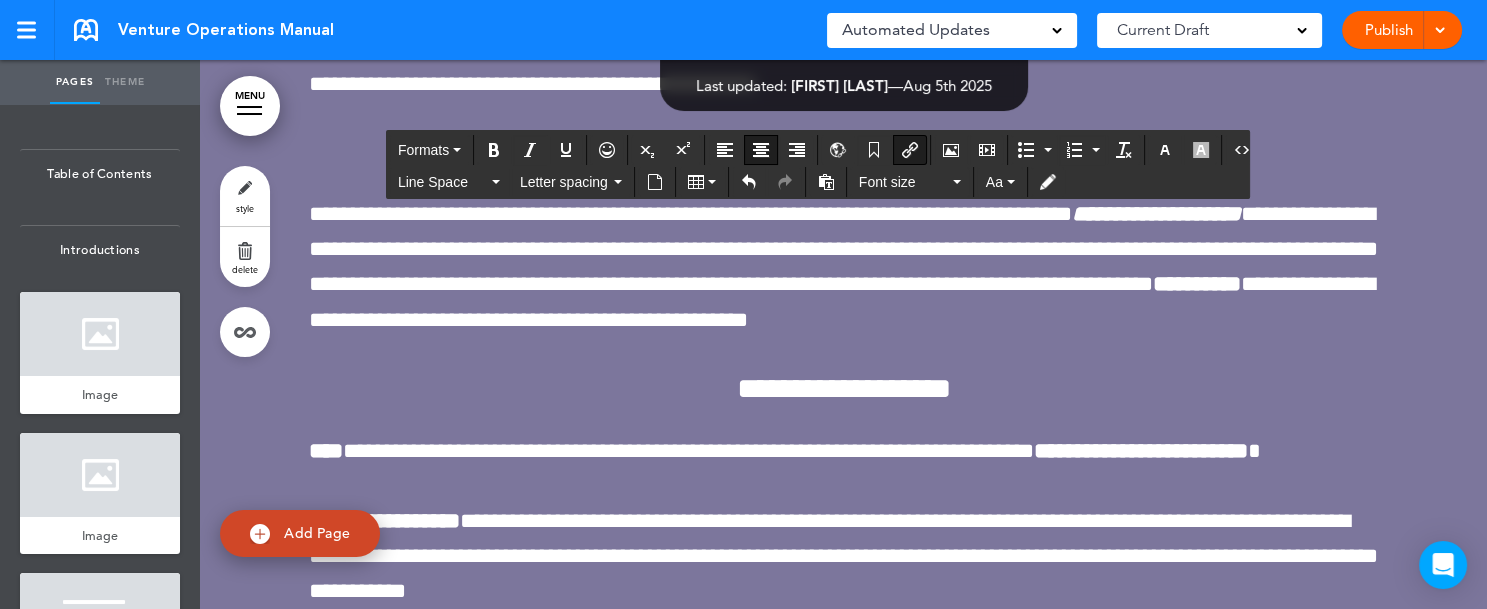 click on "**********" at bounding box center [844, -858] 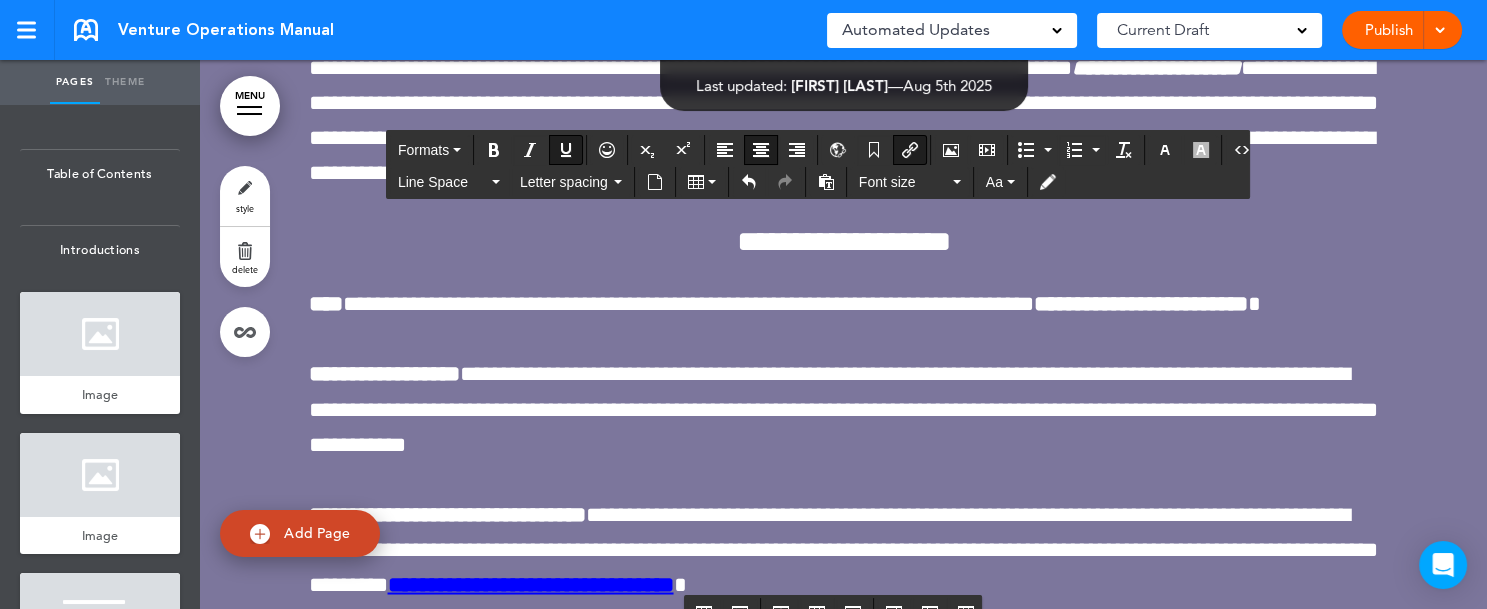 scroll, scrollTop: 151949, scrollLeft: 0, axis: vertical 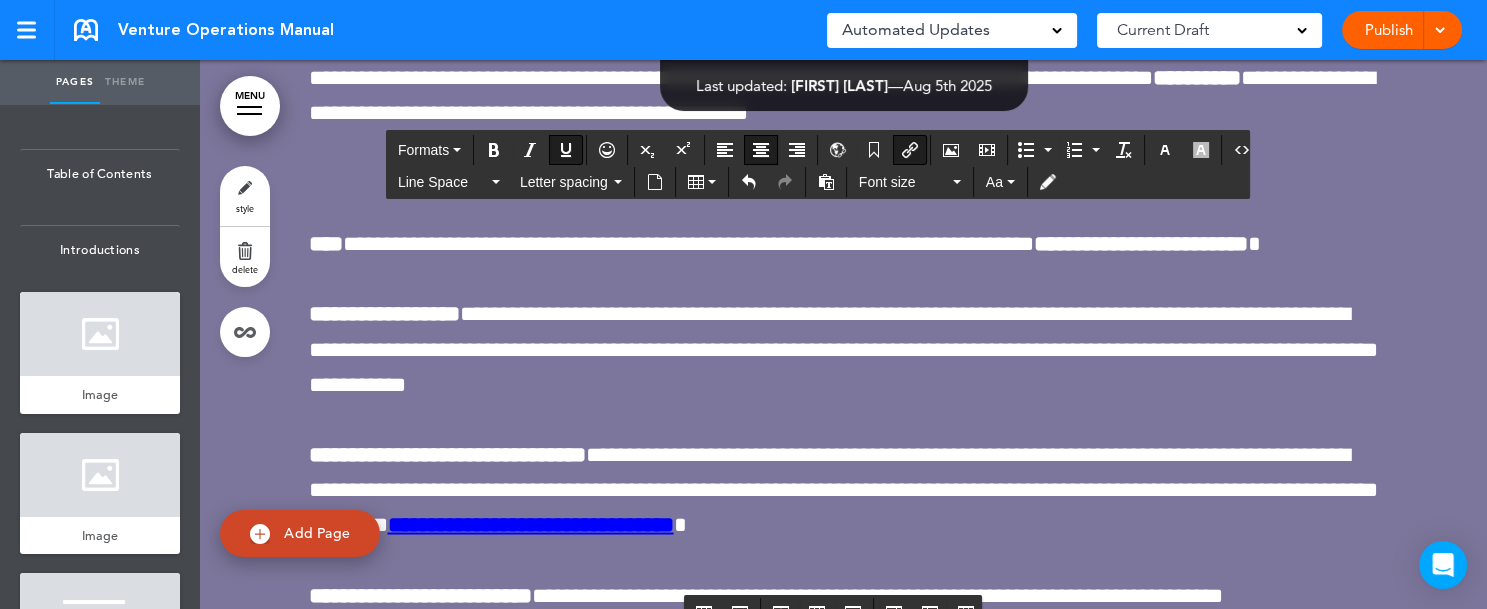 click on "**********" at bounding box center (846, -965) 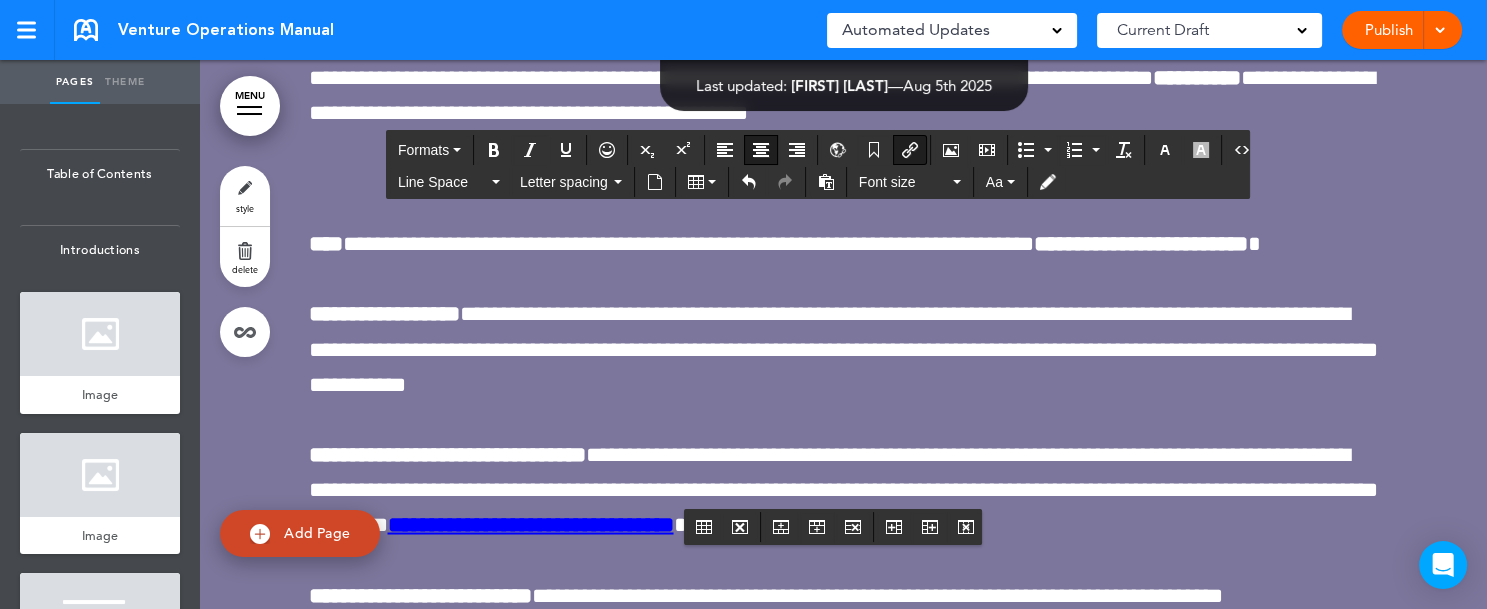 click on "**********" at bounding box center (846, -965) 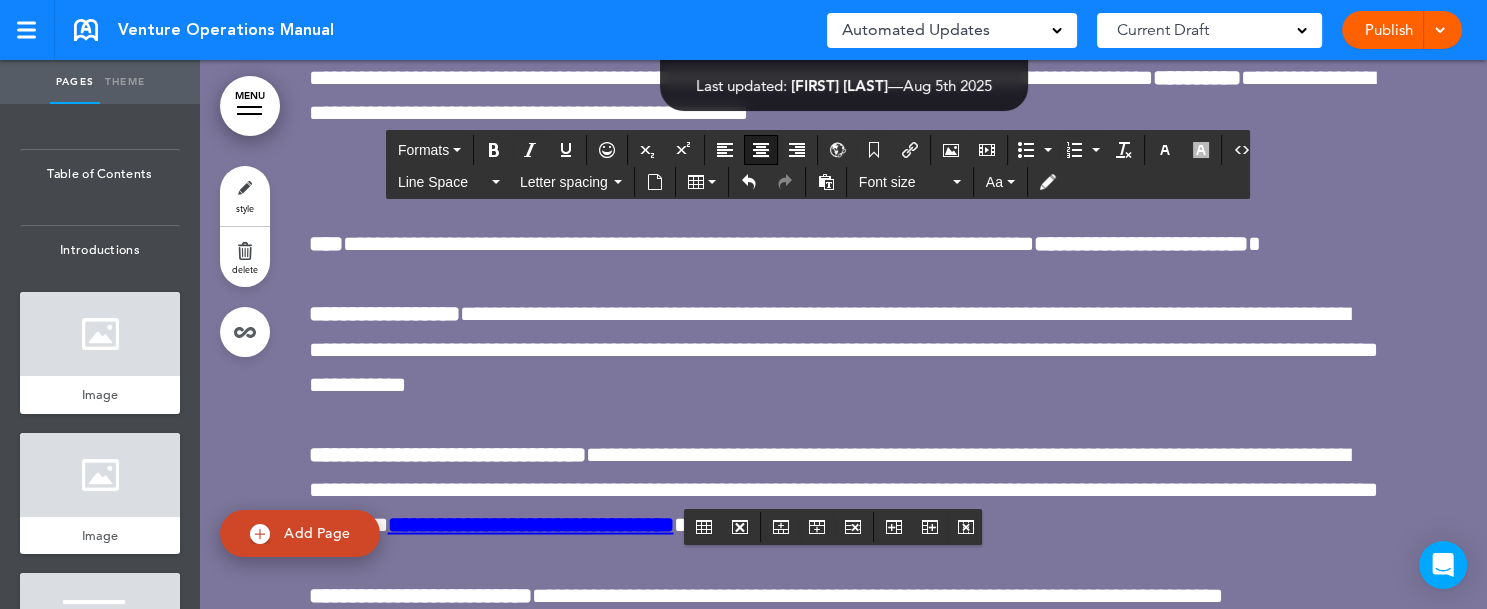 click on "**********" at bounding box center [843, -965] 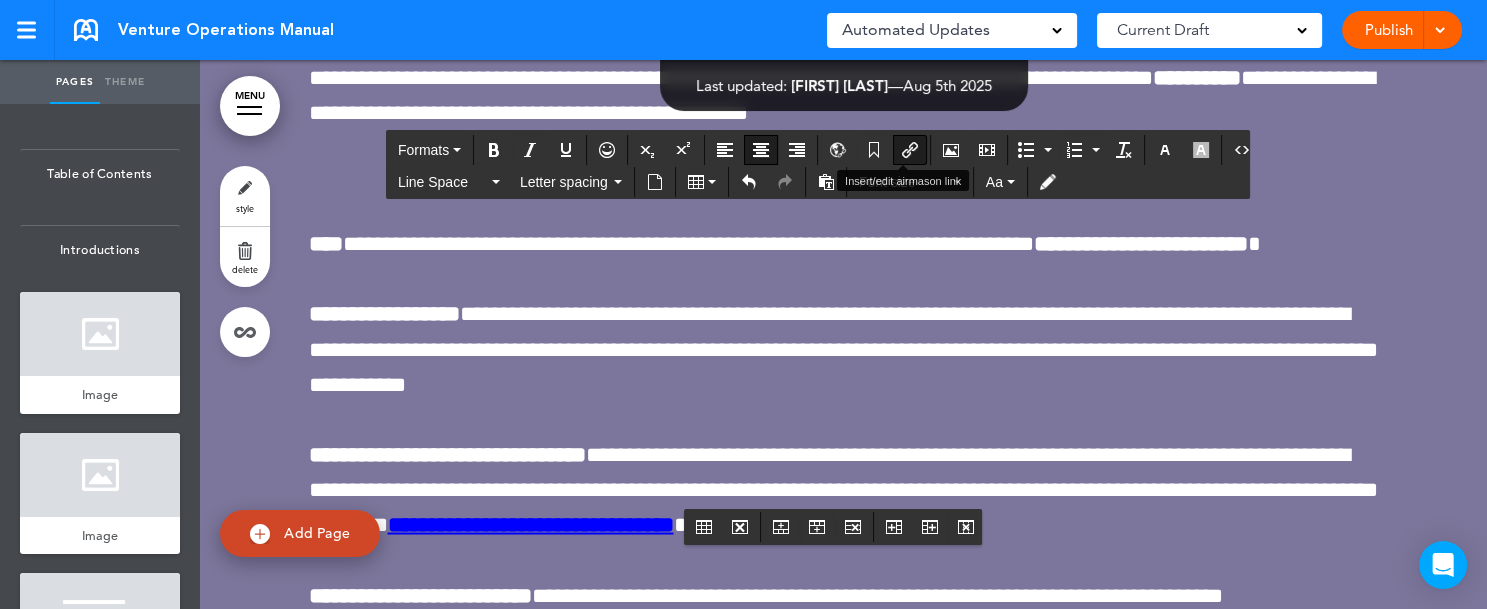 click at bounding box center (910, 150) 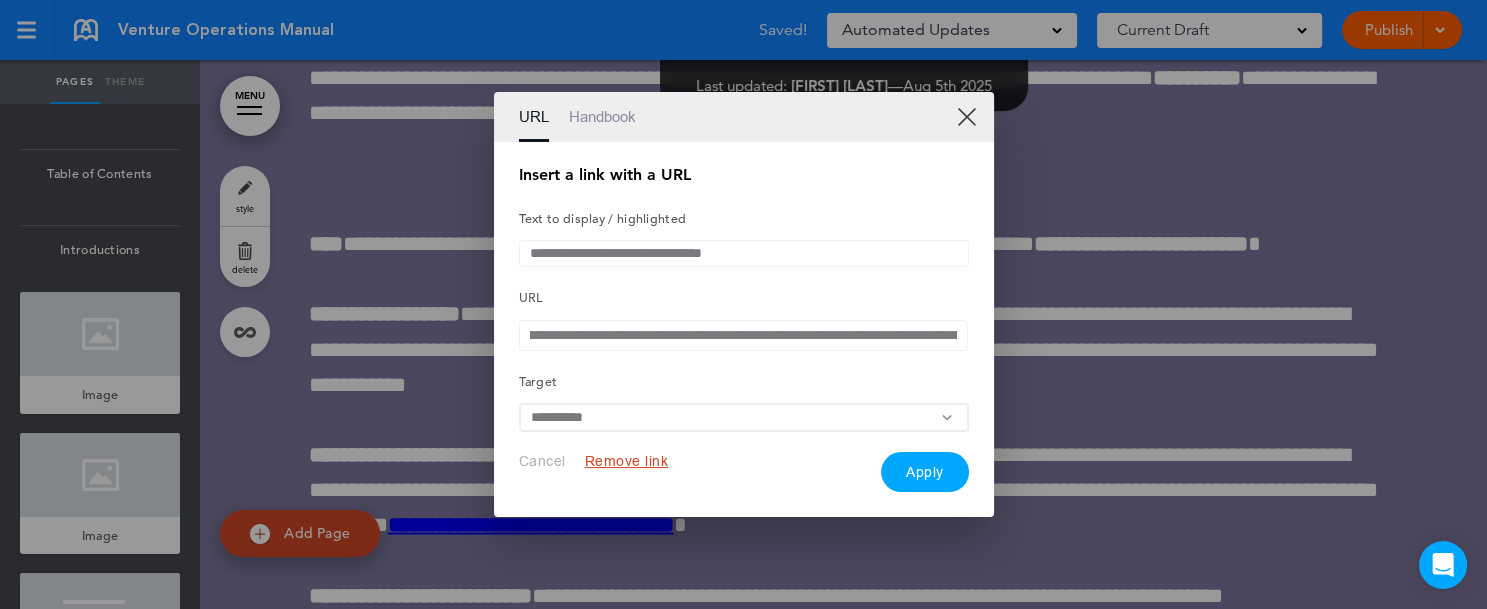 scroll, scrollTop: 0, scrollLeft: 672, axis: horizontal 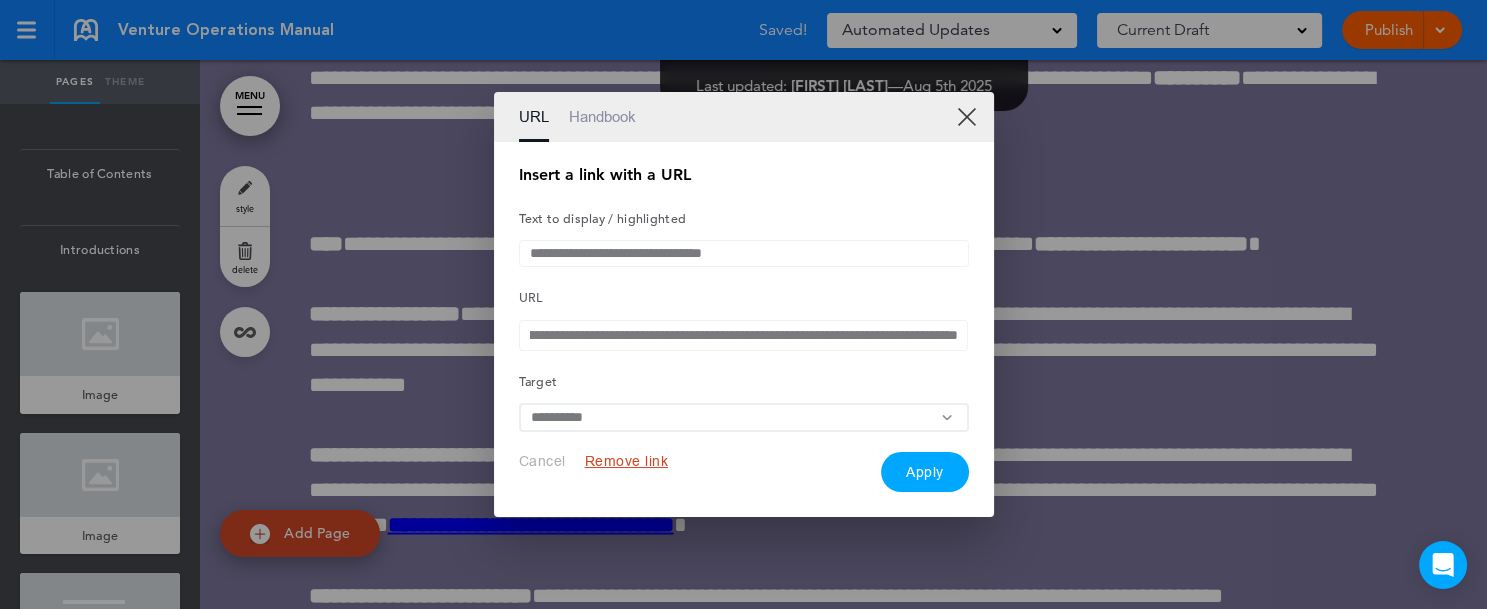 drag, startPoint x: 521, startPoint y: 336, endPoint x: 1155, endPoint y: 336, distance: 634 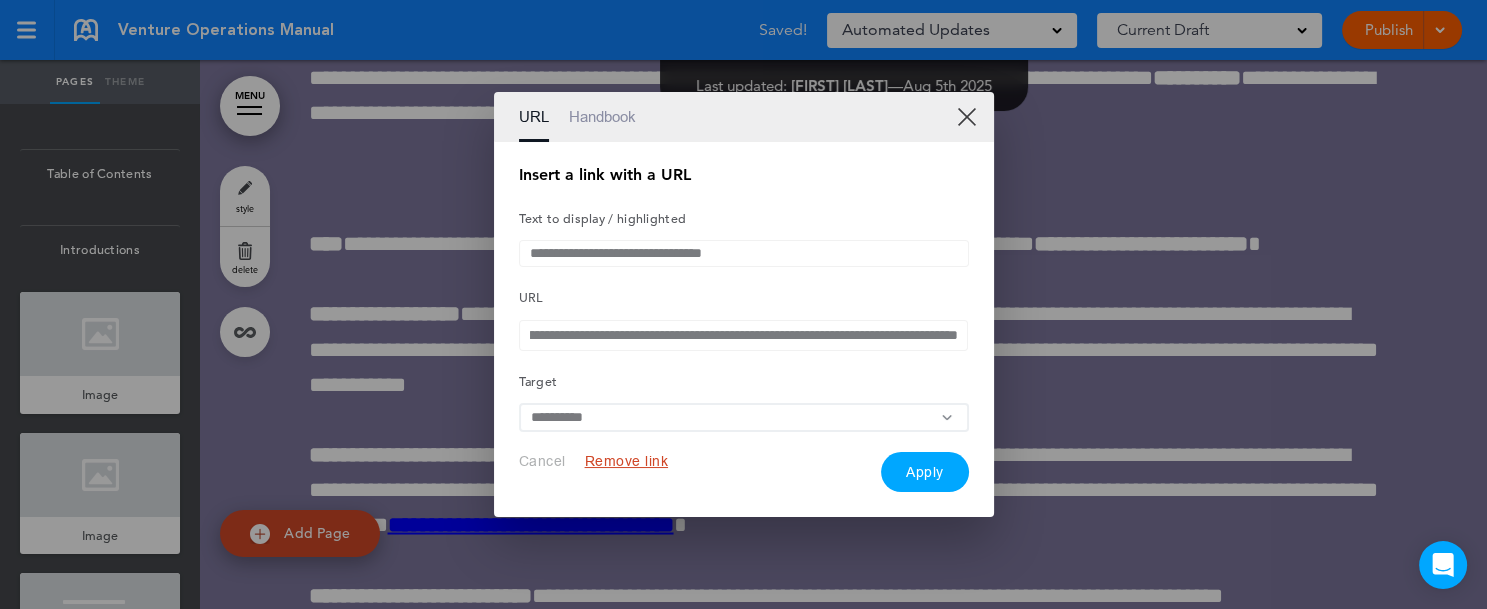 click on "**********" at bounding box center [743, 304] 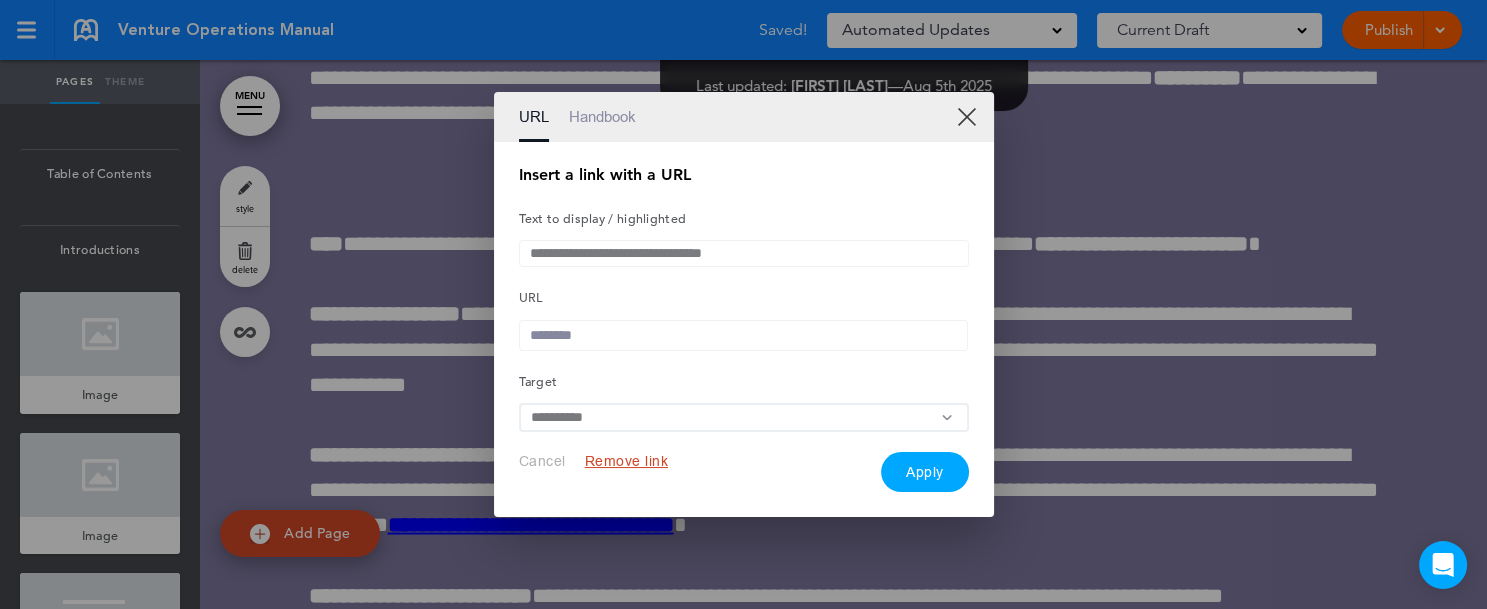 scroll, scrollTop: 0, scrollLeft: 0, axis: both 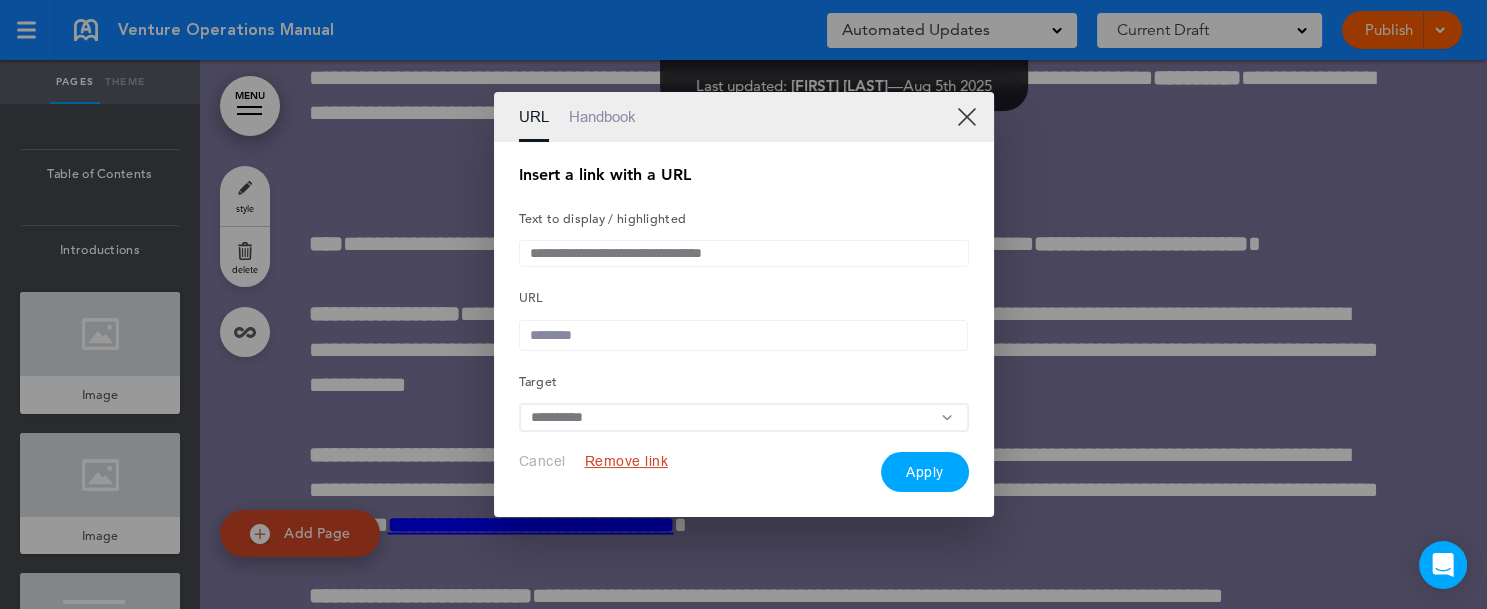 paste on "**********" 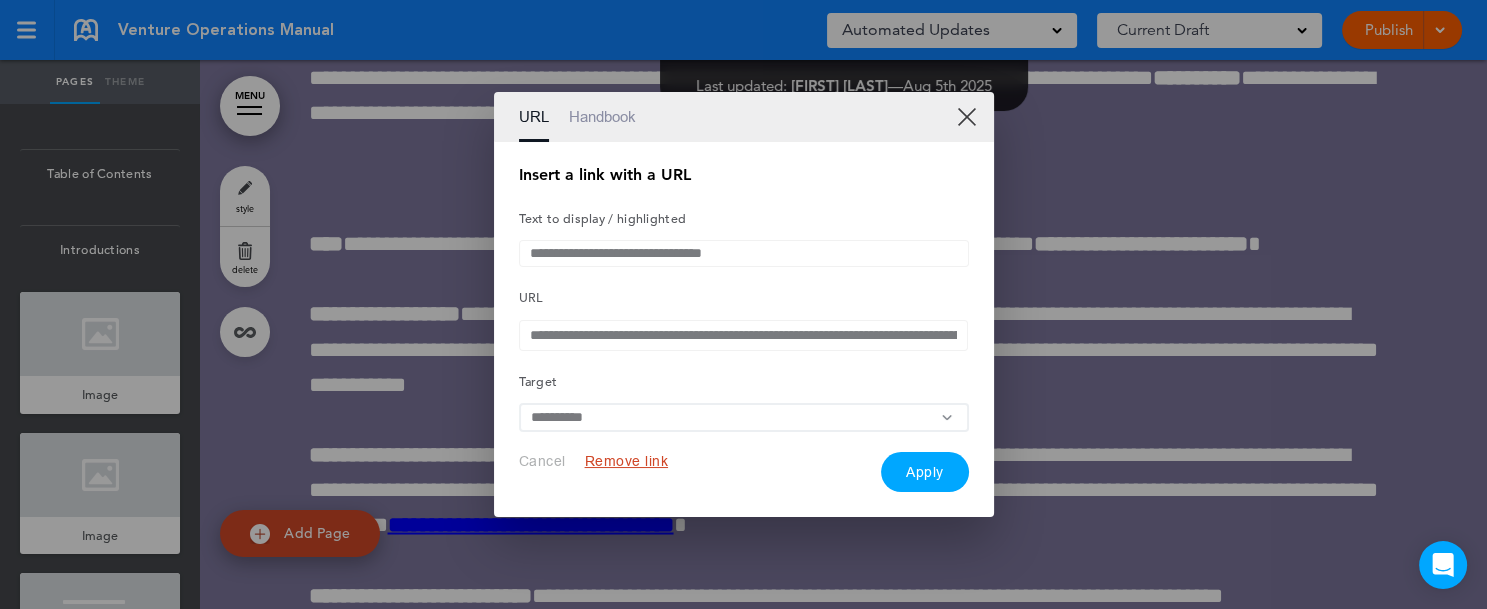 scroll, scrollTop: 0, scrollLeft: 640, axis: horizontal 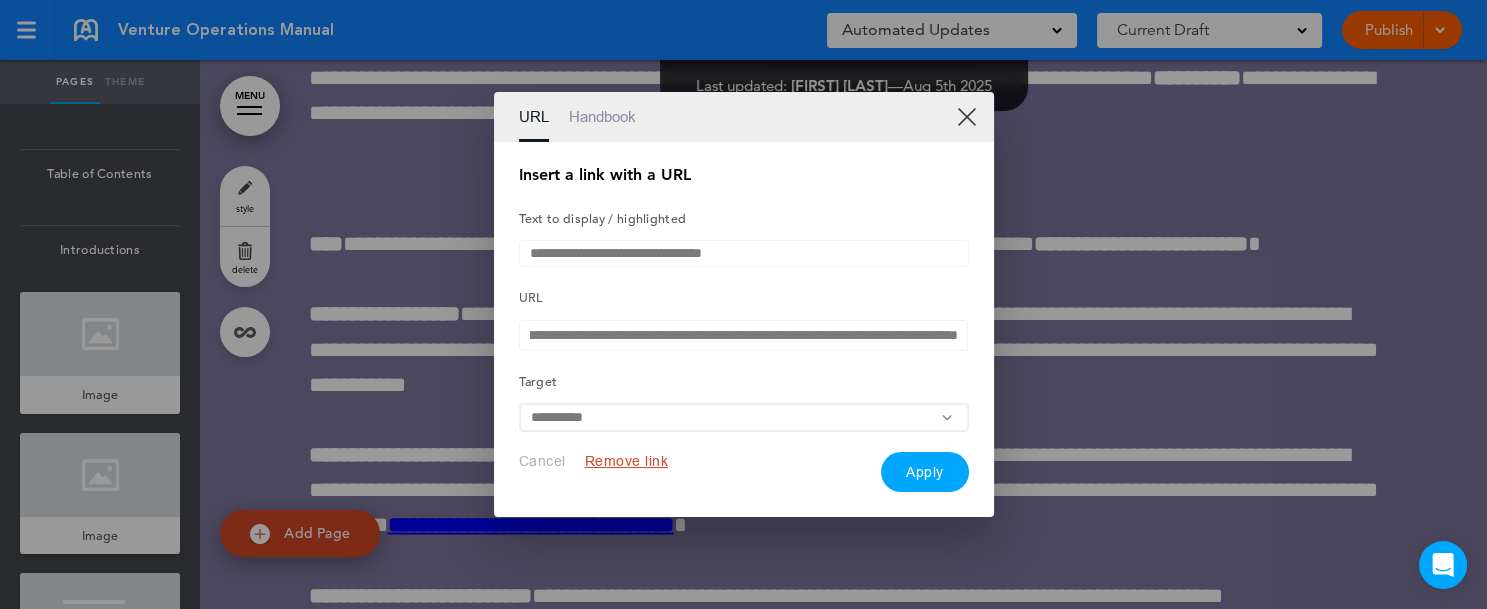 type on "**********" 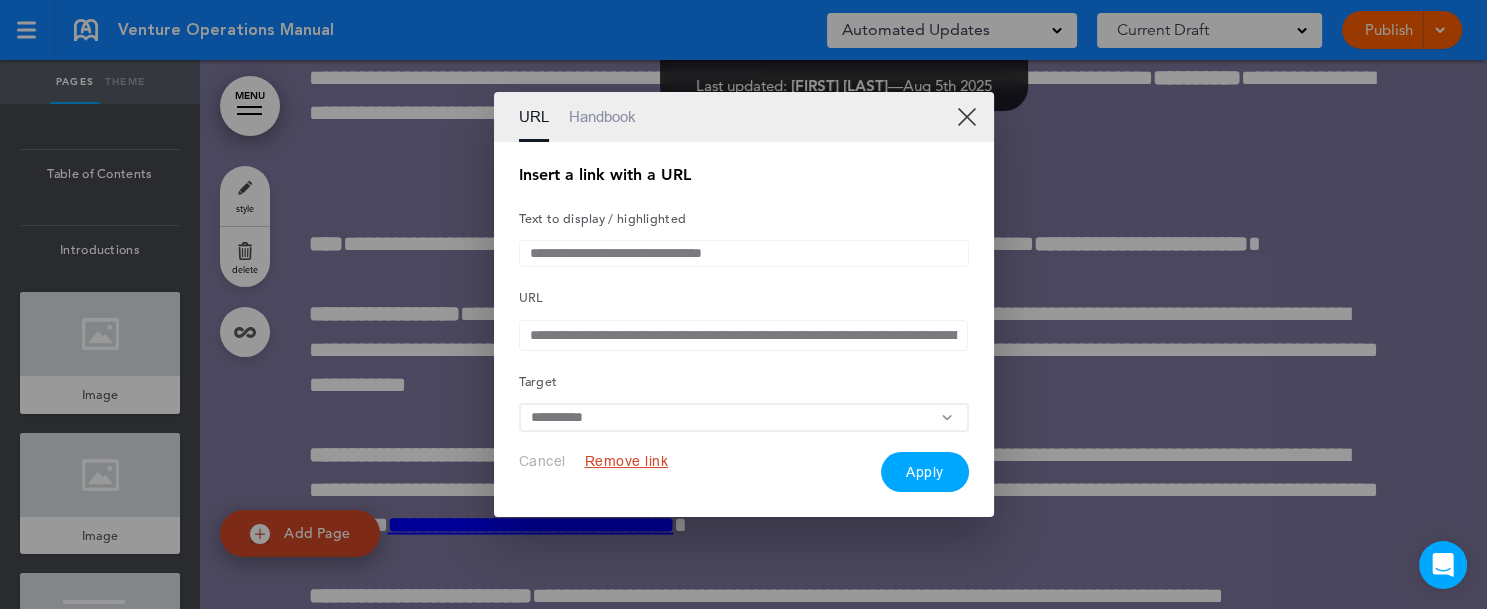 click on "Apply" at bounding box center (925, 472) 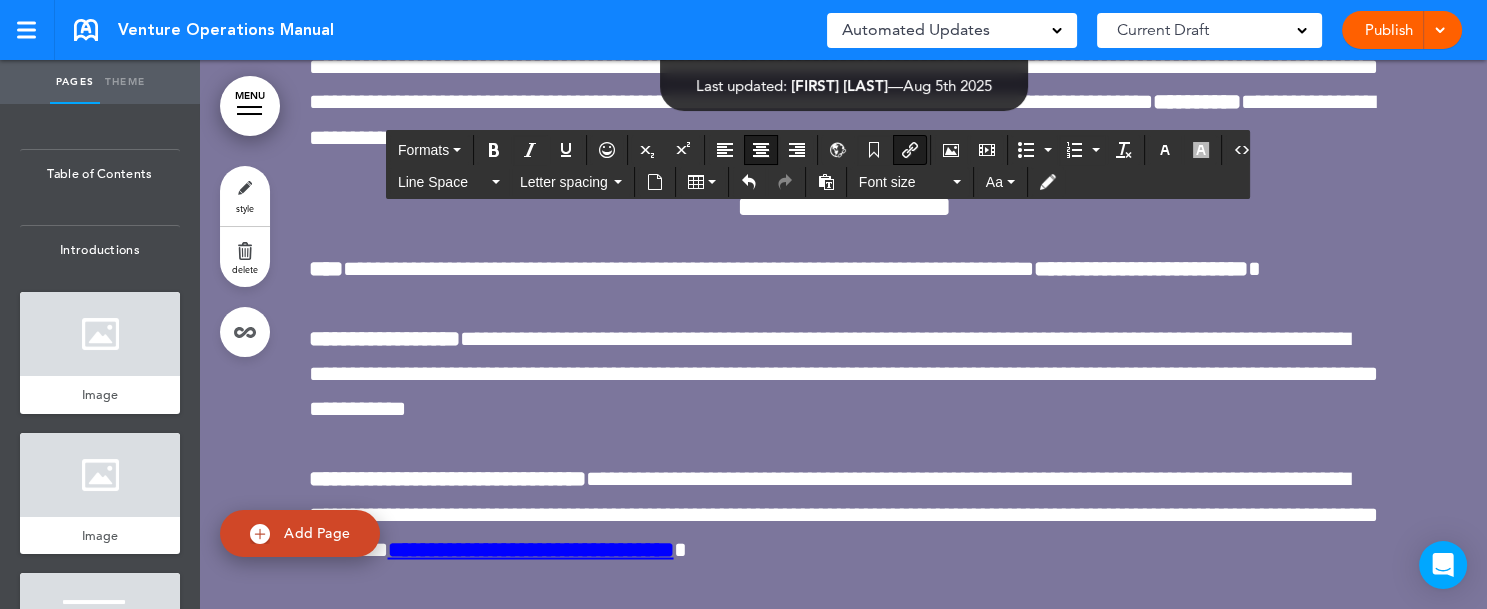 click on "**********" at bounding box center [846, -948] 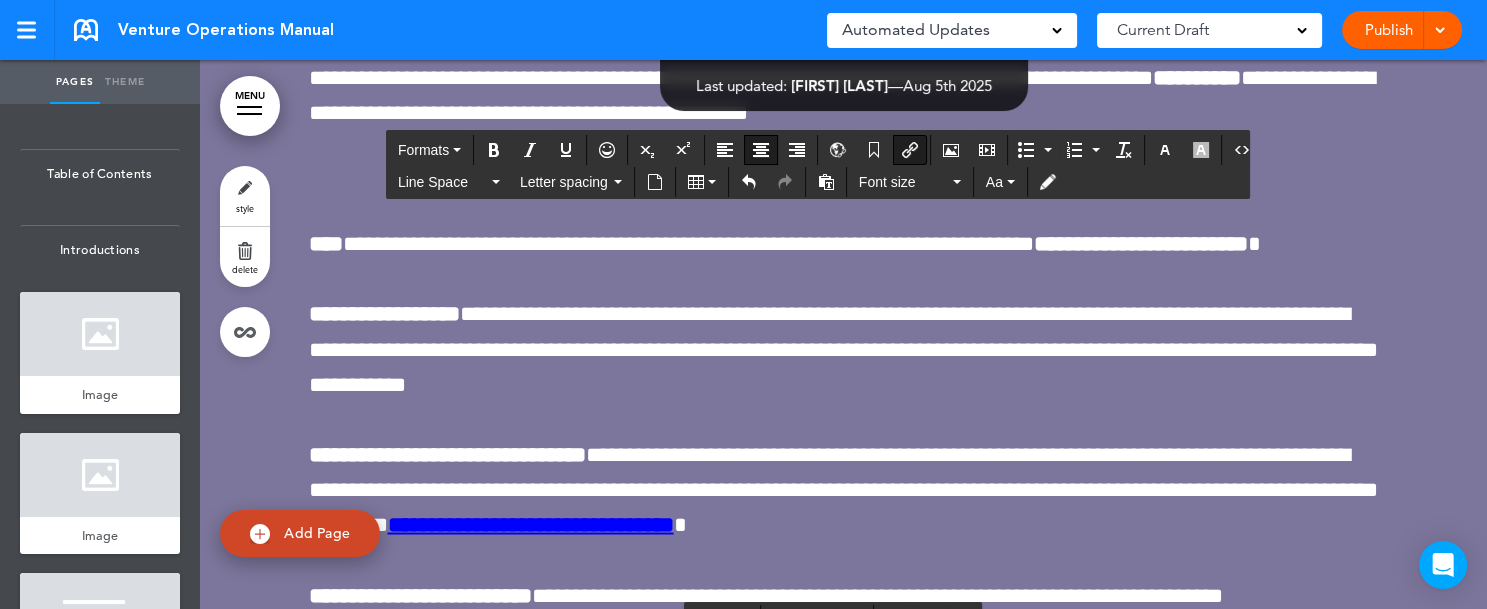 click on "**********" at bounding box center (843, -871) 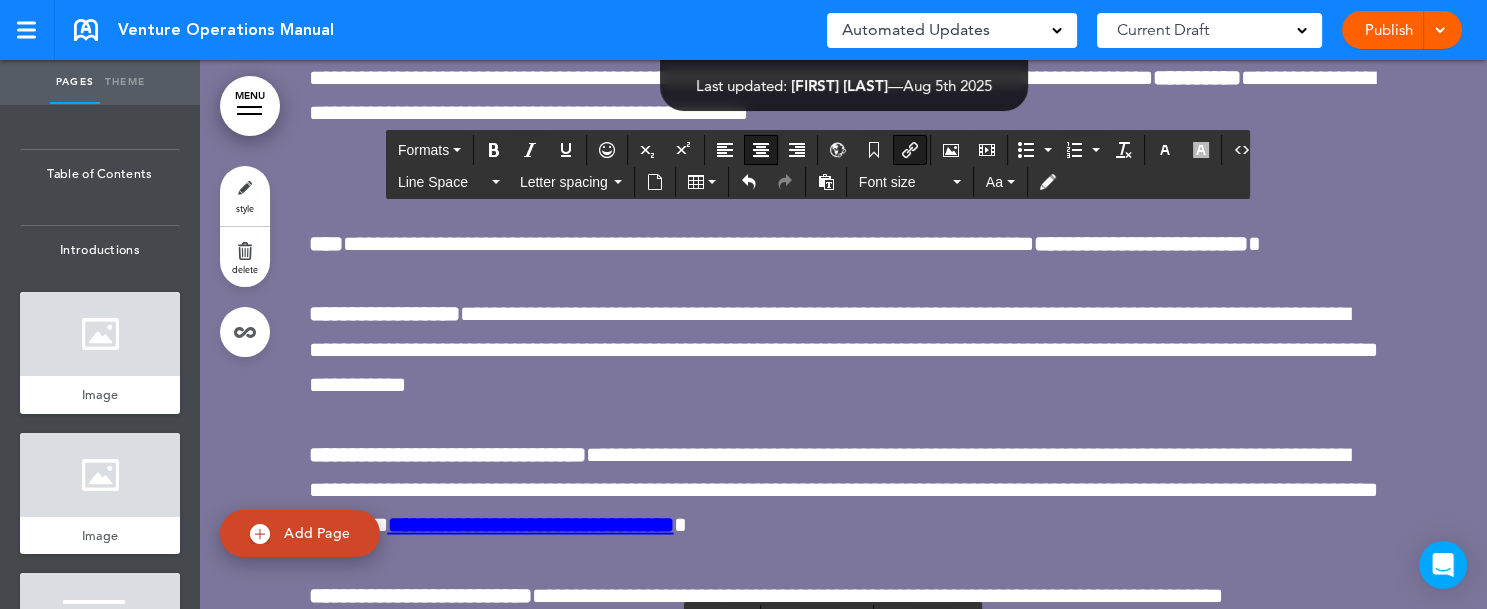 click at bounding box center (910, 150) 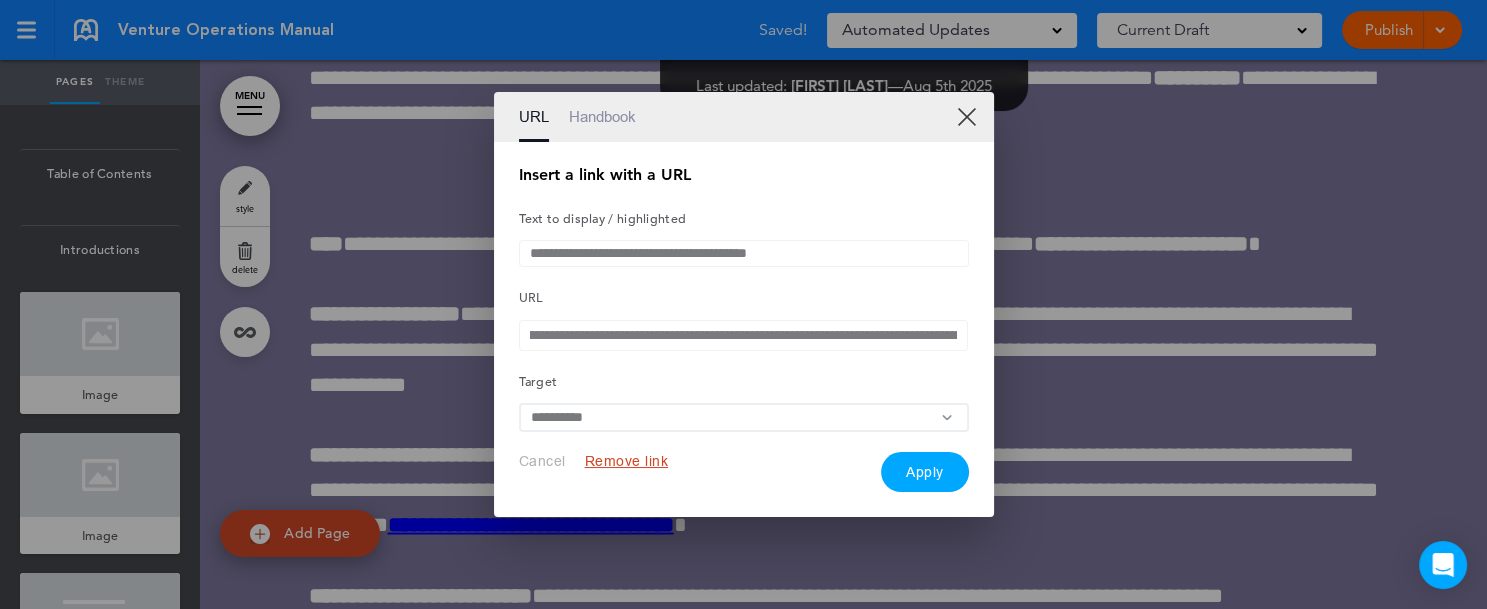 scroll, scrollTop: 0, scrollLeft: 733, axis: horizontal 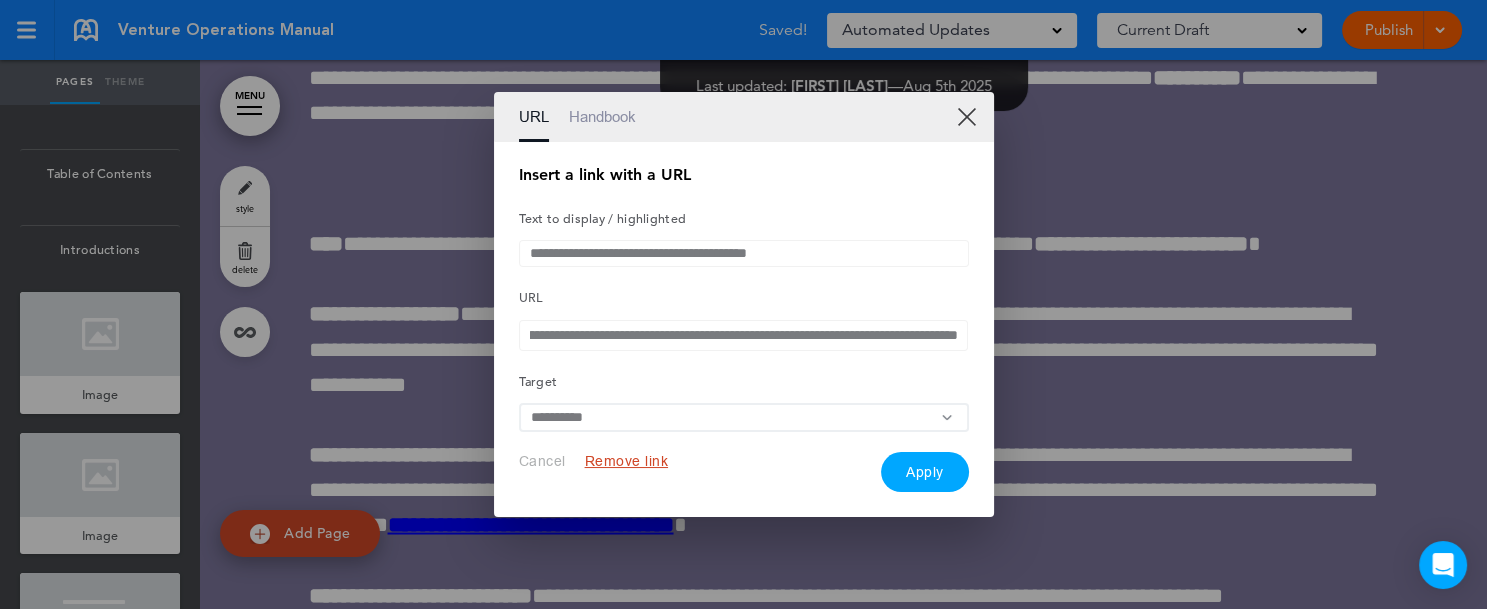 drag, startPoint x: 535, startPoint y: 336, endPoint x: 1055, endPoint y: 345, distance: 520.0779 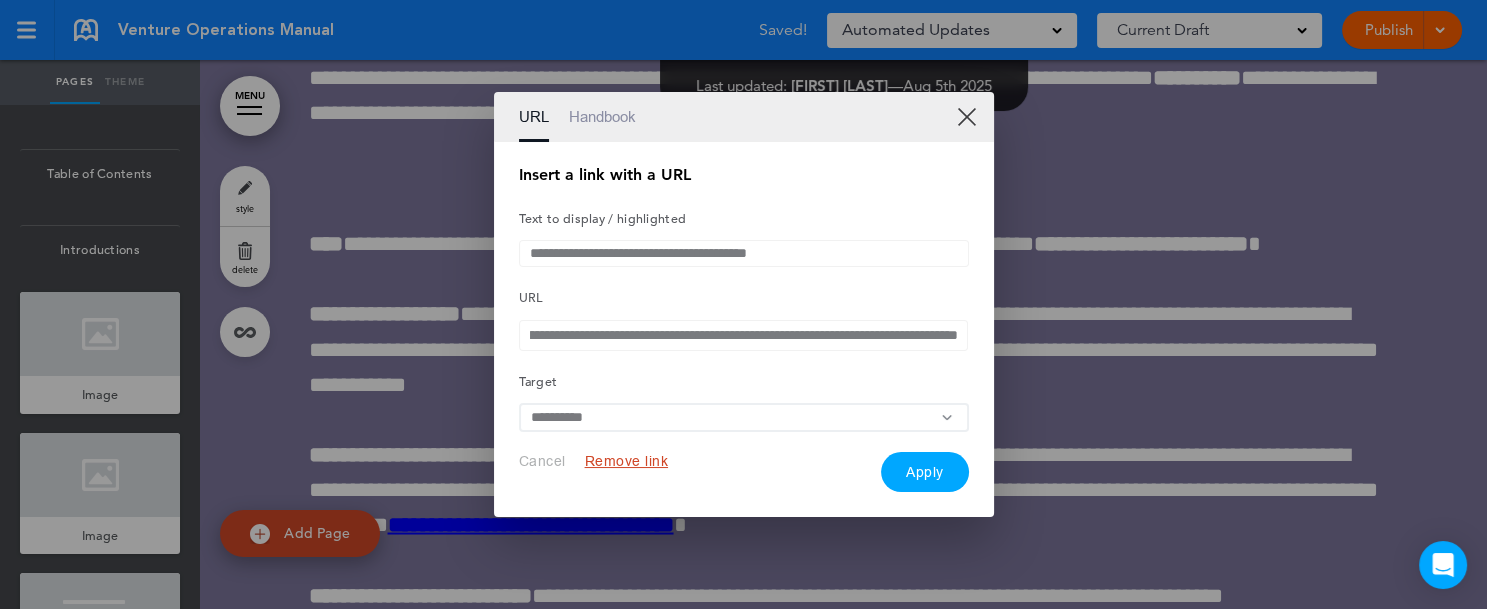 click on "**********" at bounding box center (743, 304) 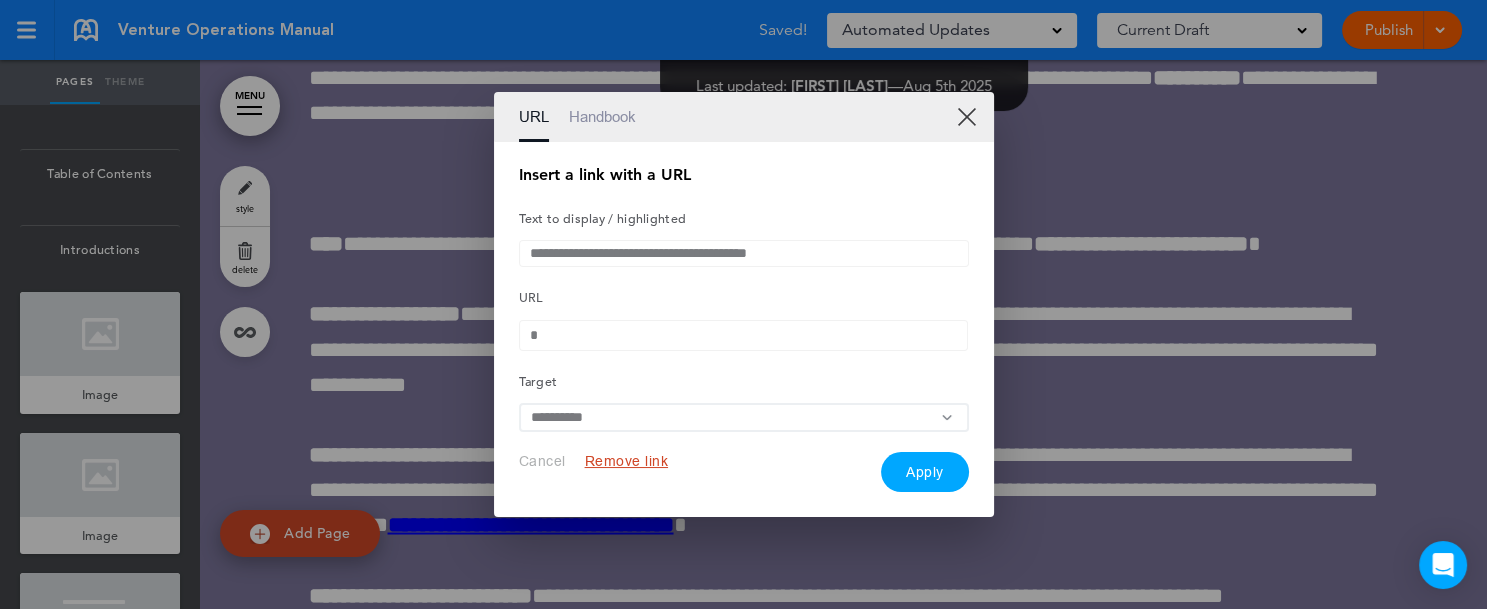 scroll, scrollTop: 0, scrollLeft: 0, axis: both 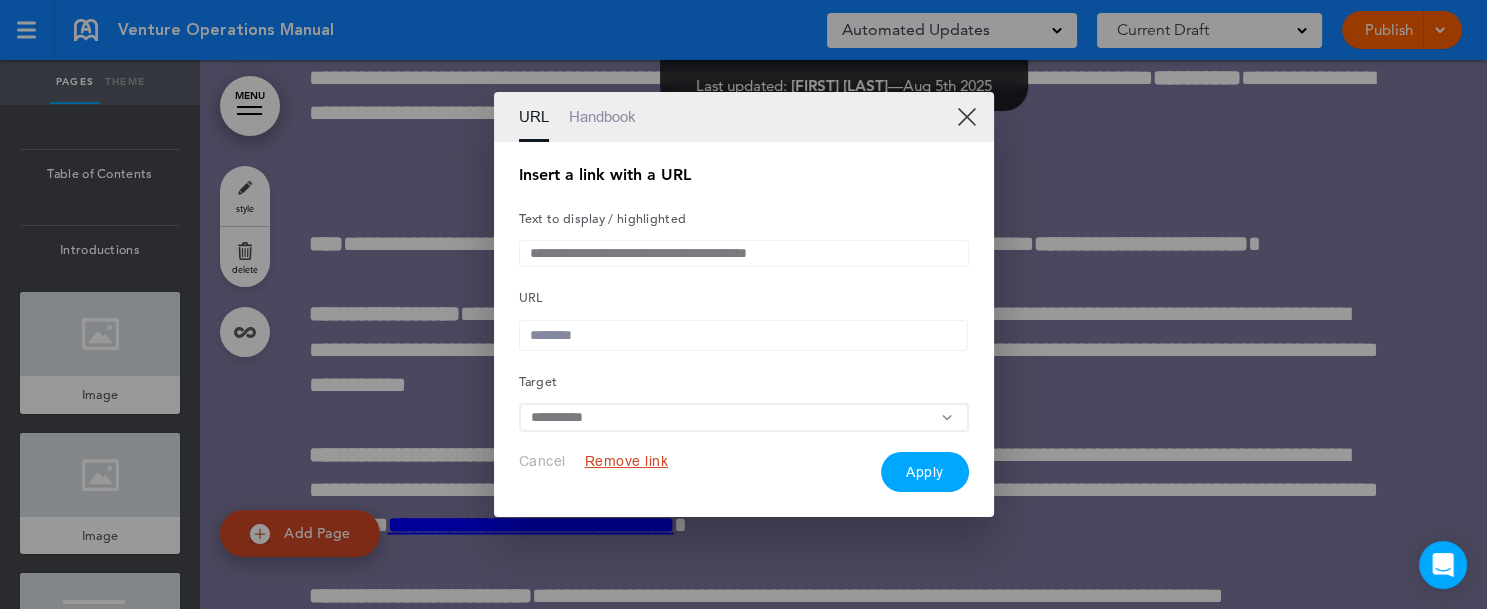 paste on "**********" 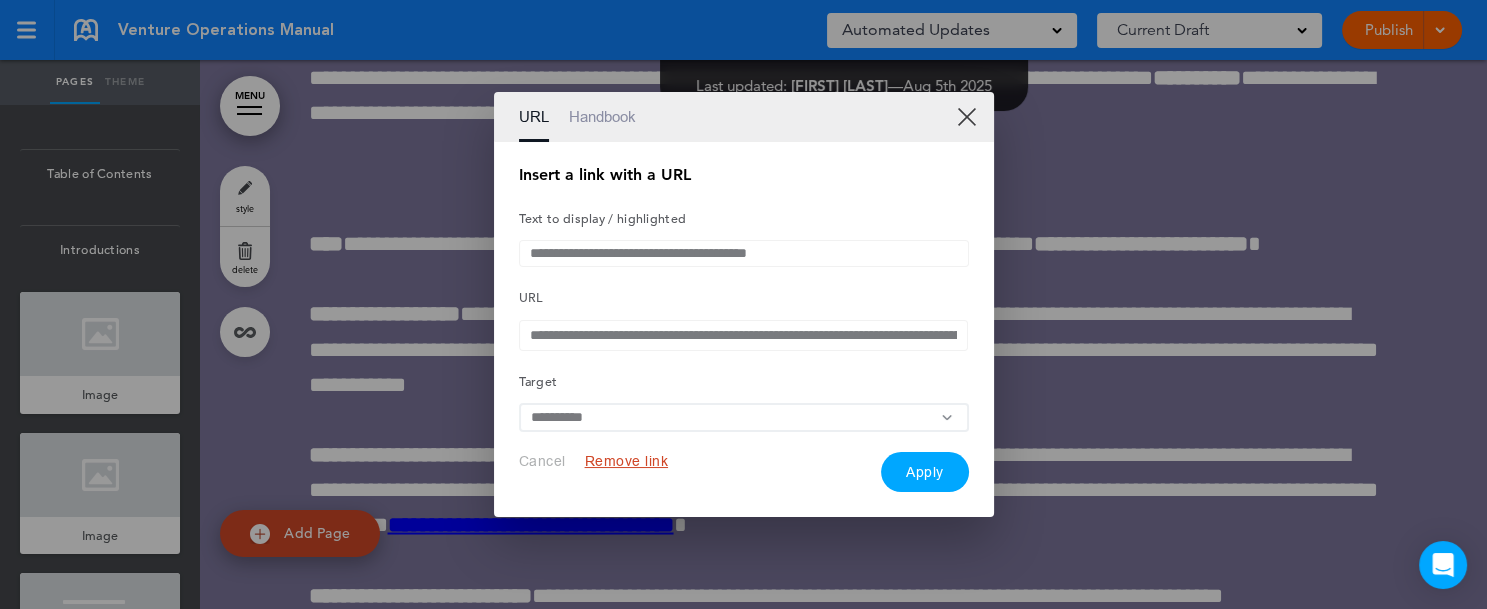 scroll, scrollTop: 0, scrollLeft: 713, axis: horizontal 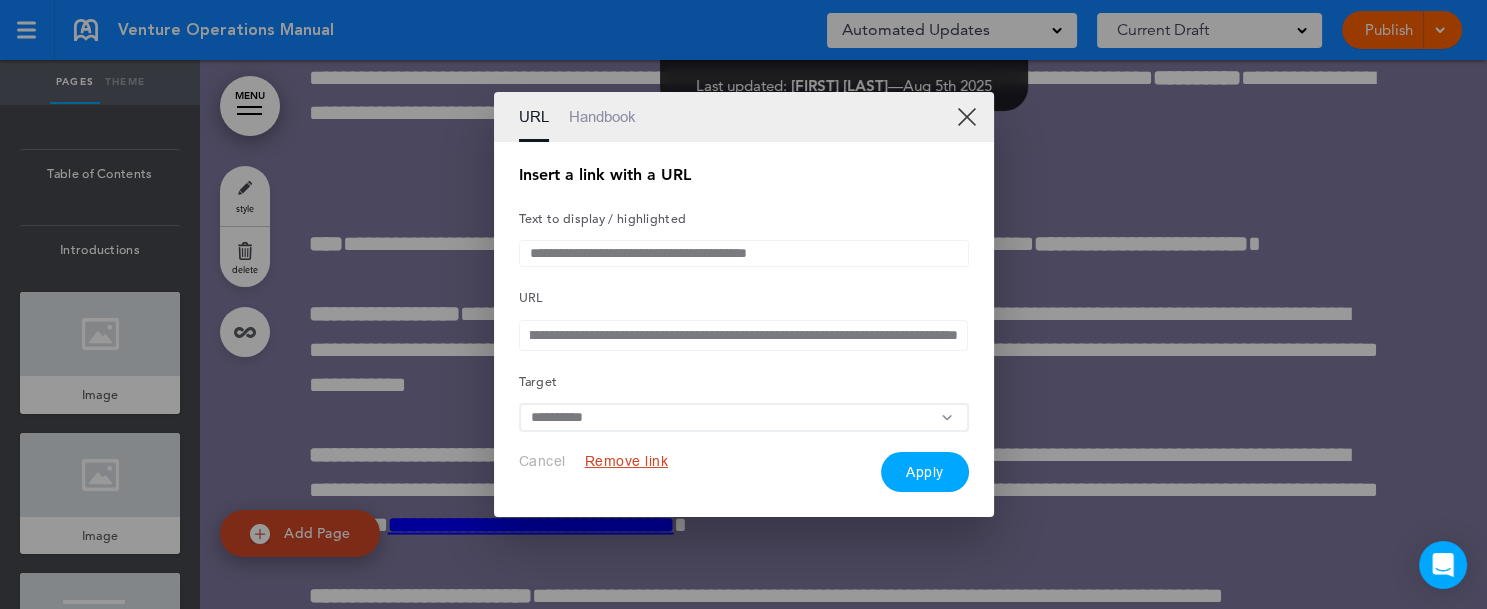 type on "**********" 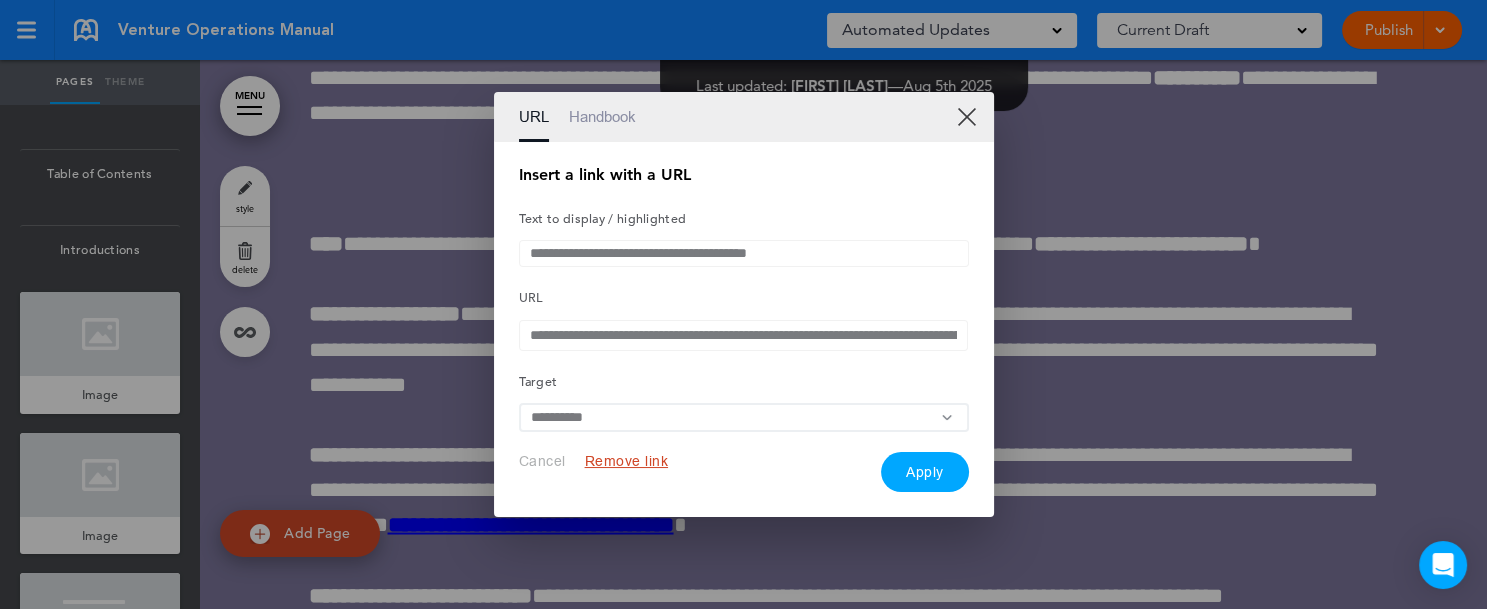 drag, startPoint x: 813, startPoint y: 251, endPoint x: 467, endPoint y: 244, distance: 346.0708 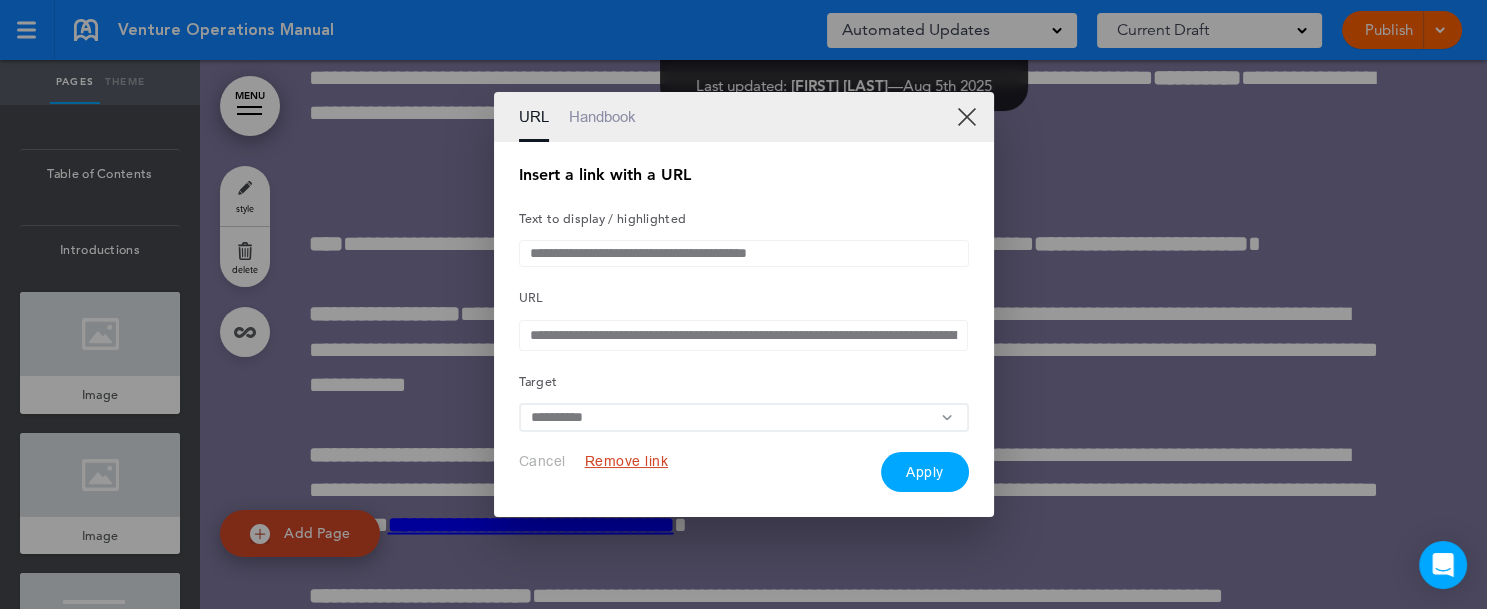 click on "**********" at bounding box center (743, 304) 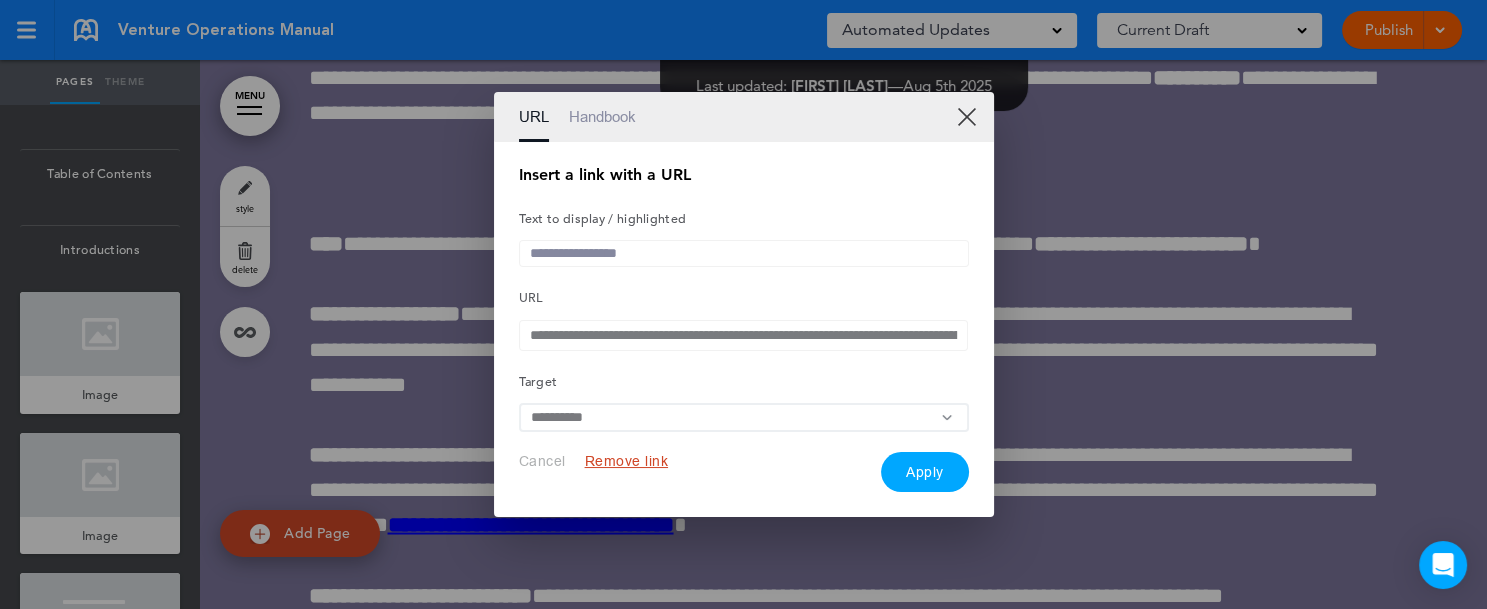 type 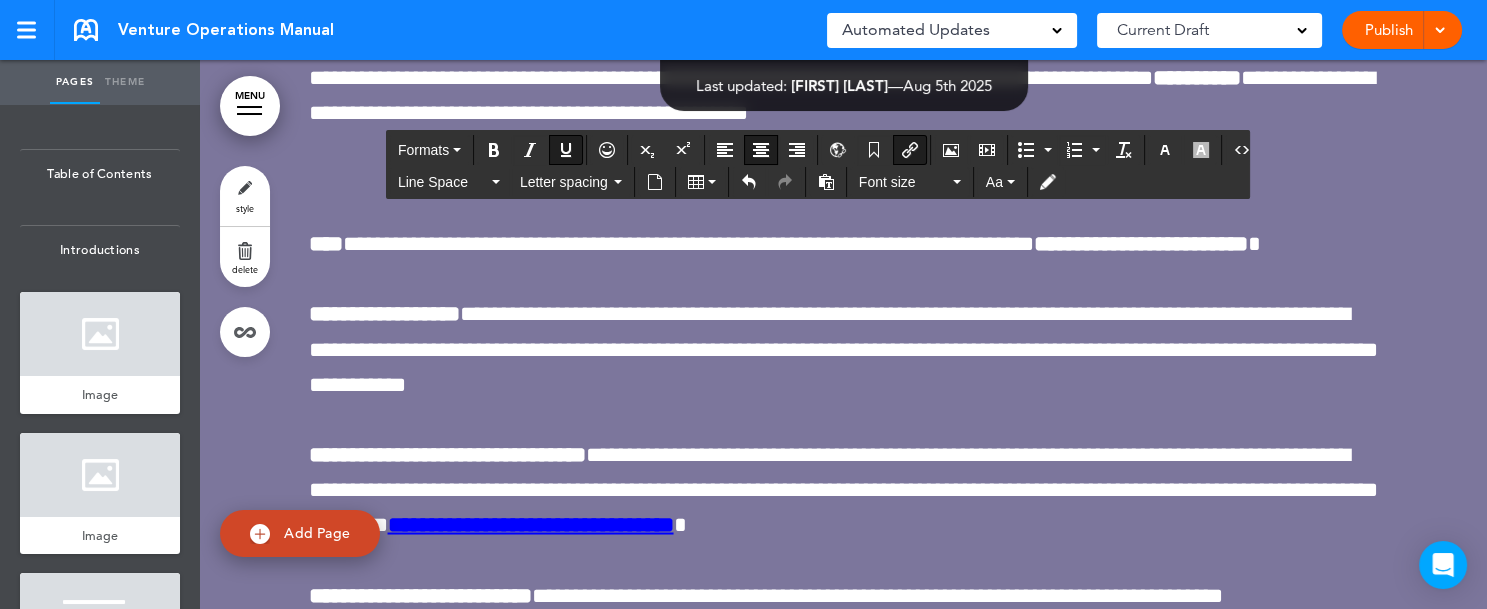 scroll, scrollTop: 152009, scrollLeft: 0, axis: vertical 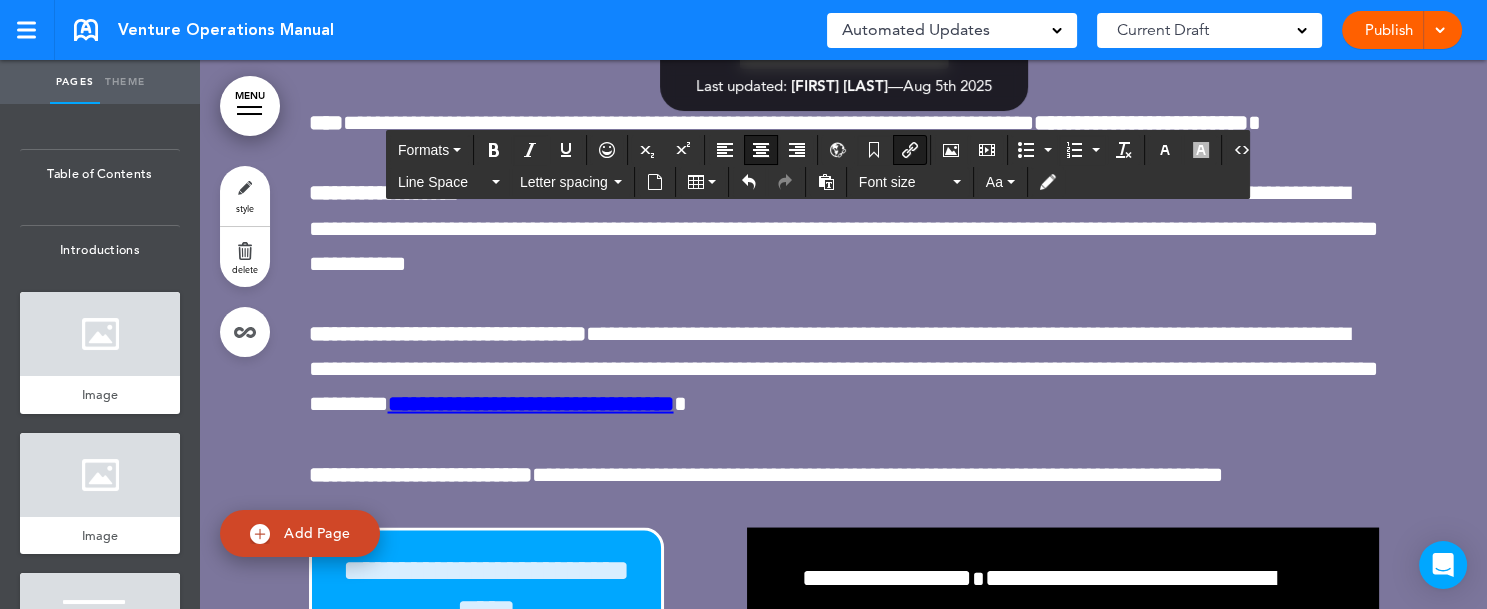 click on "**********" at bounding box center [826, -870] 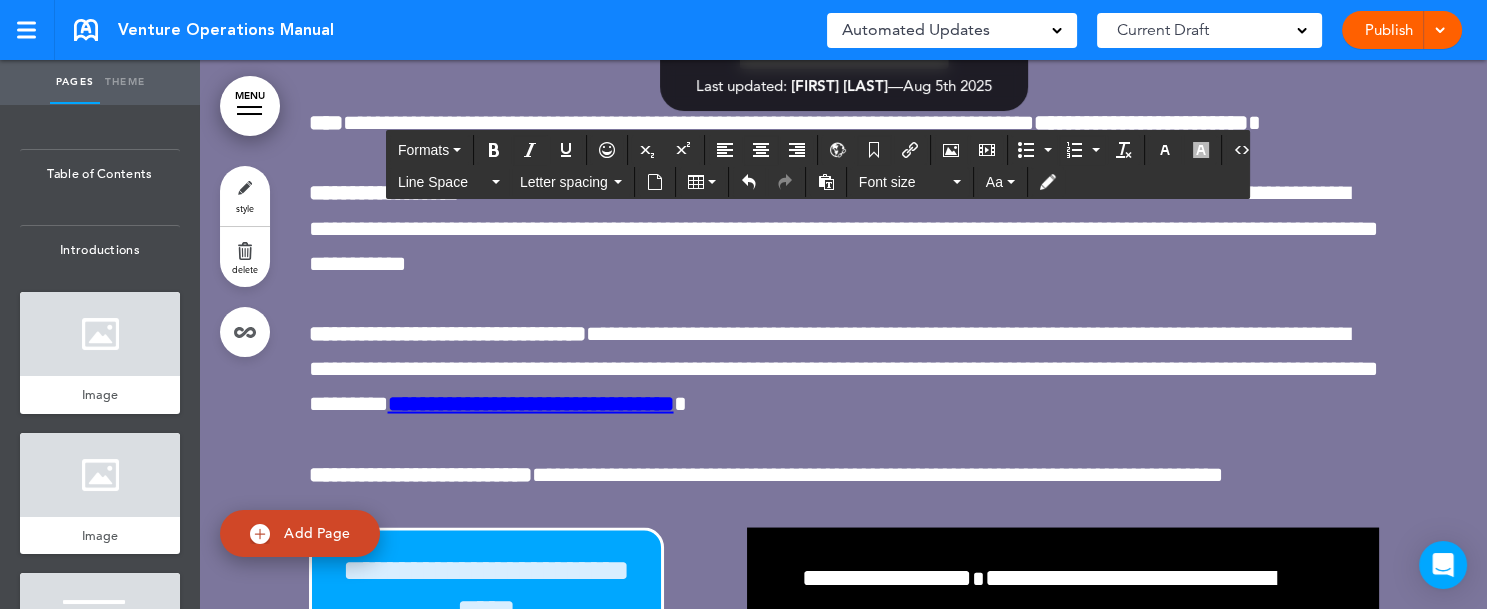 drag, startPoint x: 646, startPoint y: 521, endPoint x: 1072, endPoint y: 588, distance: 431.2366 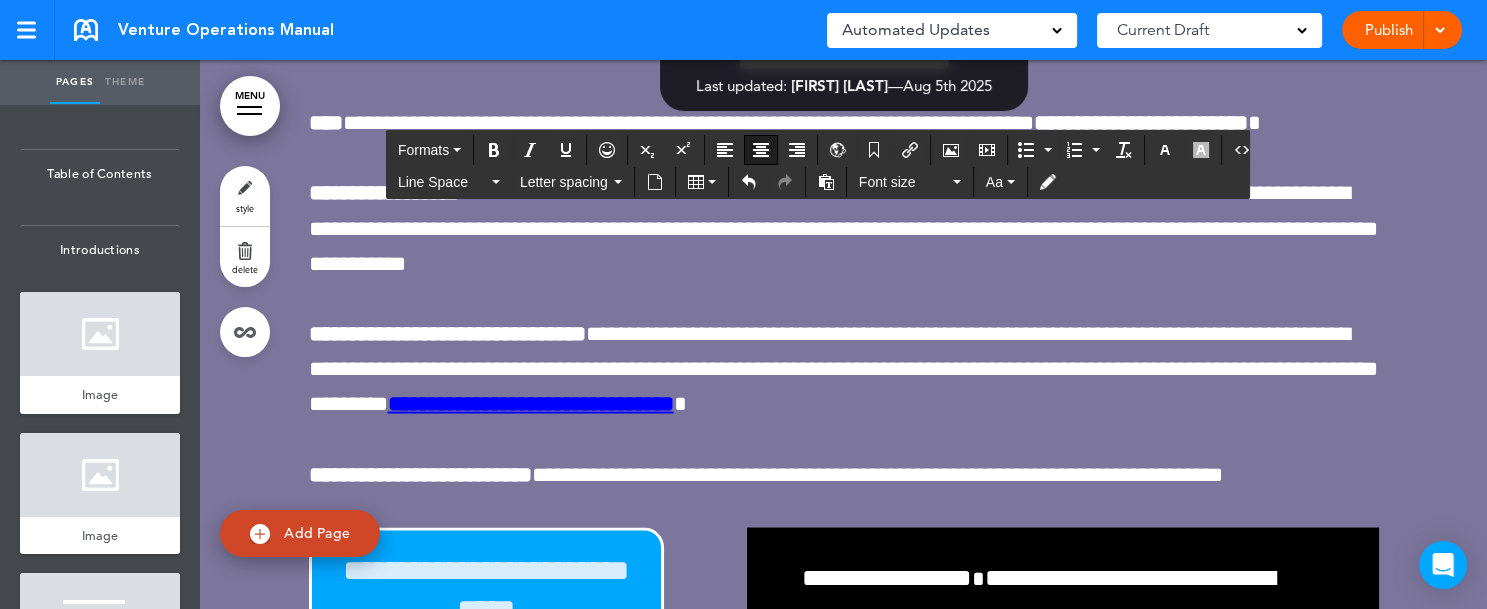 click at bounding box center (826, -911) 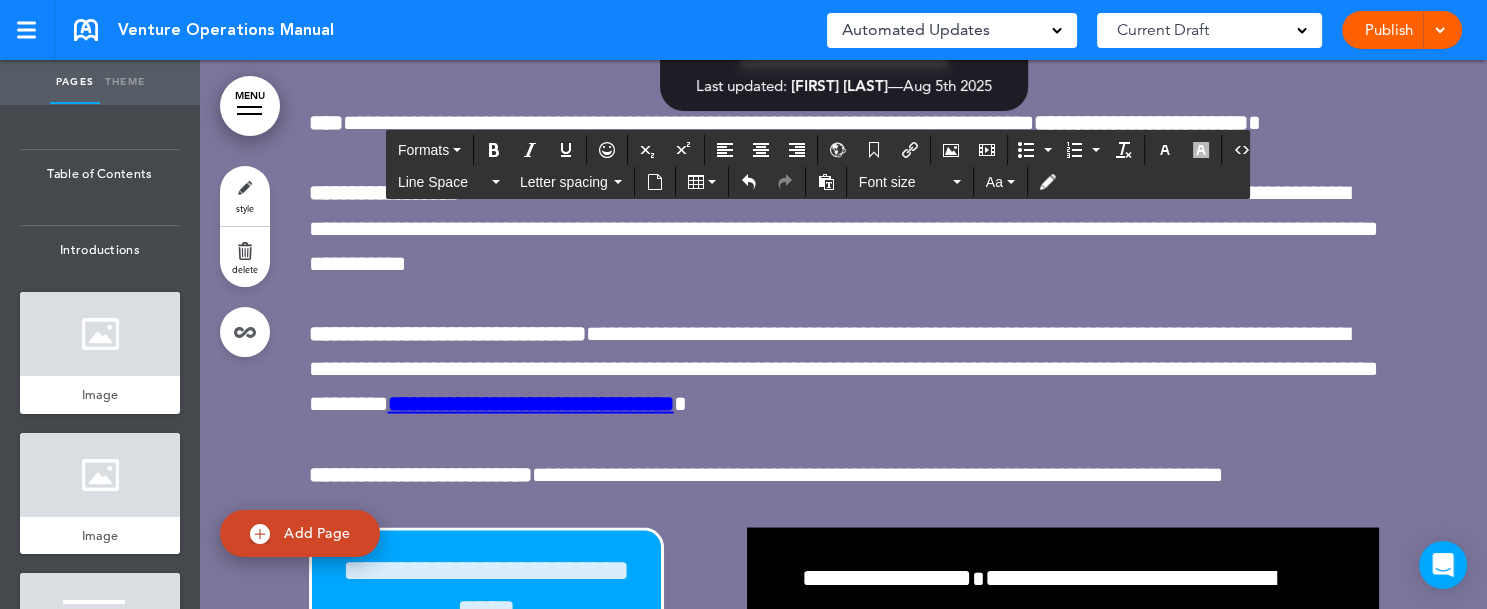 scroll, scrollTop: 152129, scrollLeft: 0, axis: vertical 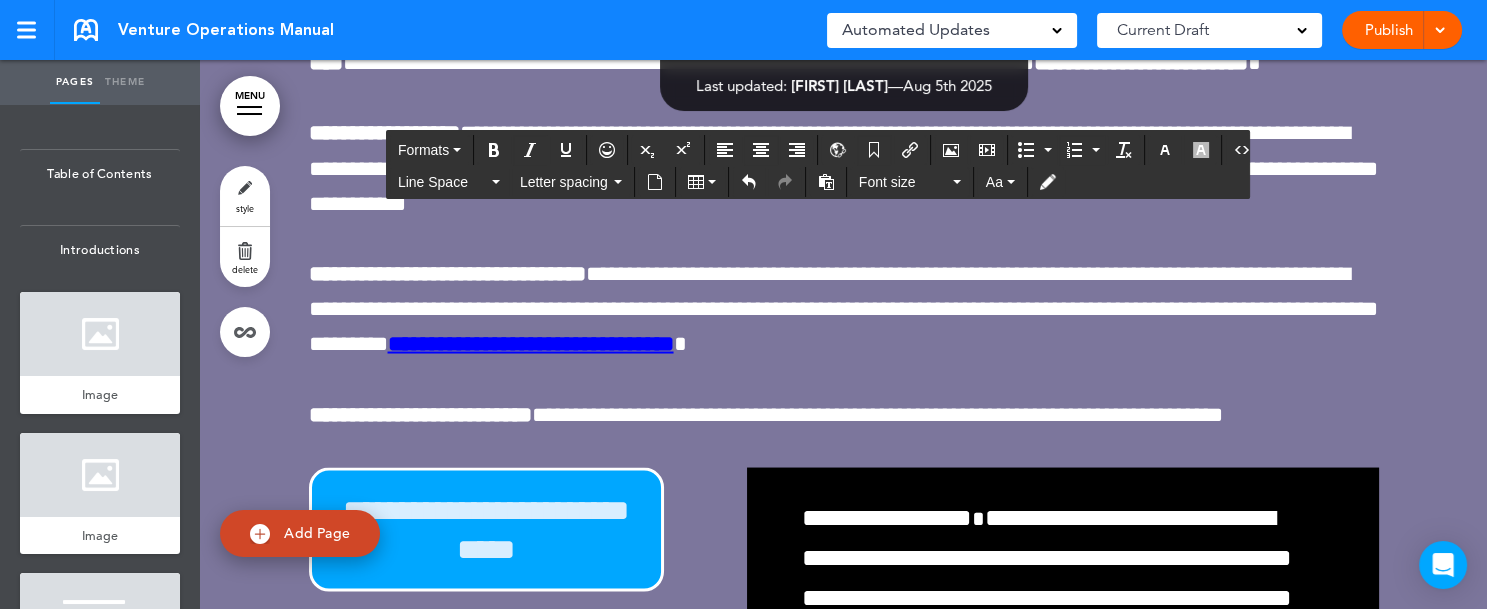 click at bounding box center (826, -907) 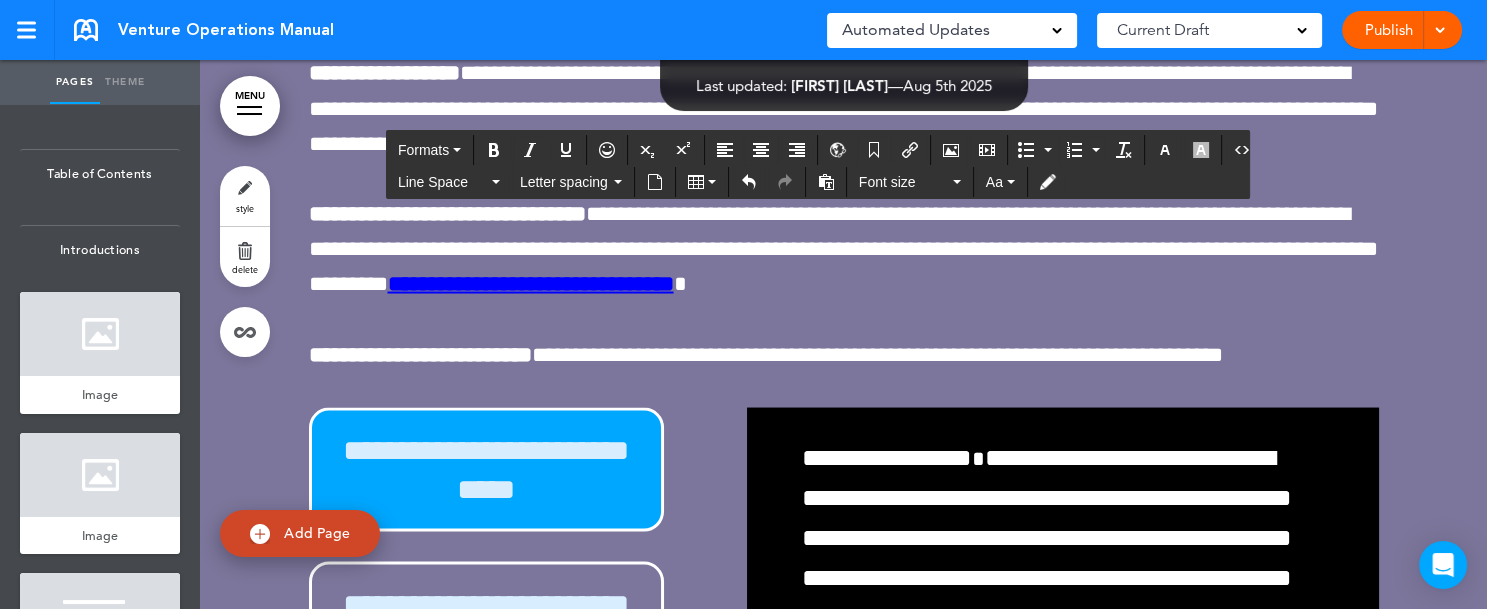 scroll, scrollTop: 152249, scrollLeft: 0, axis: vertical 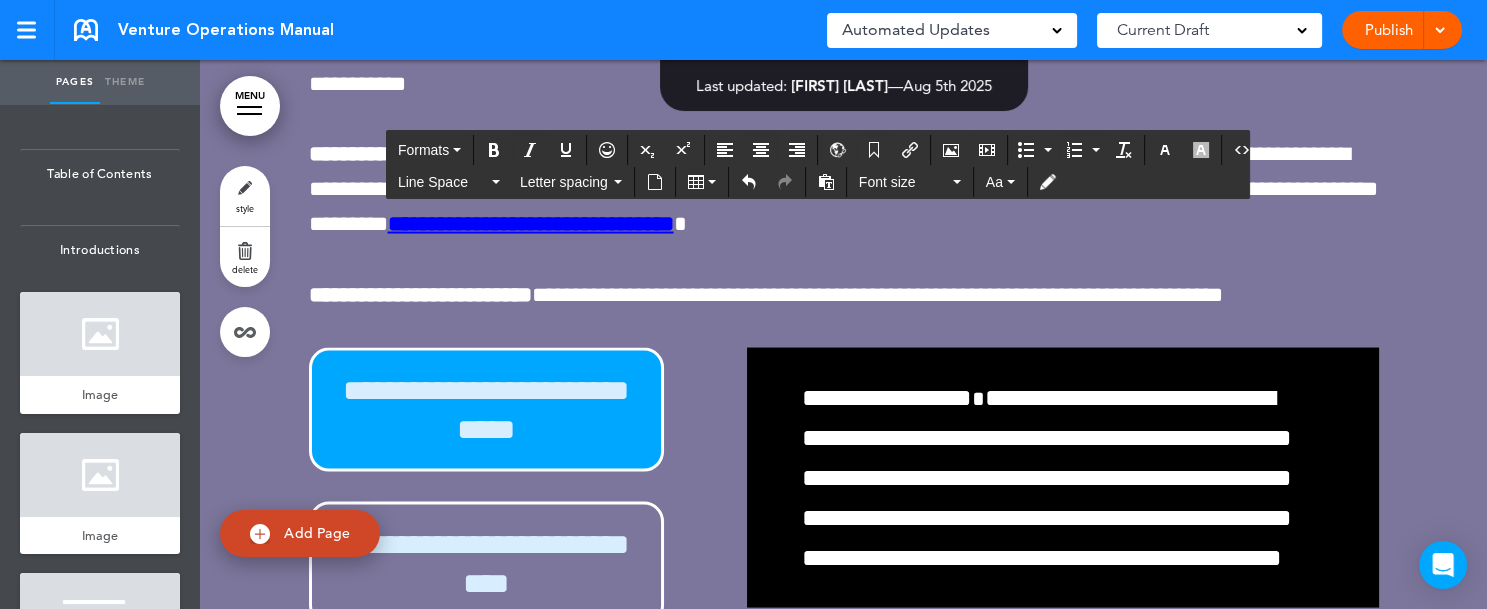 click at bounding box center [826, -1027] 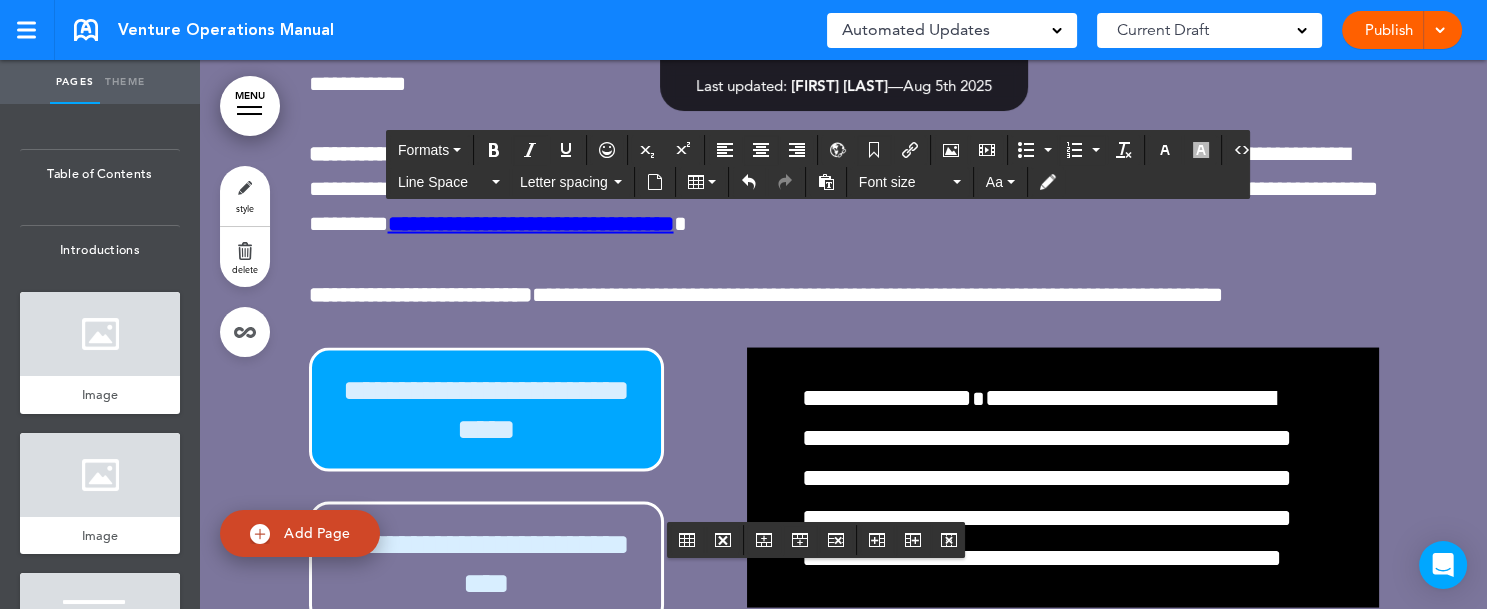 click at bounding box center (826, -1027) 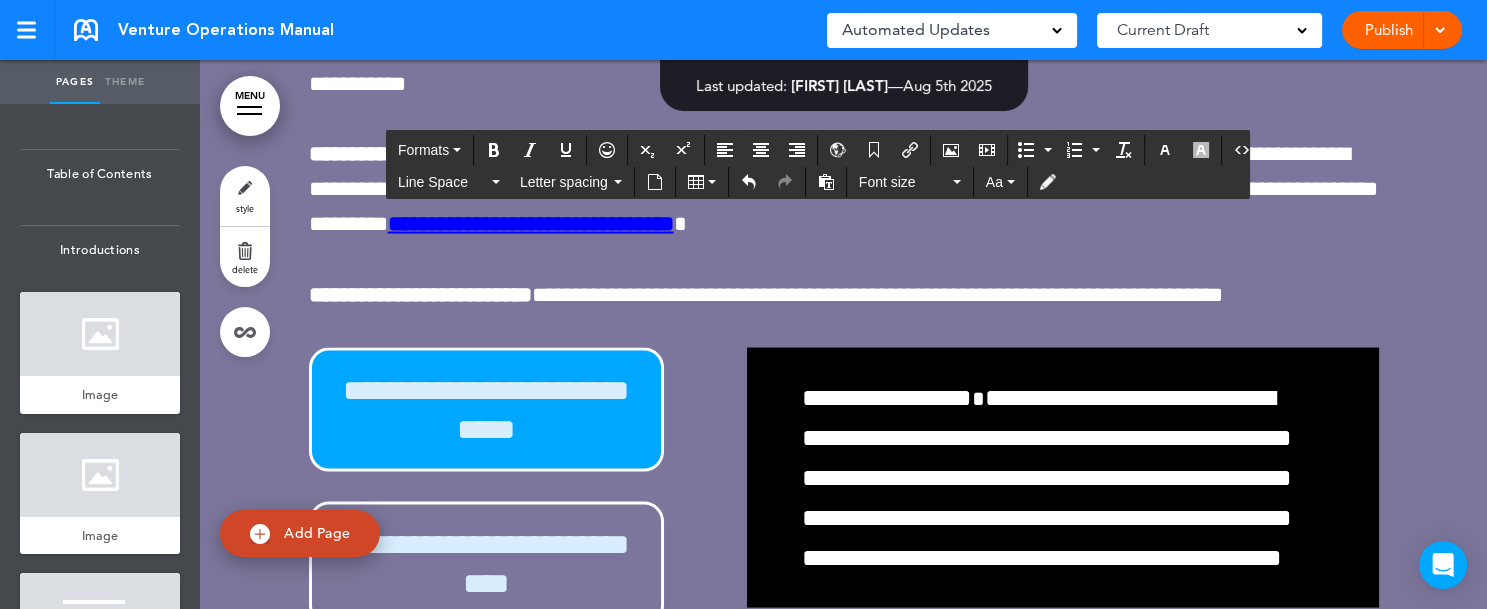 drag, startPoint x: 1262, startPoint y: 519, endPoint x: 1237, endPoint y: 439, distance: 83.81527 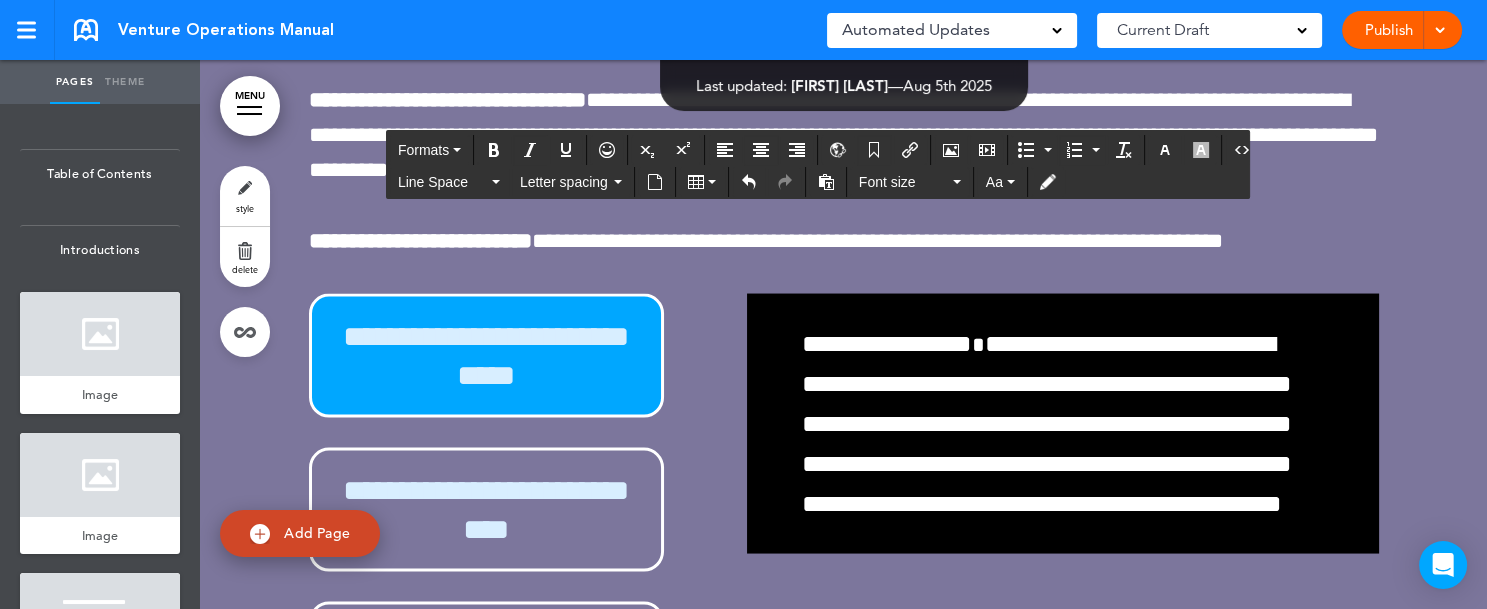 drag, startPoint x: 1246, startPoint y: 466, endPoint x: 1191, endPoint y: 341, distance: 136.565 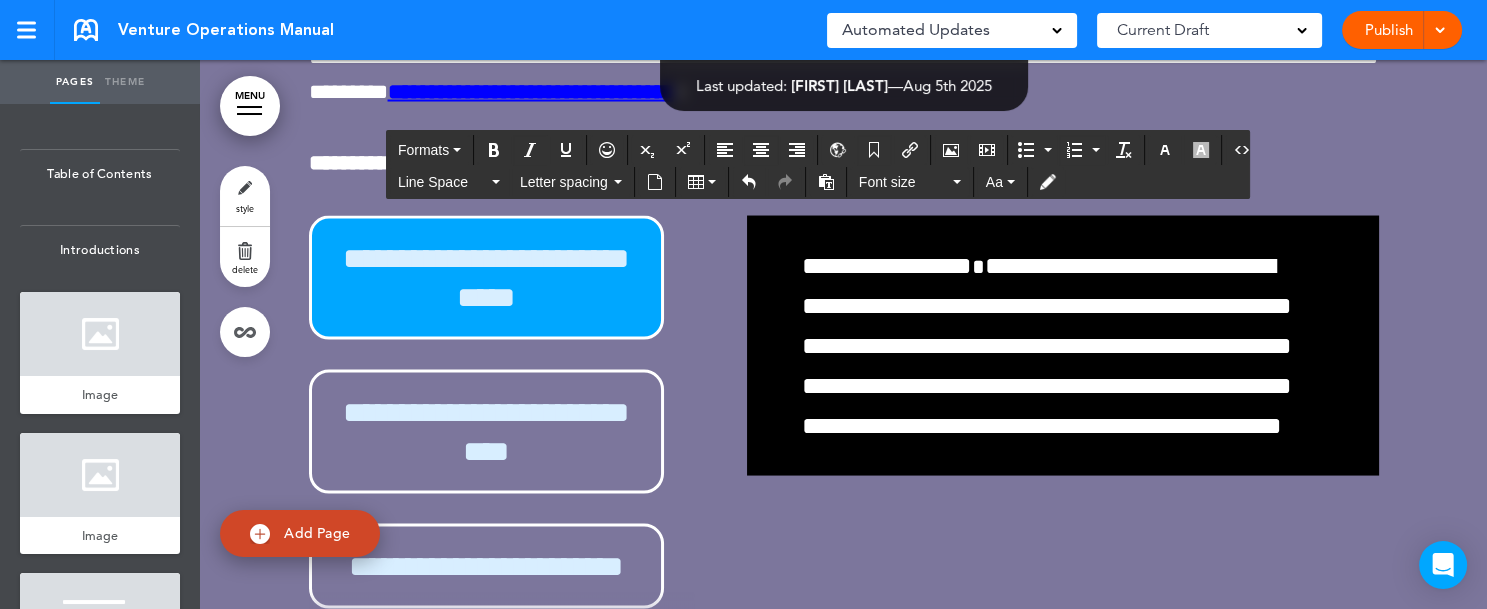 drag, startPoint x: 1210, startPoint y: 386, endPoint x: 1206, endPoint y: 329, distance: 57.14018 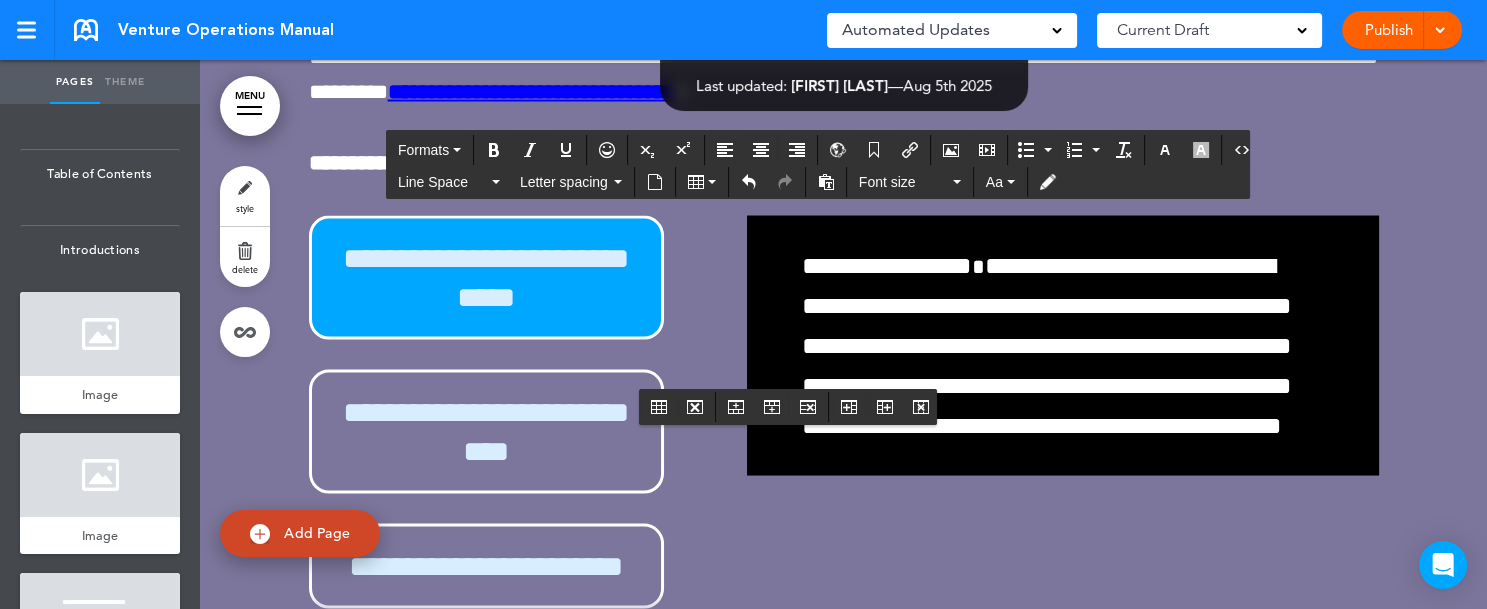 click at bounding box center (798, -1093) 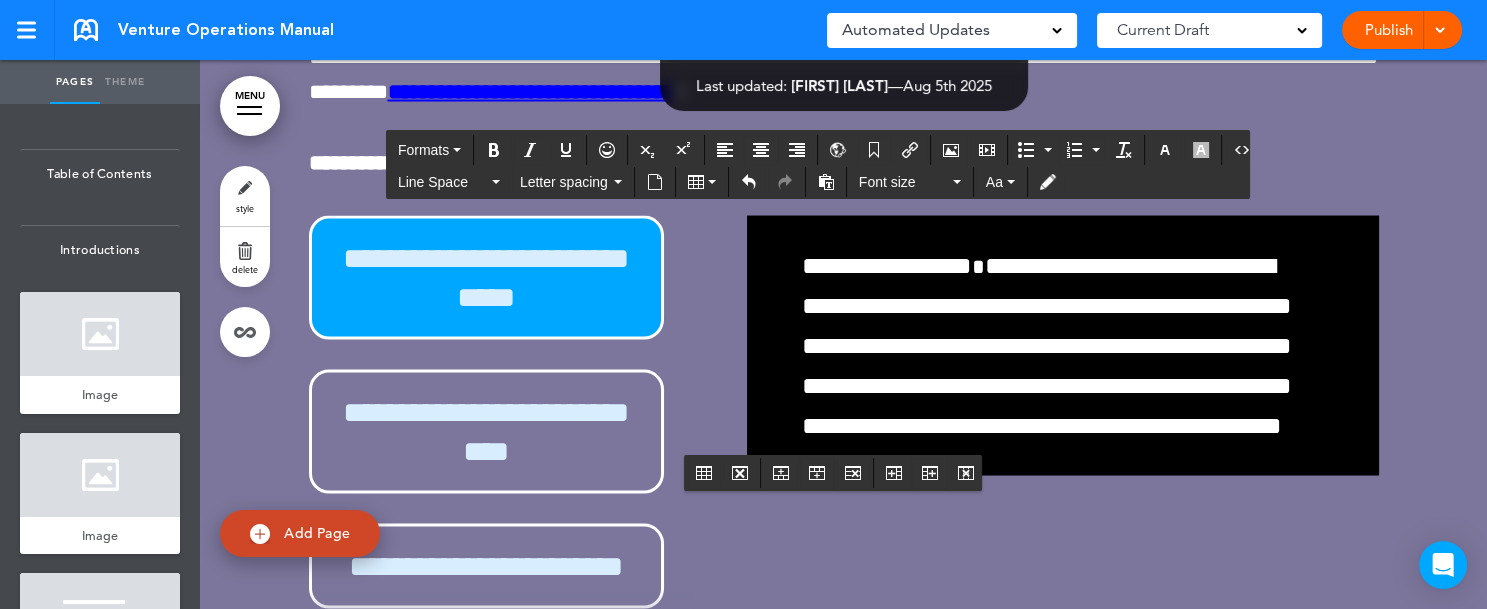 click at bounding box center [843, -1031] 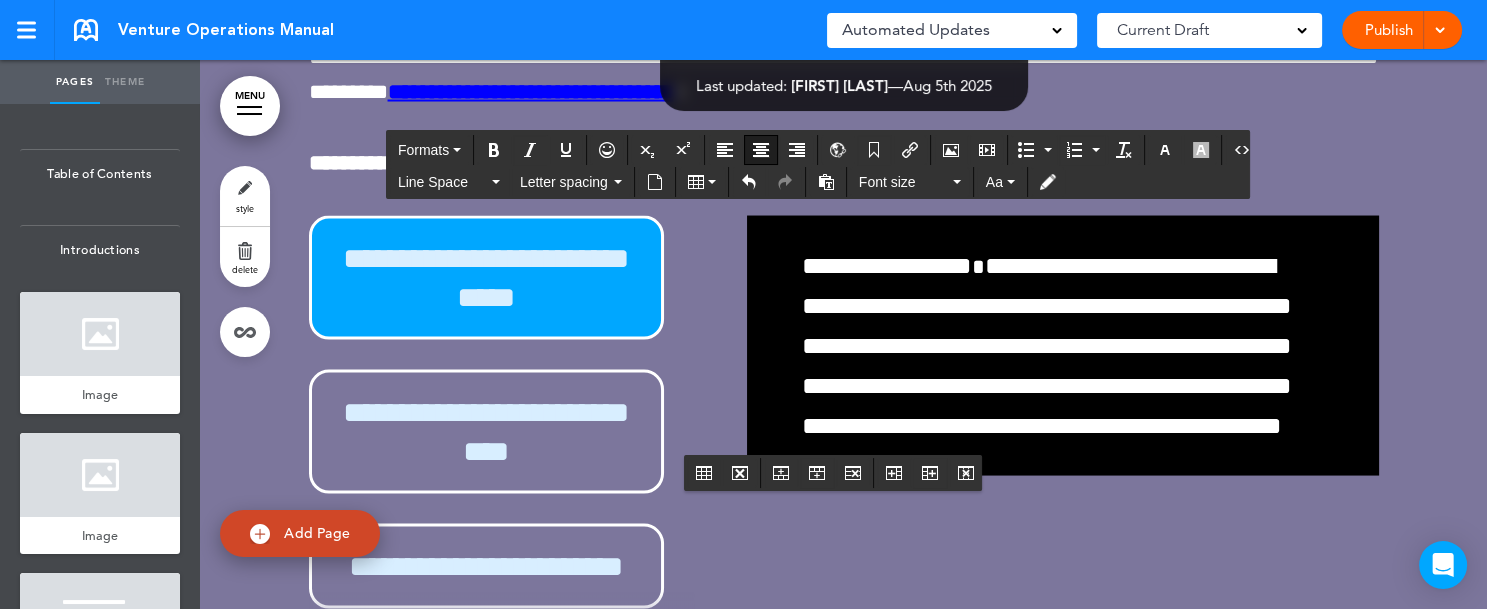 click at bounding box center (843, -1031) 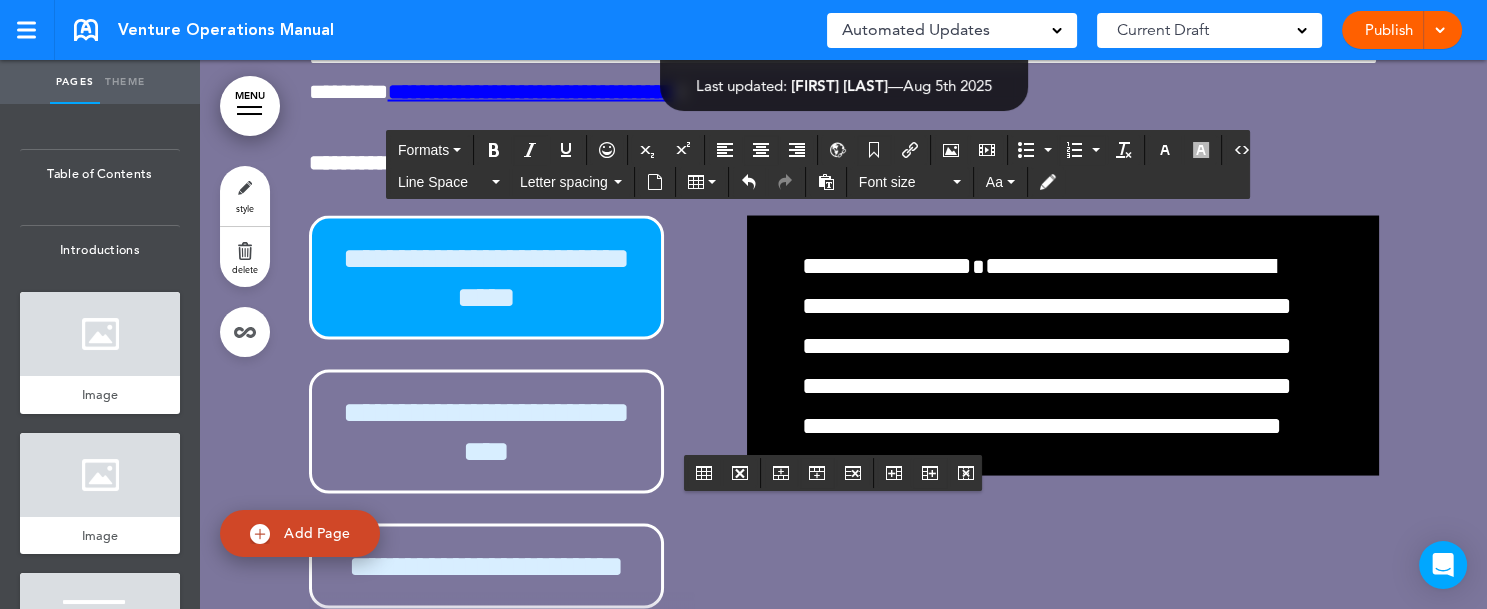 click on "**********" at bounding box center (843, -1197) 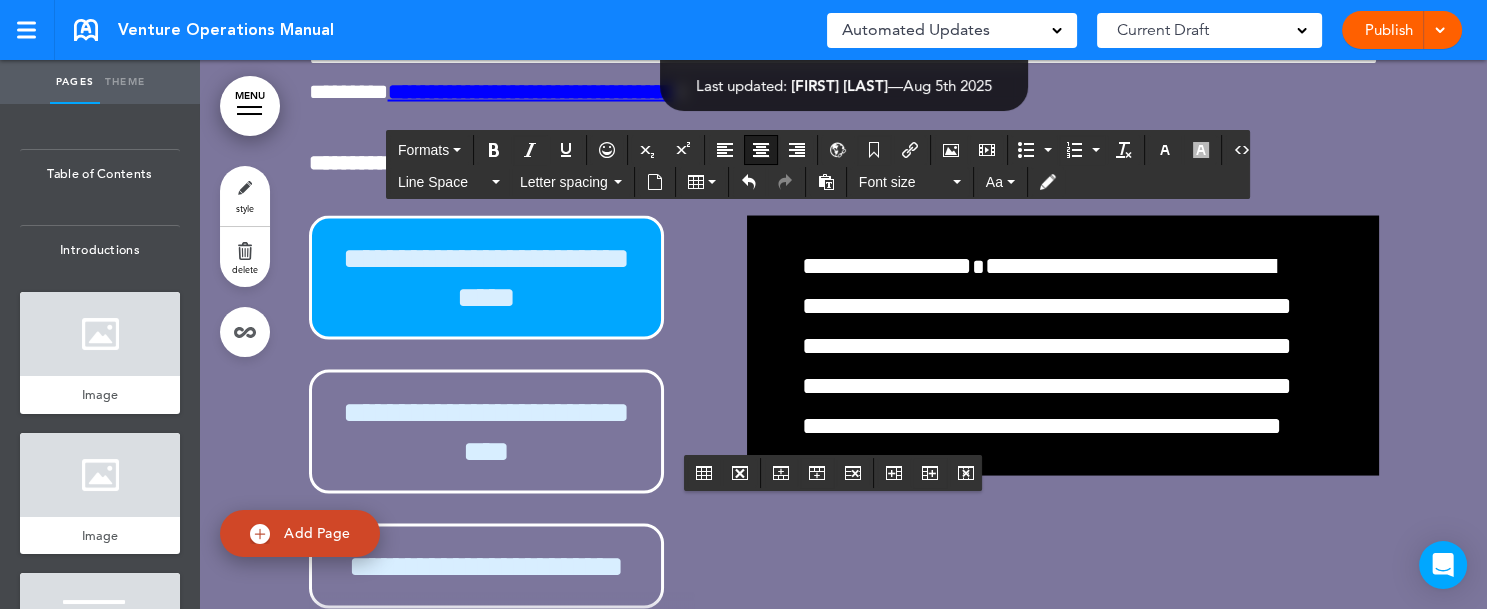 click at bounding box center (843, -1031) 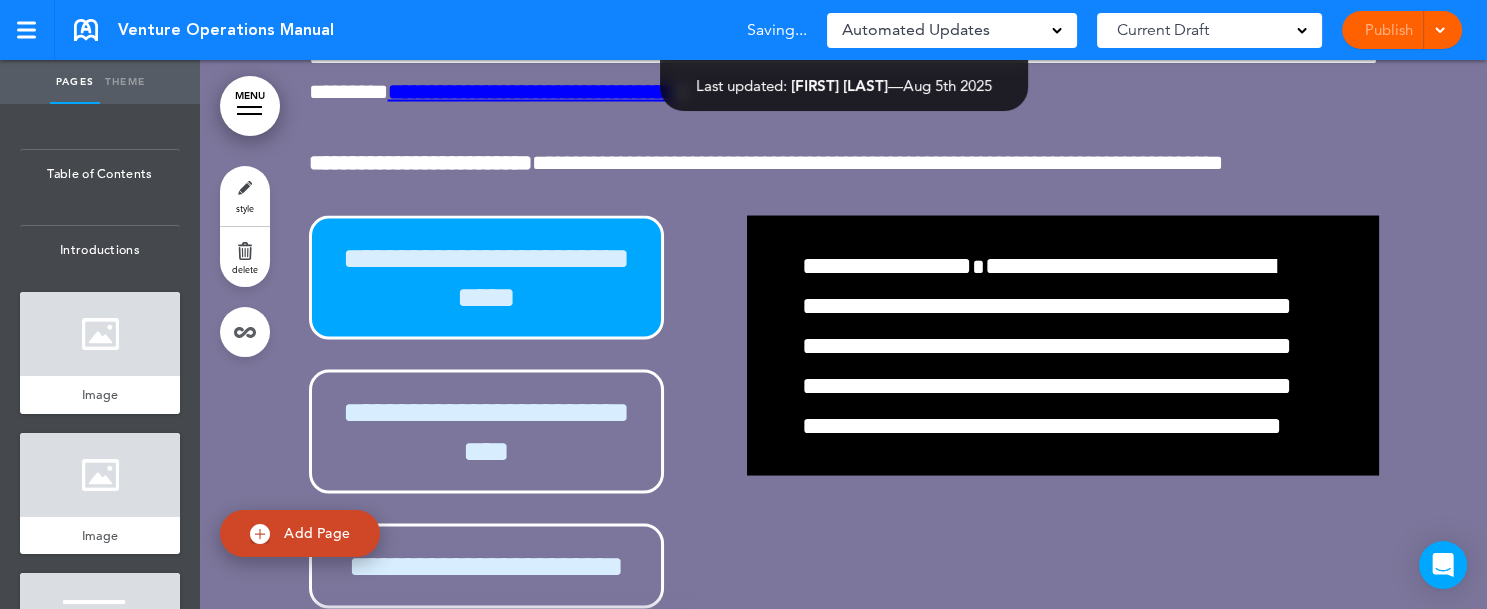 click at bounding box center [1439, 28] 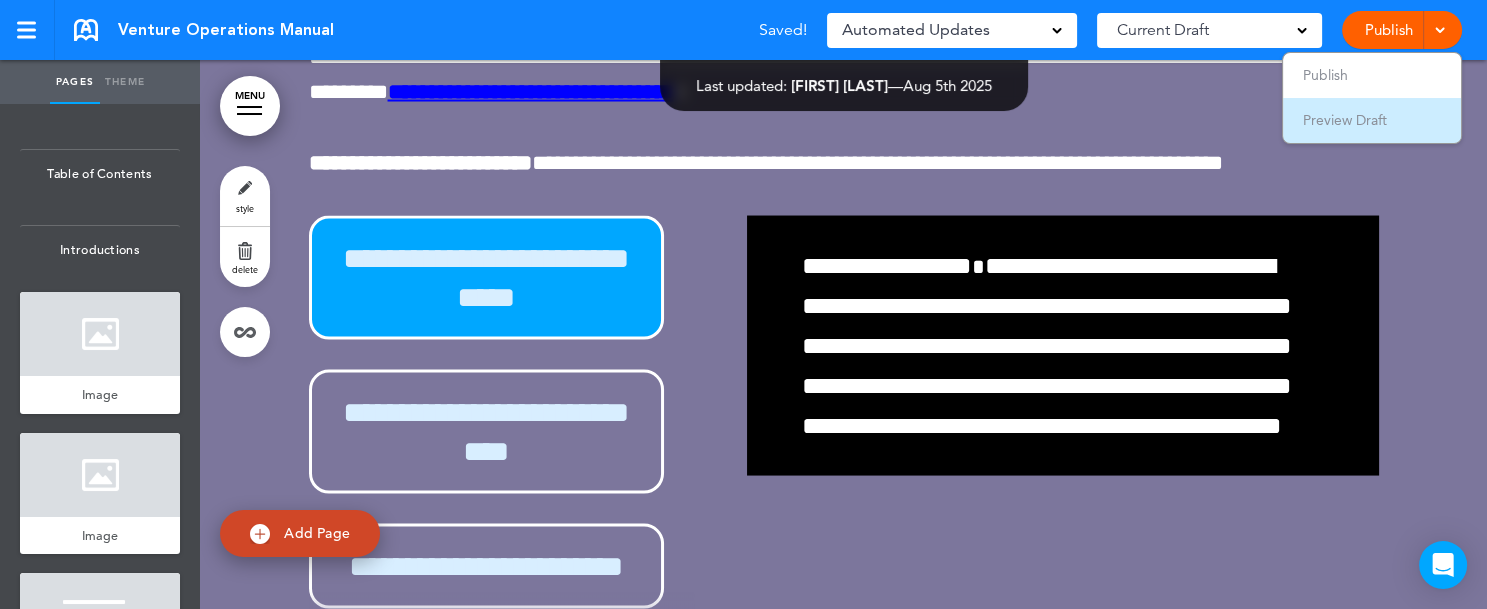click on "Preview Draft" at bounding box center [1372, 120] 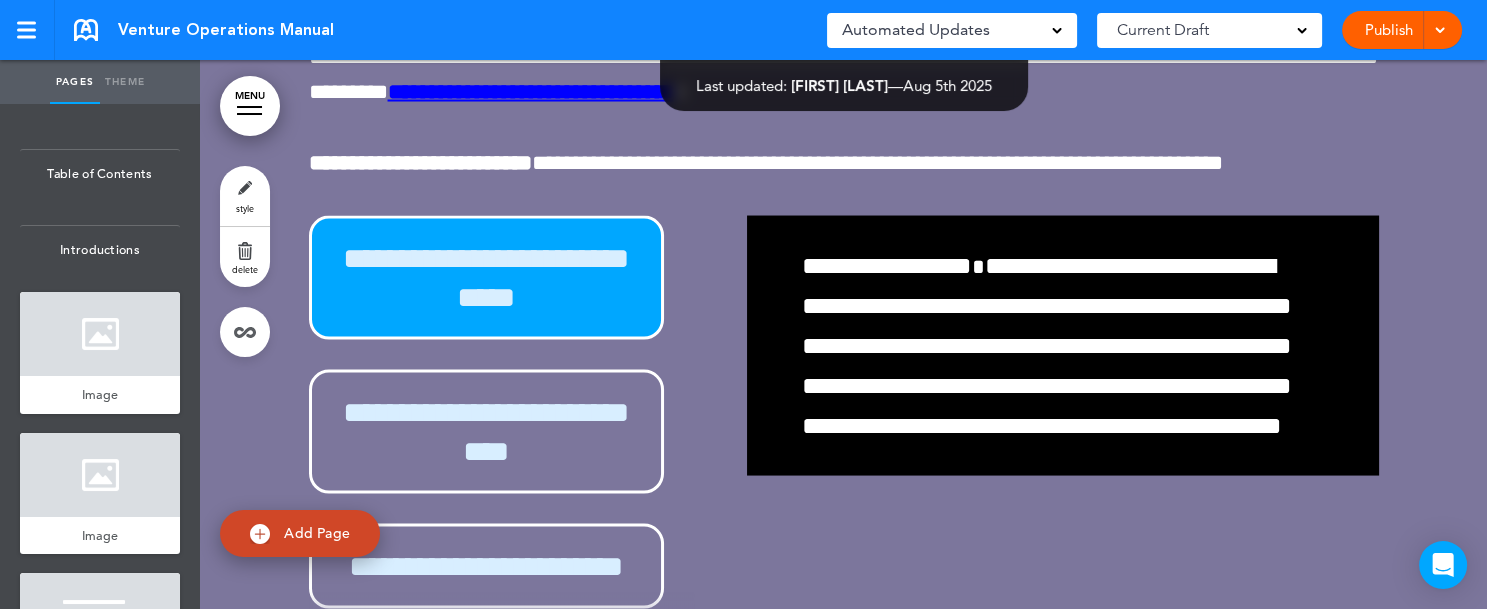 click on "Pages
Theme
add page
Table of Contents
add page
Introductions
add page
Image
add page
Image
add page
add page" at bounding box center [735, 304] 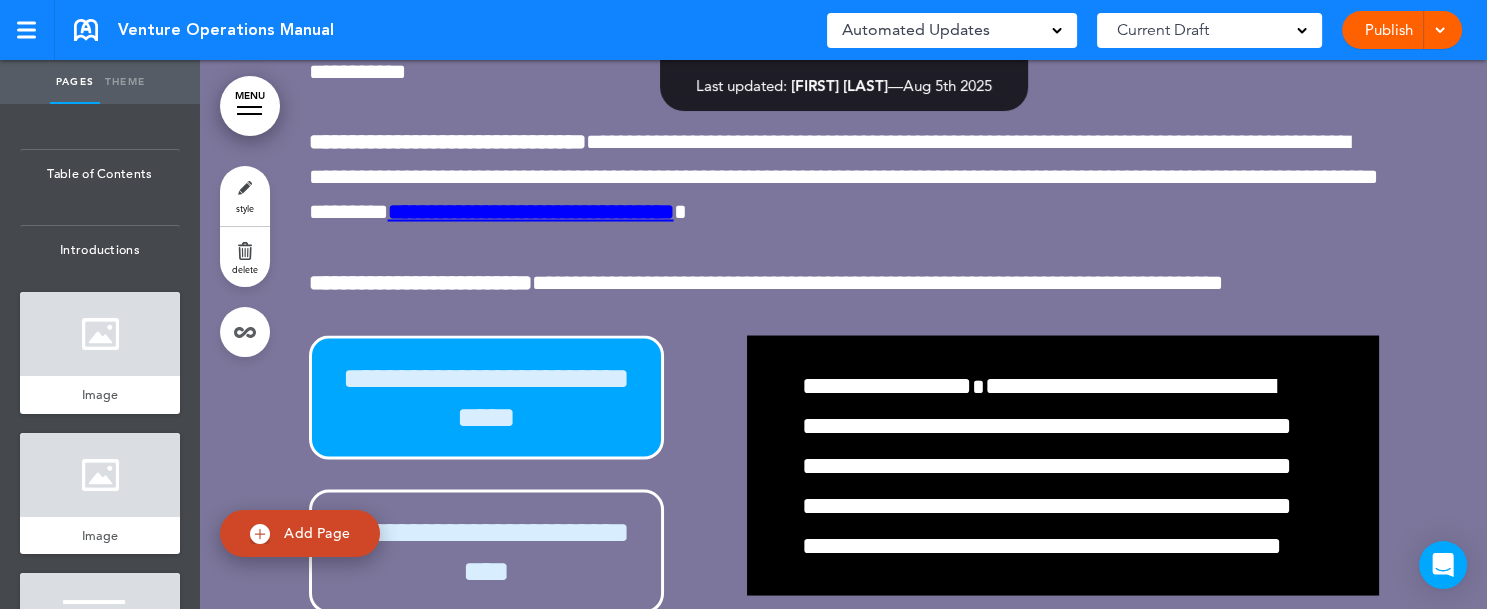 scroll, scrollTop: 152069, scrollLeft: 0, axis: vertical 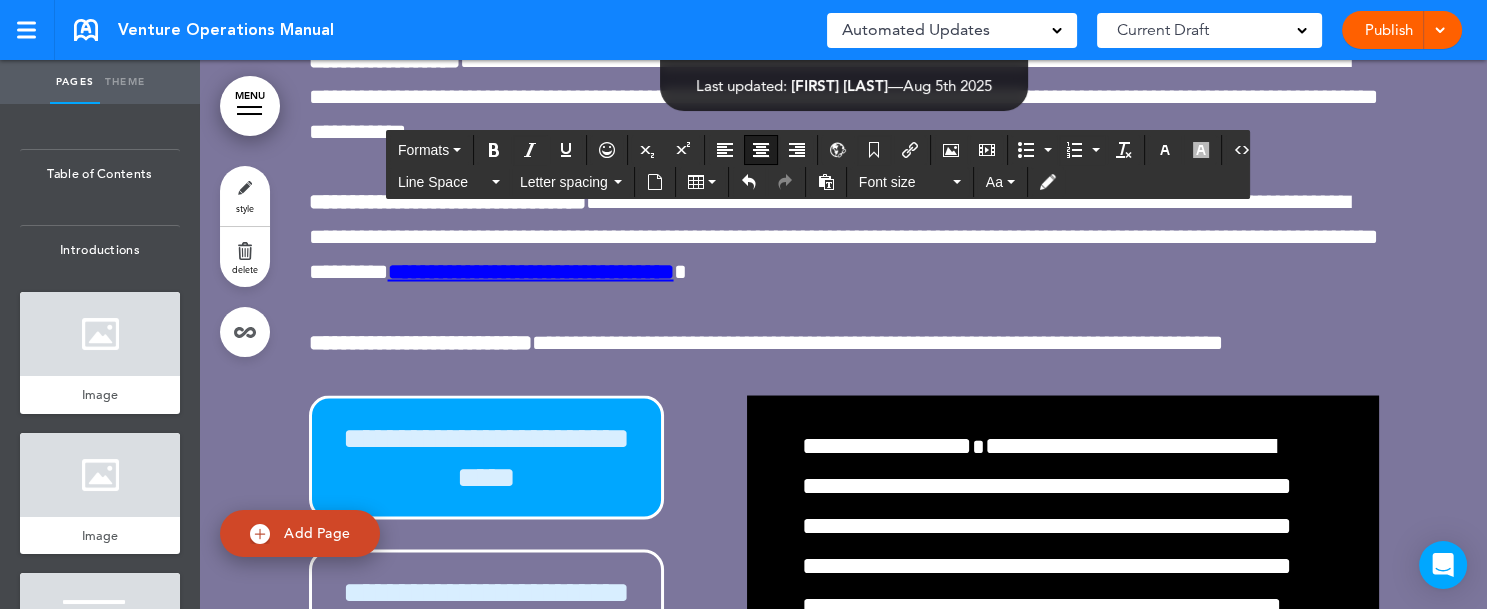 click on "MENU
Formats       Line Space   Letter spacing     Font size   Aa
Cancel
Reorder
?
Move or rearrange pages
easily by selecting whole  sections or individual pages.
Go back
Table of Contents
Introductions
Image
Hide page in   table of contents
1
Image
2" at bounding box center (843, -151735) 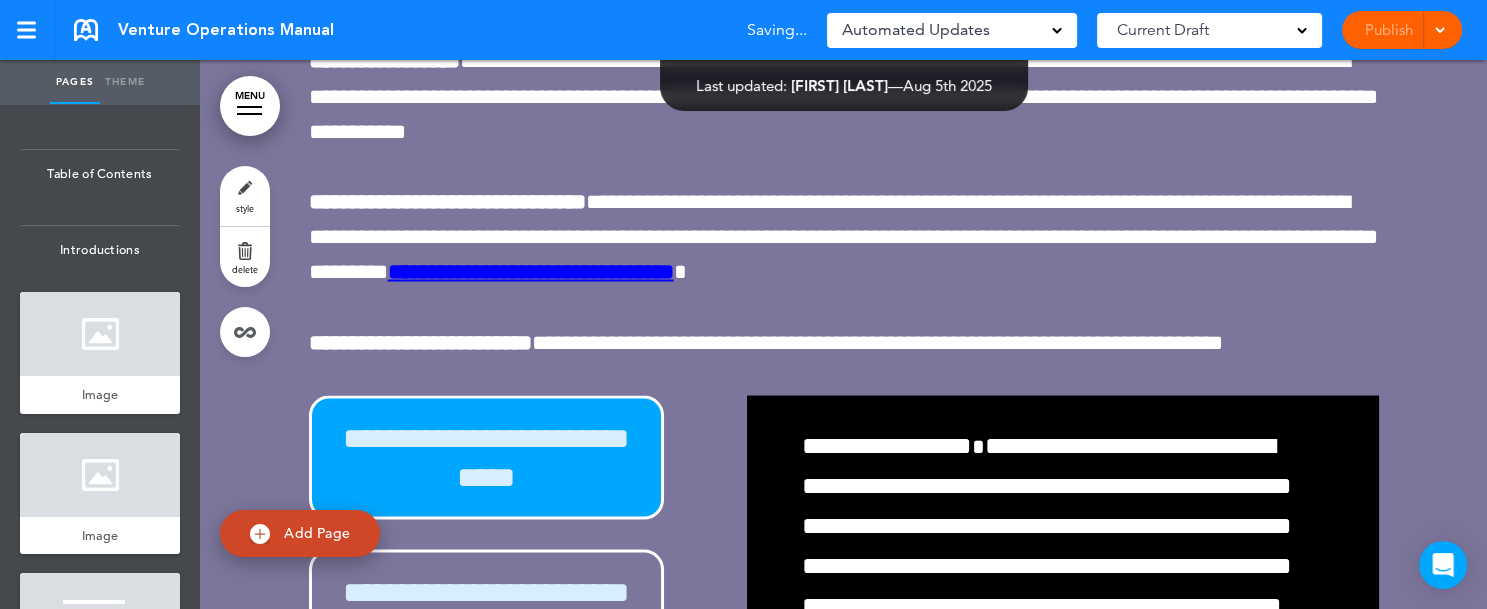 drag, startPoint x: 1433, startPoint y: 280, endPoint x: 1289, endPoint y: 252, distance: 146.69696 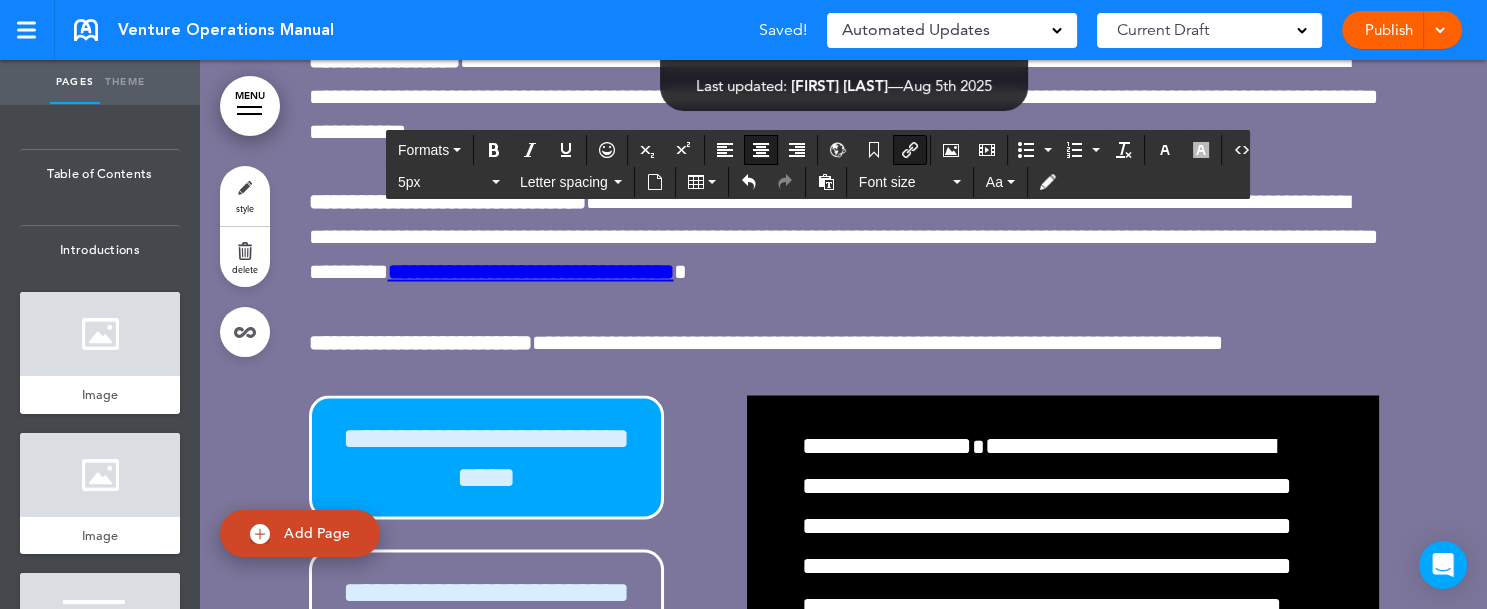 click on "MENU
Formats       5px   Letter spacing     Font size   Aa
Cancel
Reorder
?
Move or rearrange pages
easily by selecting whole  sections or individual pages.
Go back
Table of Contents
Introductions
Image
Hide page in   table of contents
1
Image
2 3 4 5" at bounding box center (843, -151735) 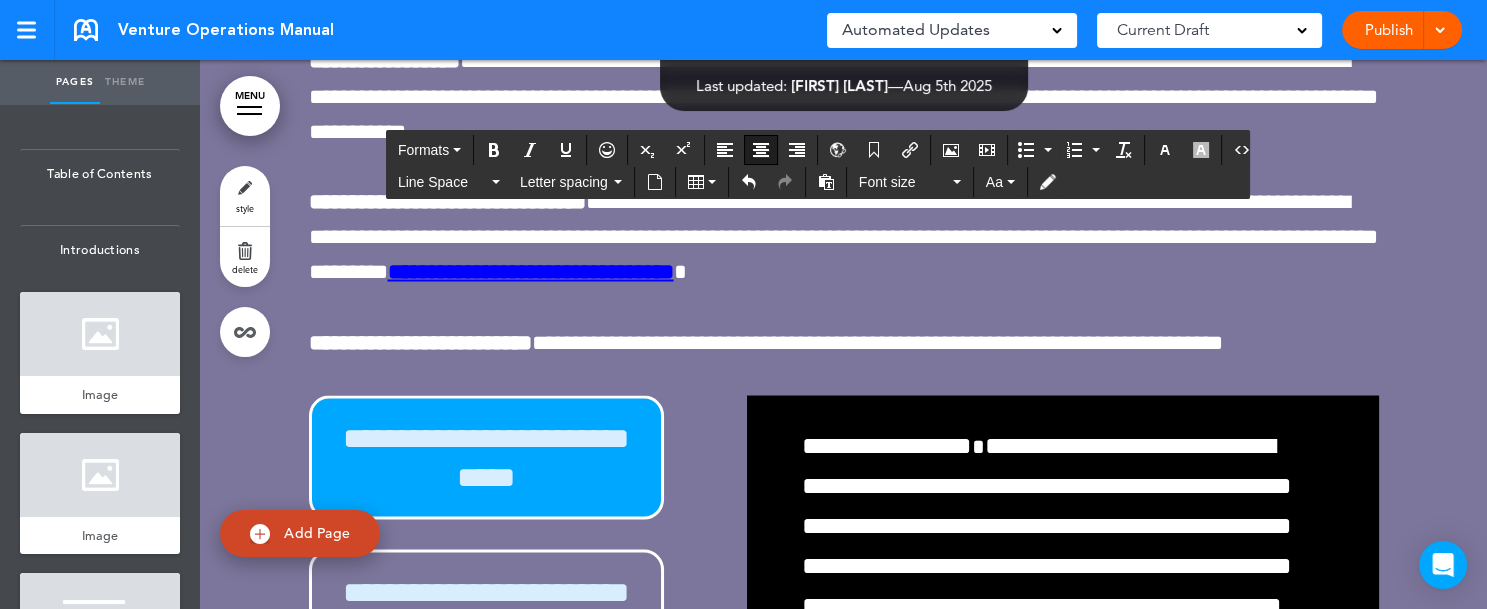 click at bounding box center [843, -5040] 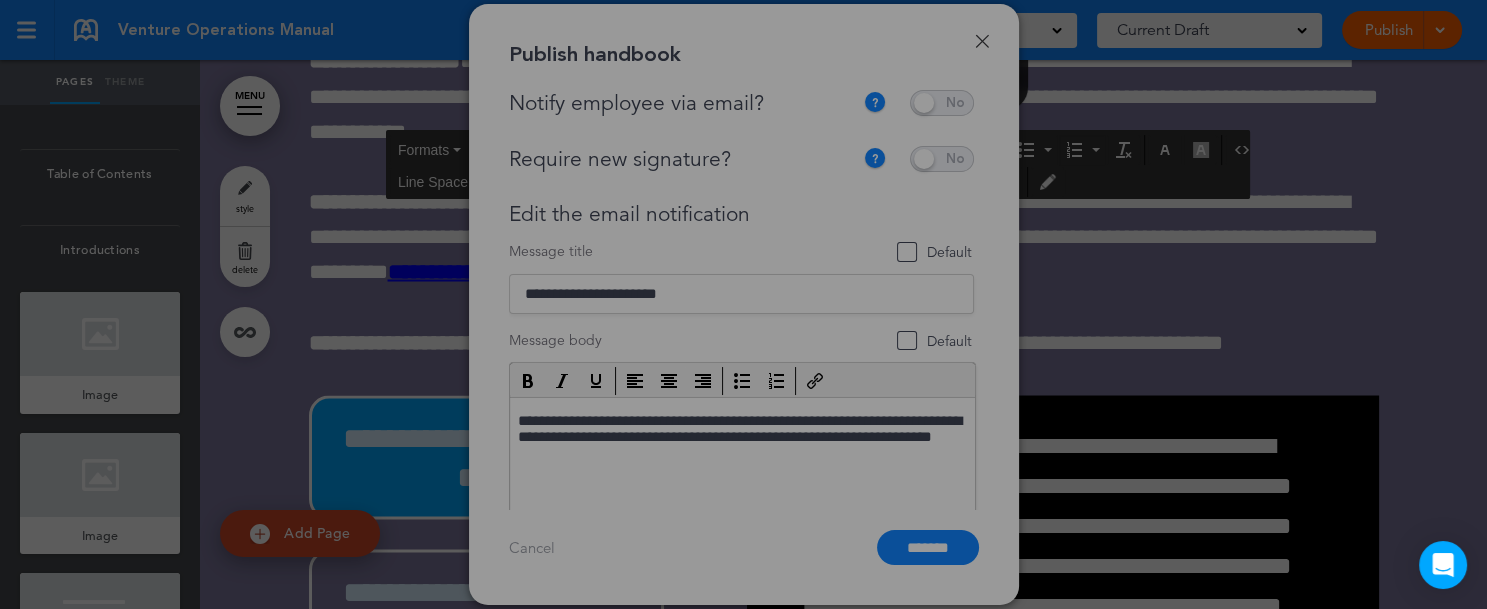 scroll, scrollTop: 0, scrollLeft: 0, axis: both 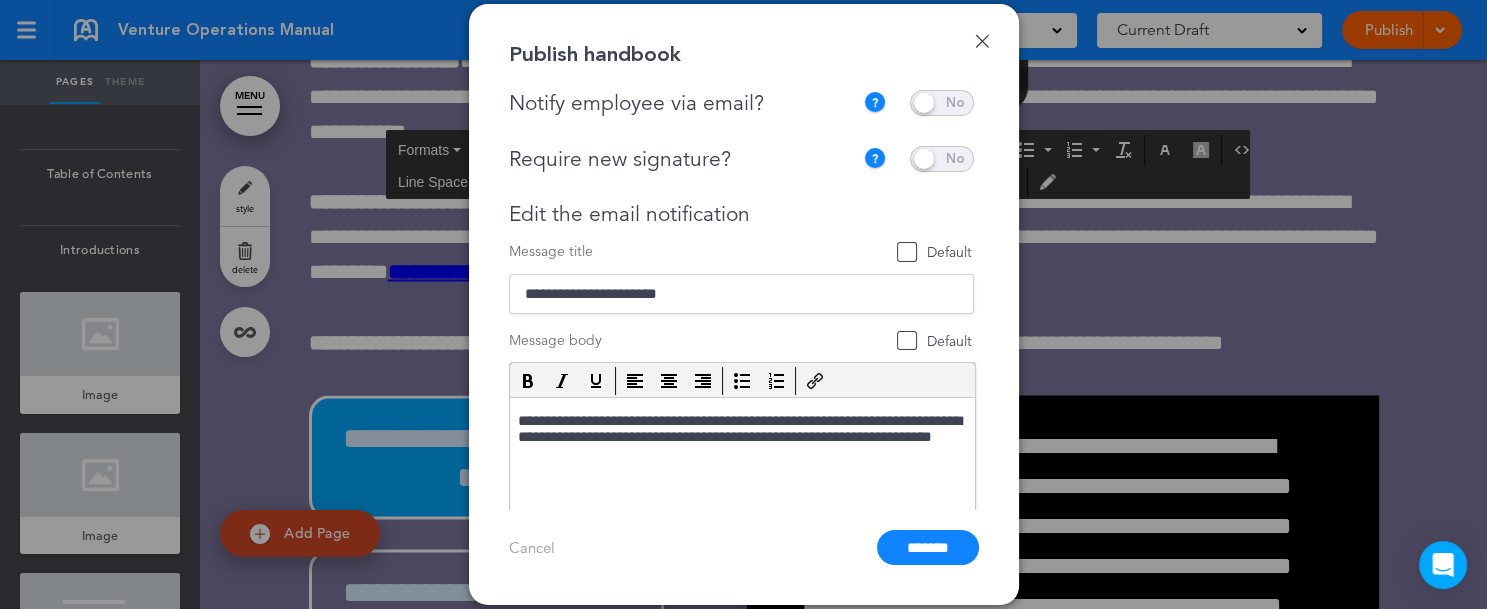 click on "Done" at bounding box center [982, 41] 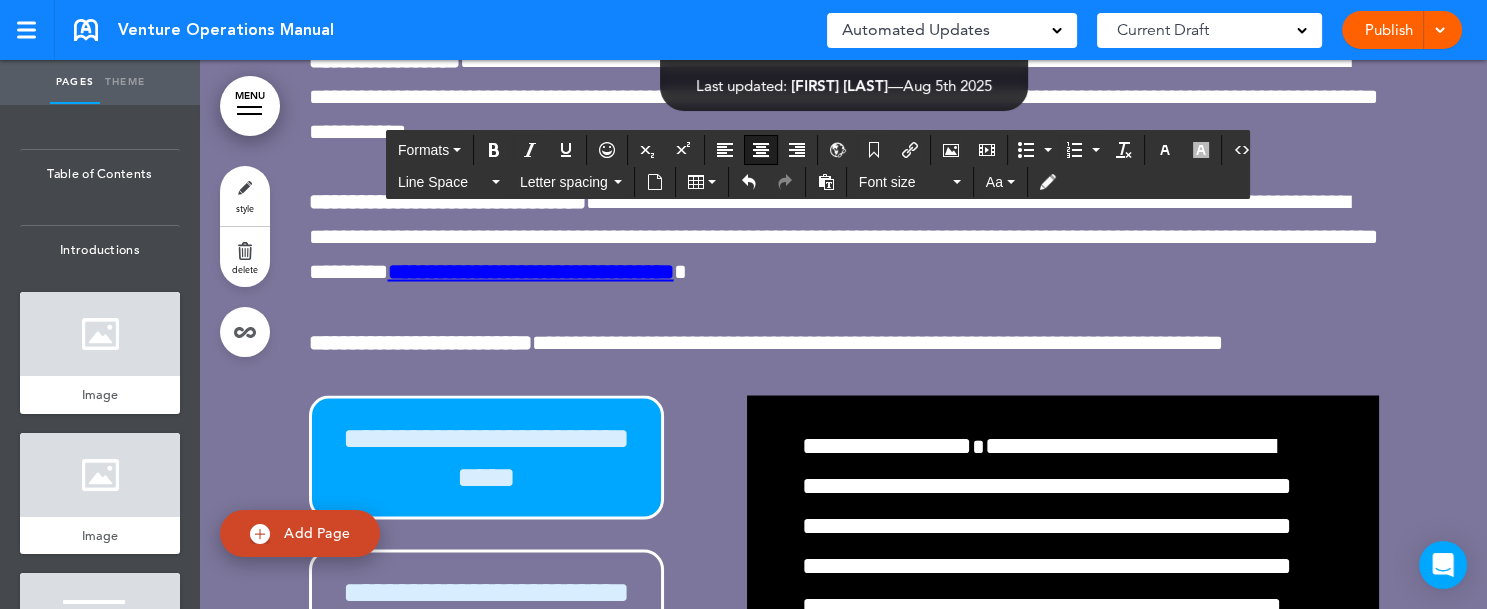 click at bounding box center (1439, 28) 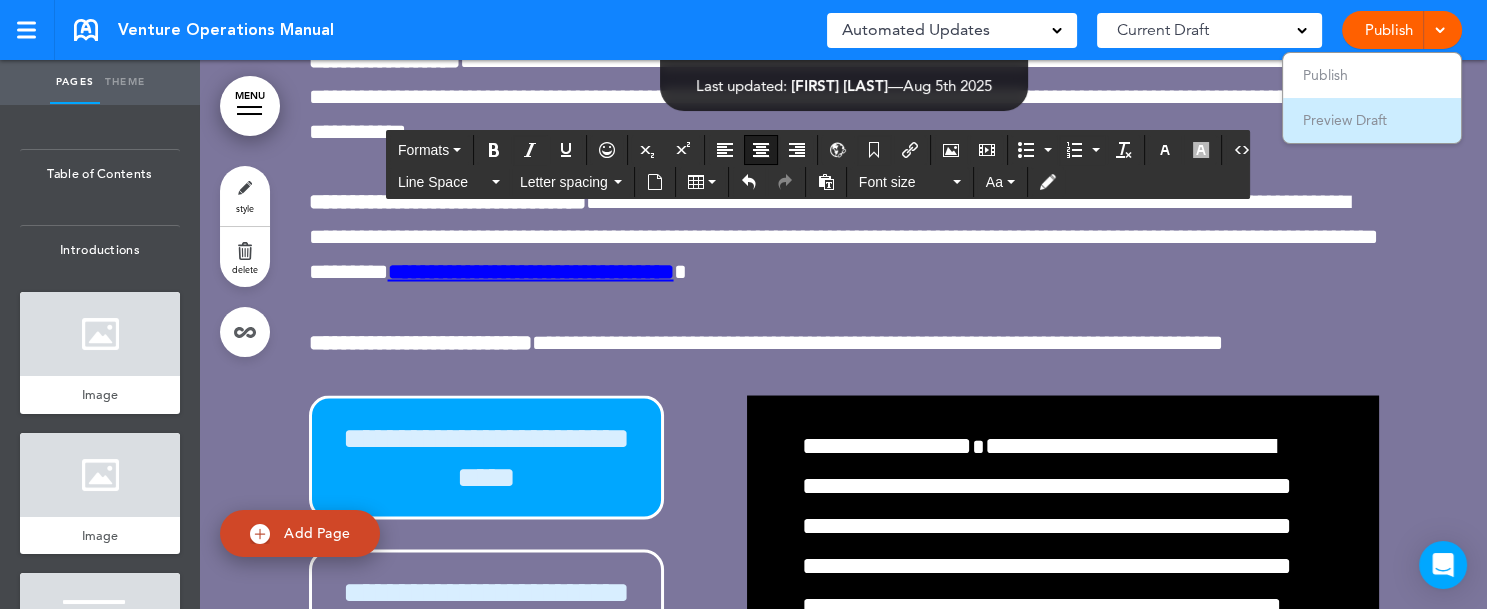 click on "Preview Draft" at bounding box center (1372, 120) 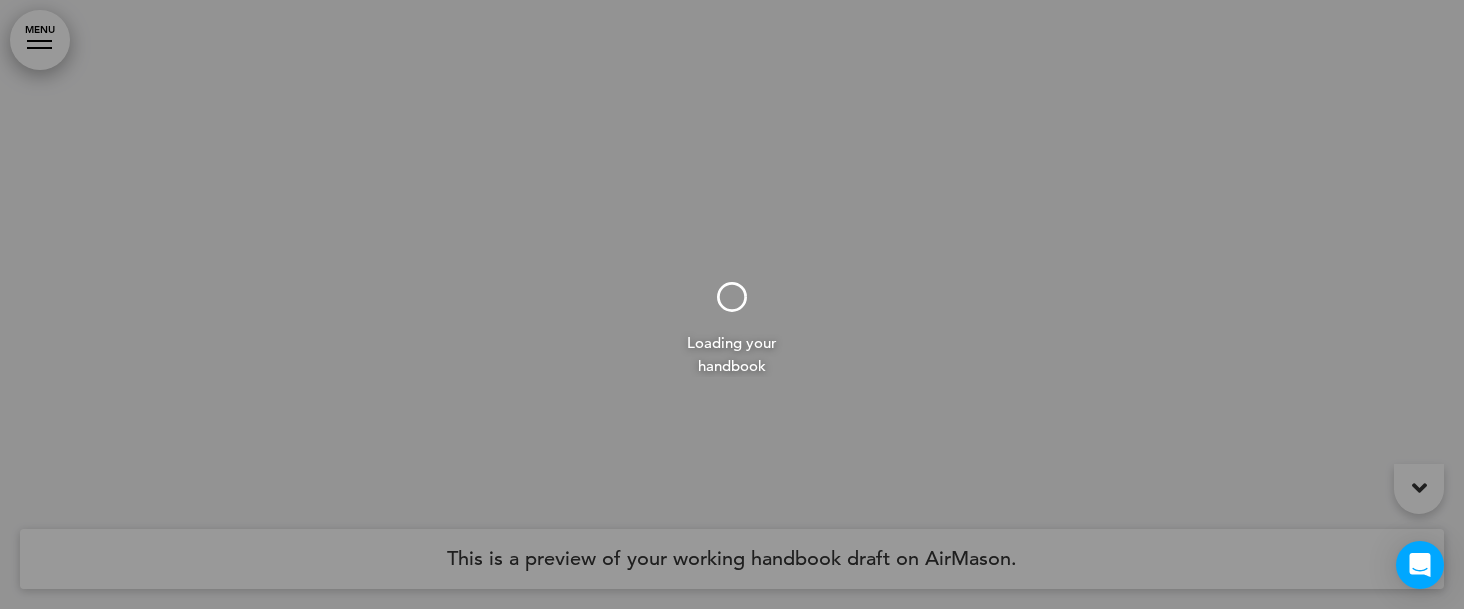 scroll, scrollTop: 0, scrollLeft: 0, axis: both 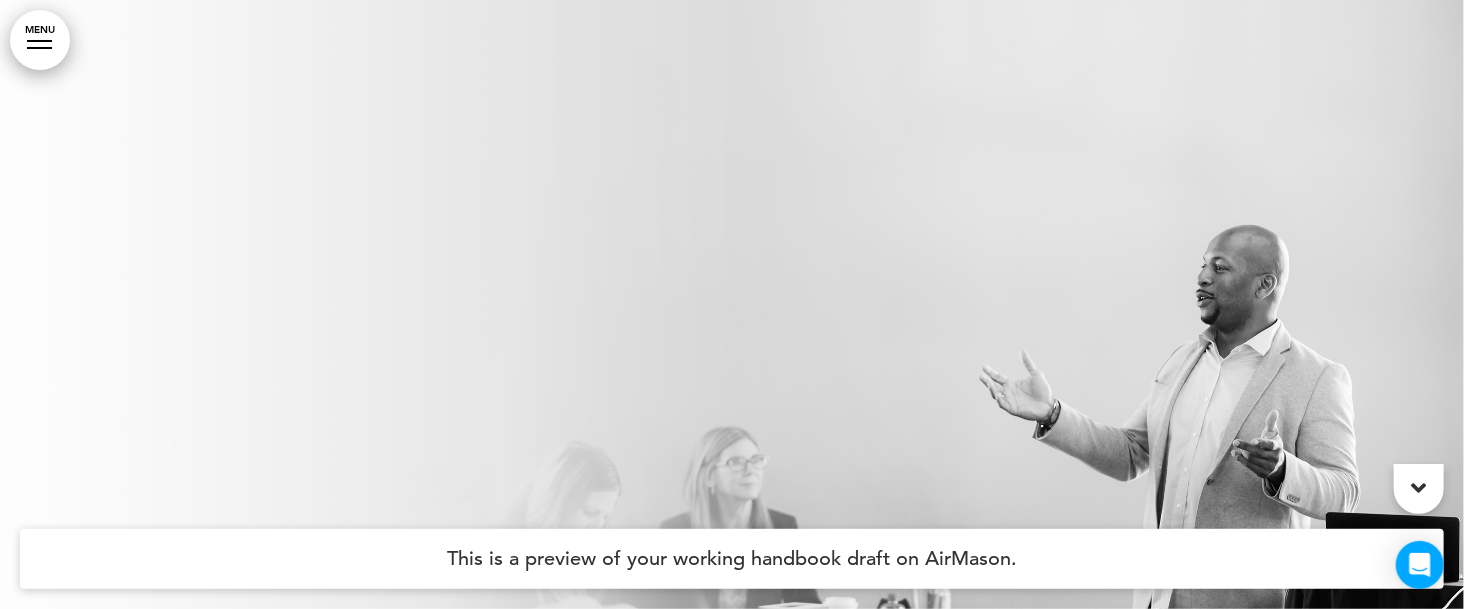 click on "MENU" at bounding box center (40, 40) 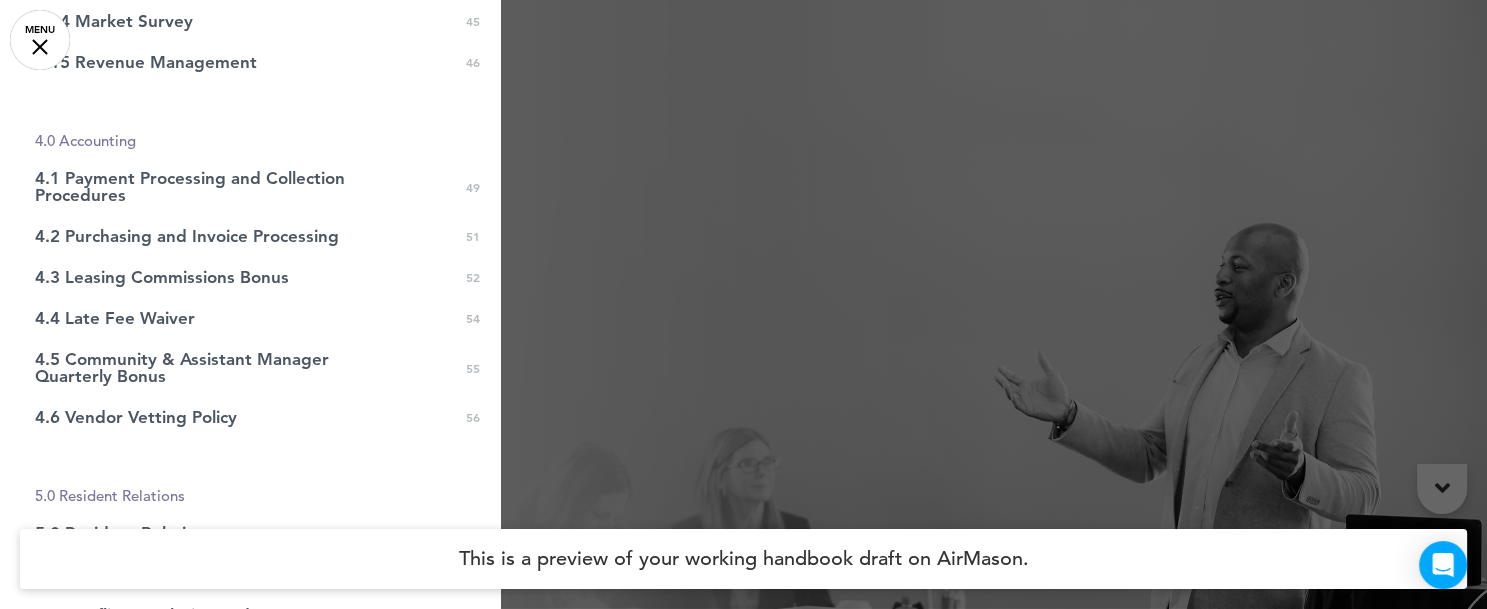 scroll, scrollTop: 1656, scrollLeft: 0, axis: vertical 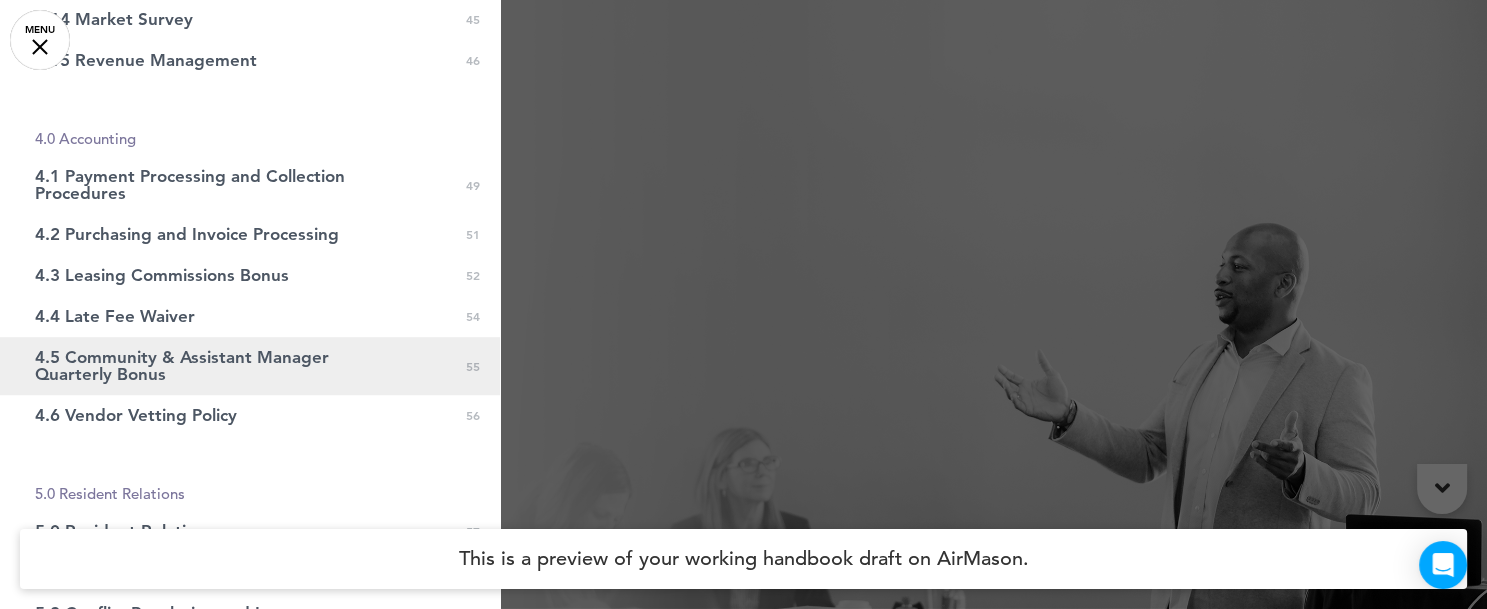click on "4.5 Community & Assistant Manager Quarterly Bonus
0
55" at bounding box center (250, 366) 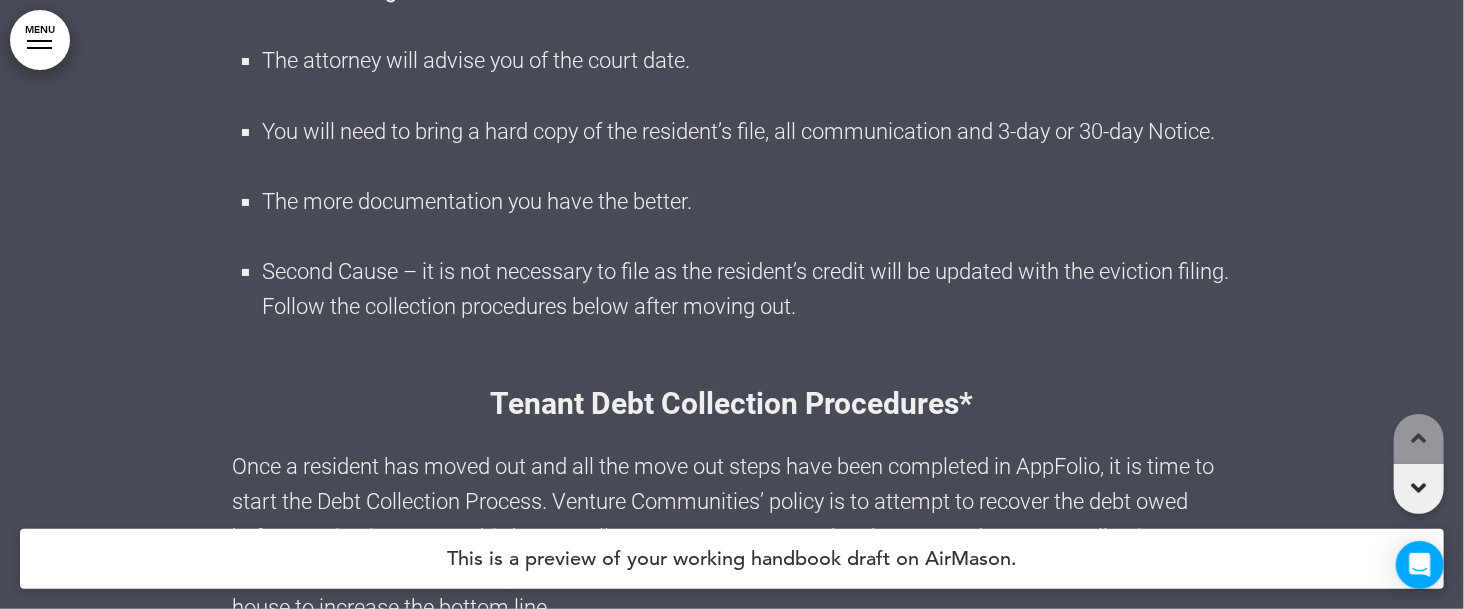 scroll, scrollTop: 143359, scrollLeft: 0, axis: vertical 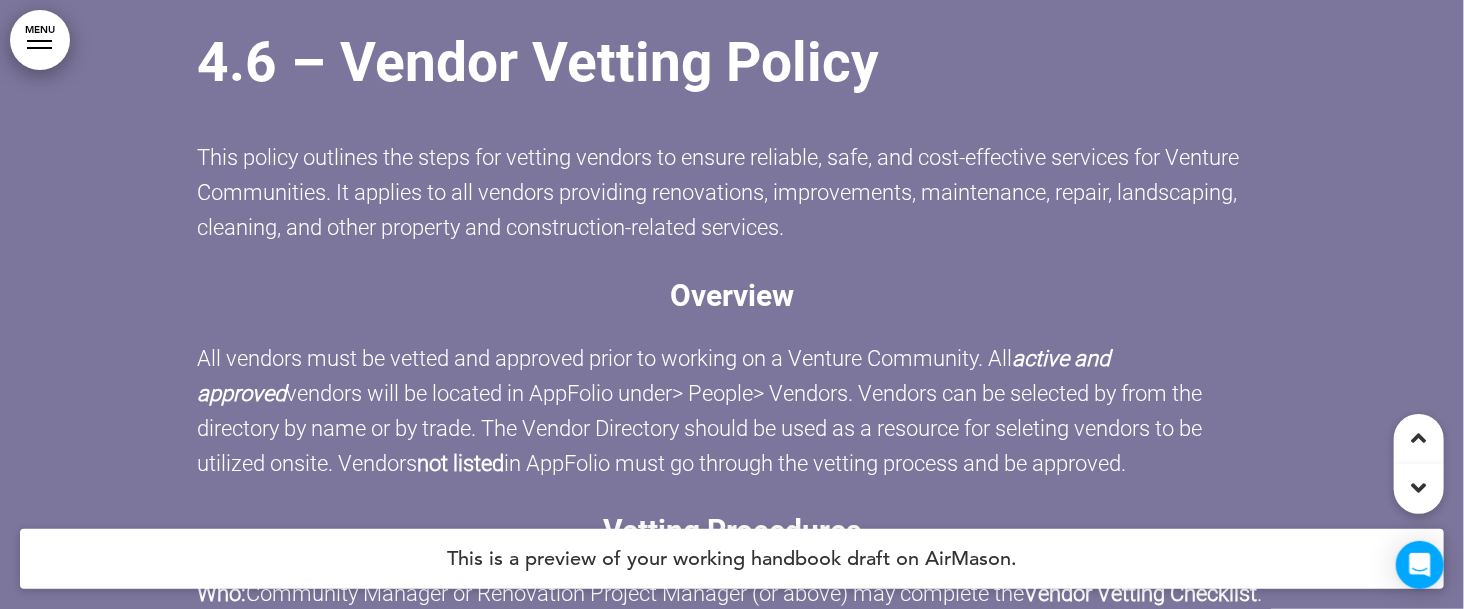 click on "Community Manager Quarterly Bonus" at bounding box center (732, -648) 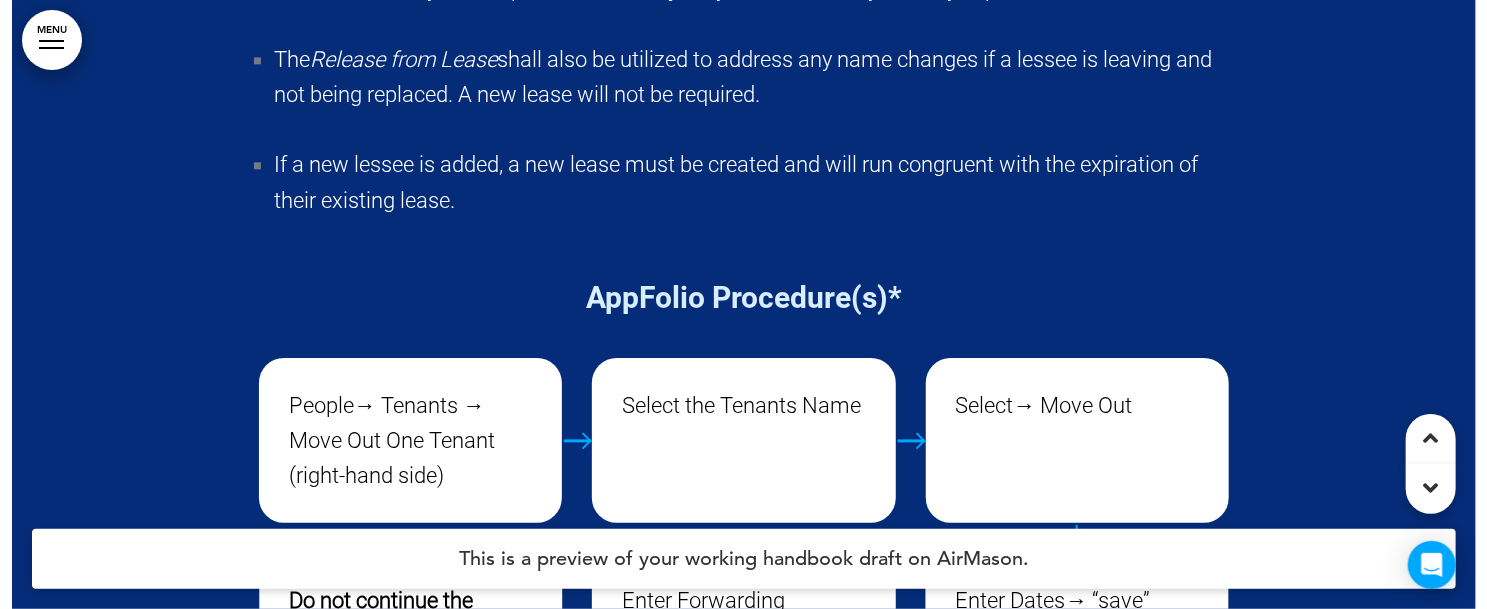 scroll, scrollTop: 0, scrollLeft: 0, axis: both 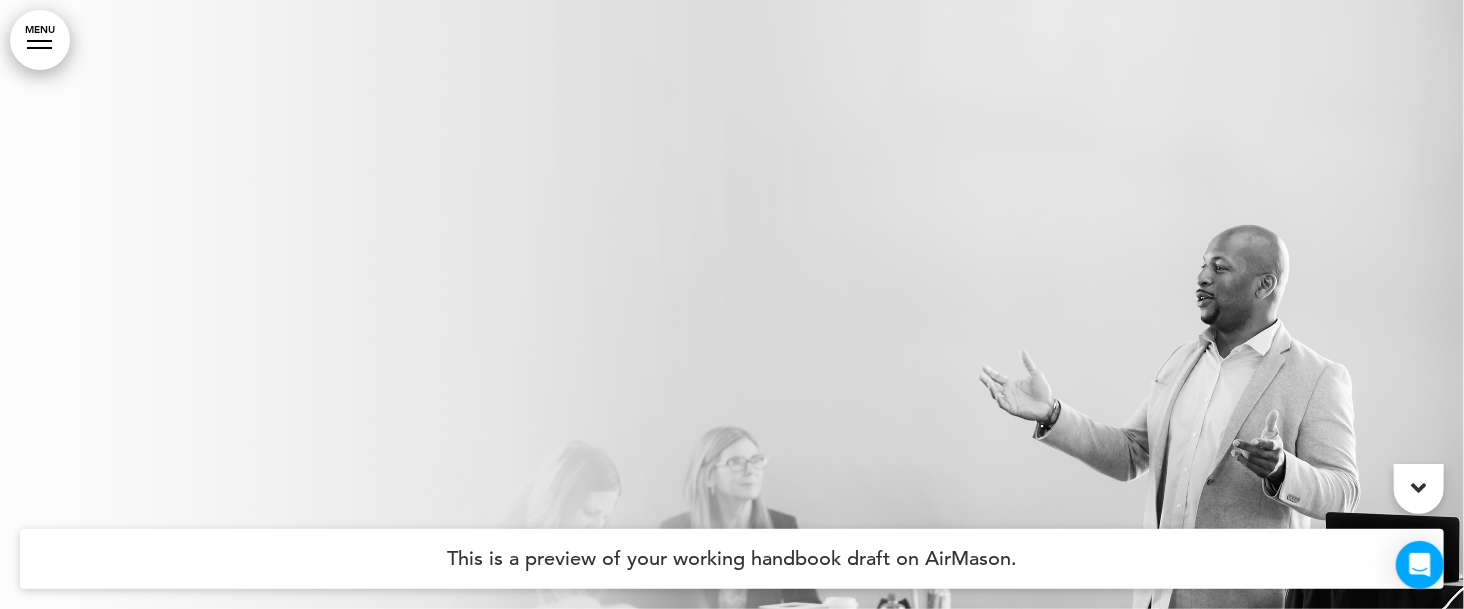 click on "MENU" at bounding box center (40, 40) 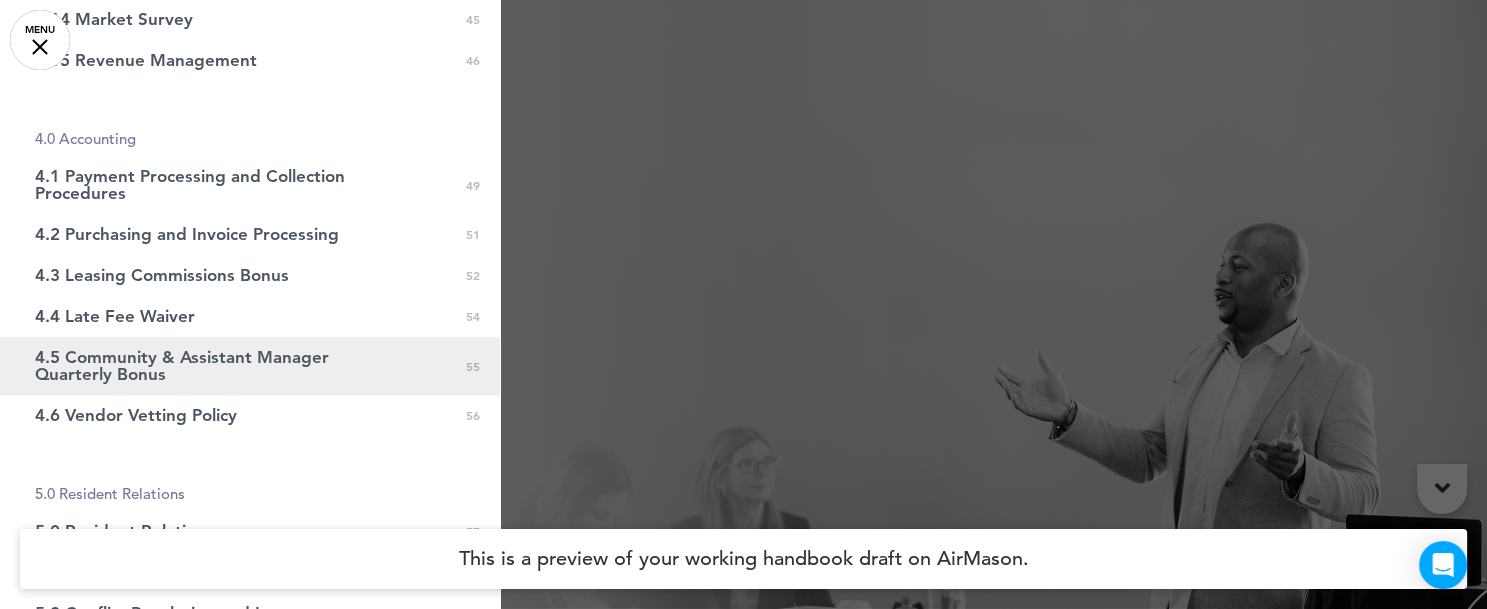 click on "4.5 Community & Assistant Manager Quarterly Bonus" at bounding box center (200, 366) 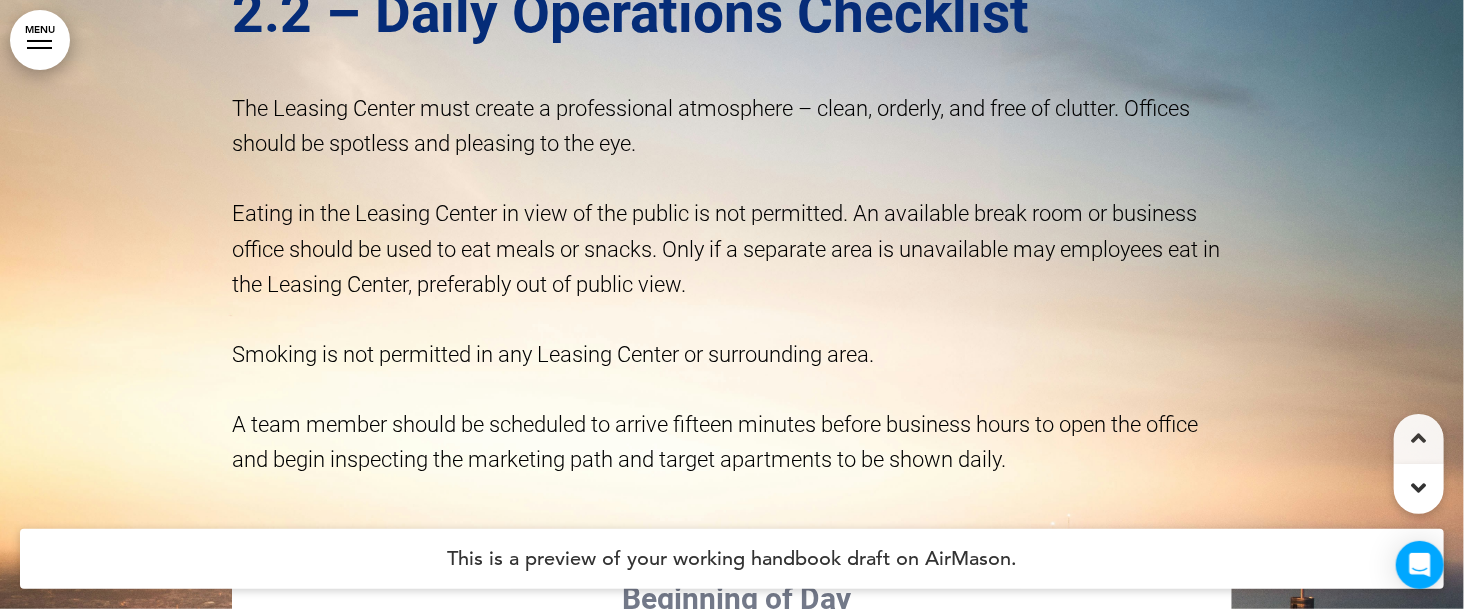 scroll, scrollTop: 143359, scrollLeft: 0, axis: vertical 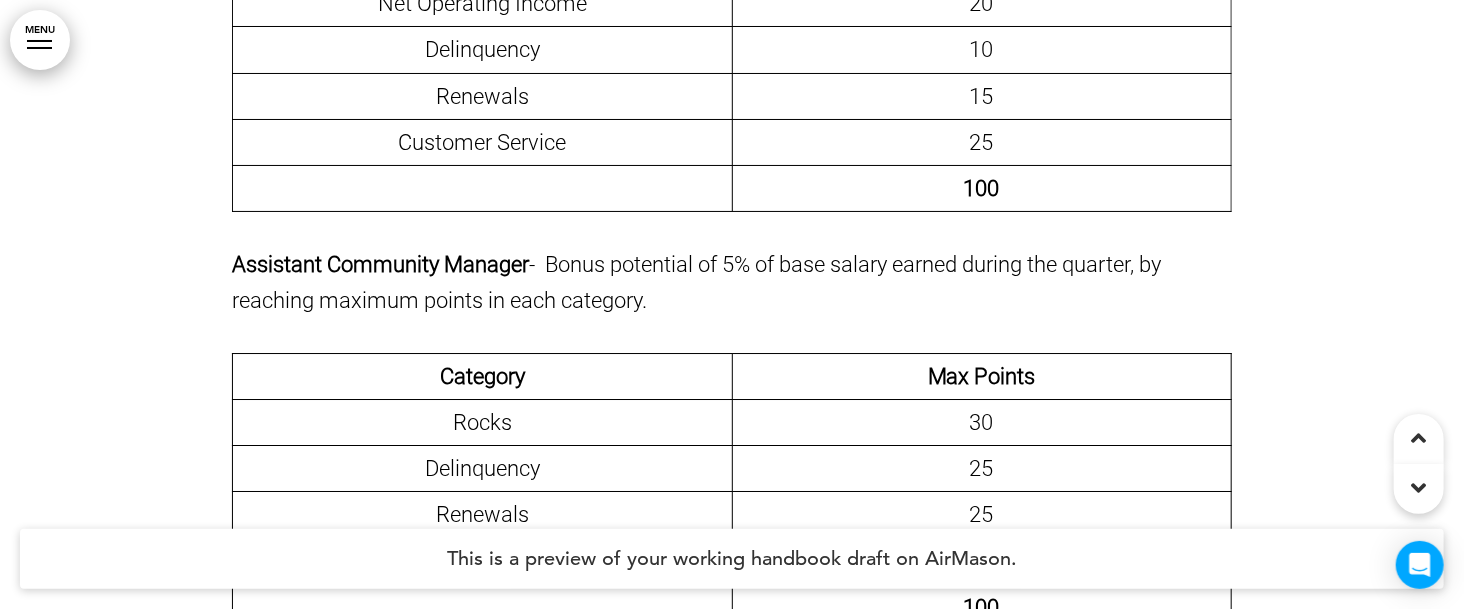 click on "Venture Communities offers bonus incentives based on meeting performance metrics during the quarter. Criteria and the range of points awarded in each category are located on the Community Manager Quarterly Bonus form. The performance metrics and total possible points per category are as follows:" at bounding box center (732, -305) 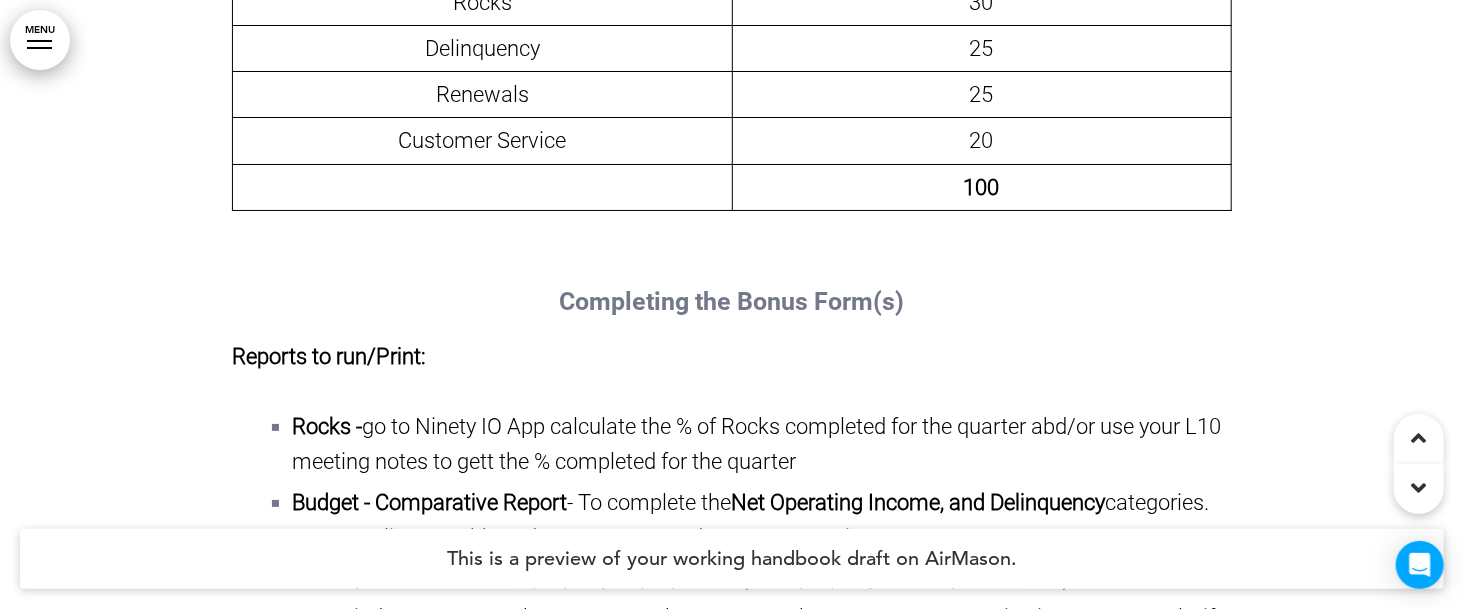 scroll, scrollTop: 143839, scrollLeft: 0, axis: vertical 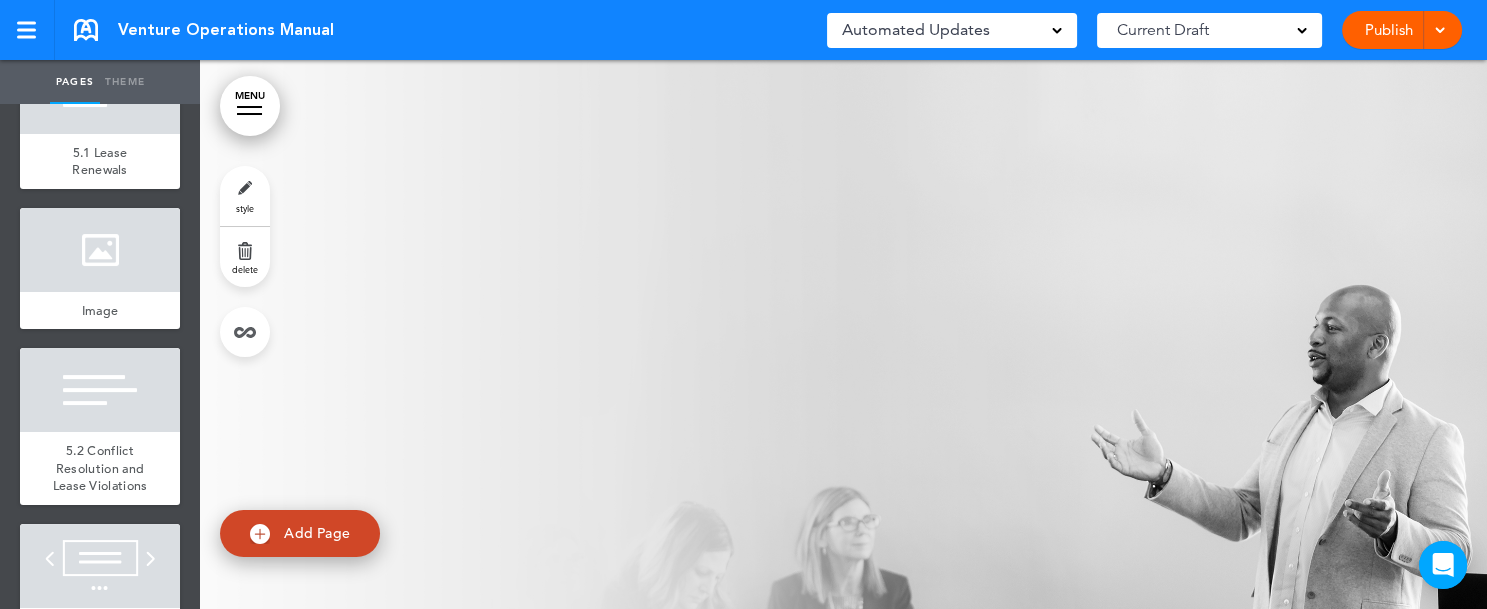 click on "style" at bounding box center [245, 196] 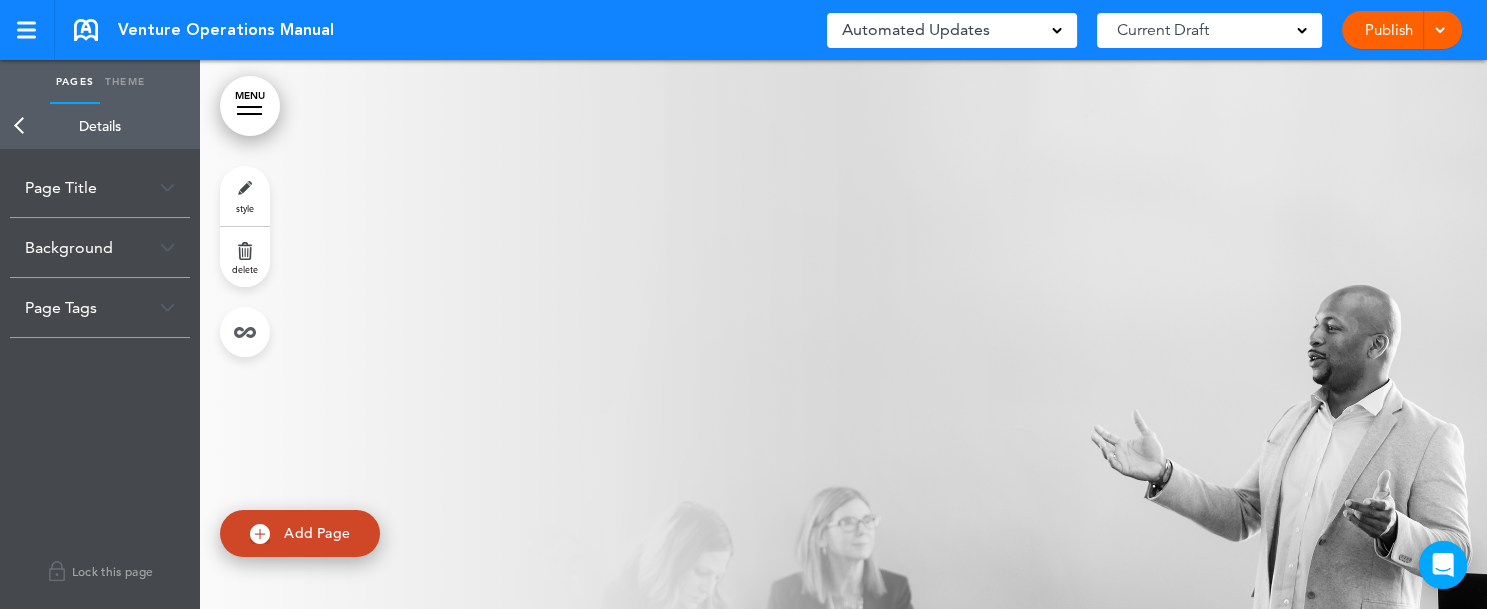 click on "Page Title" at bounding box center [100, 187] 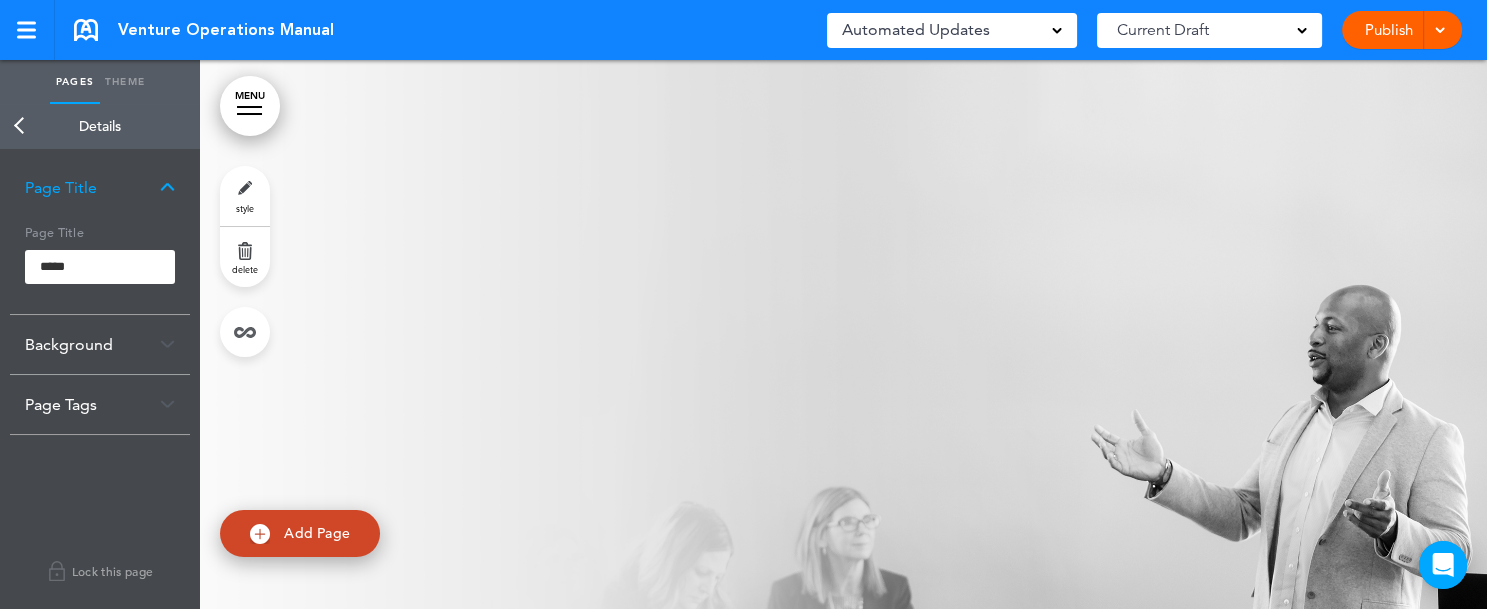 click on "Page Title" at bounding box center [100, 187] 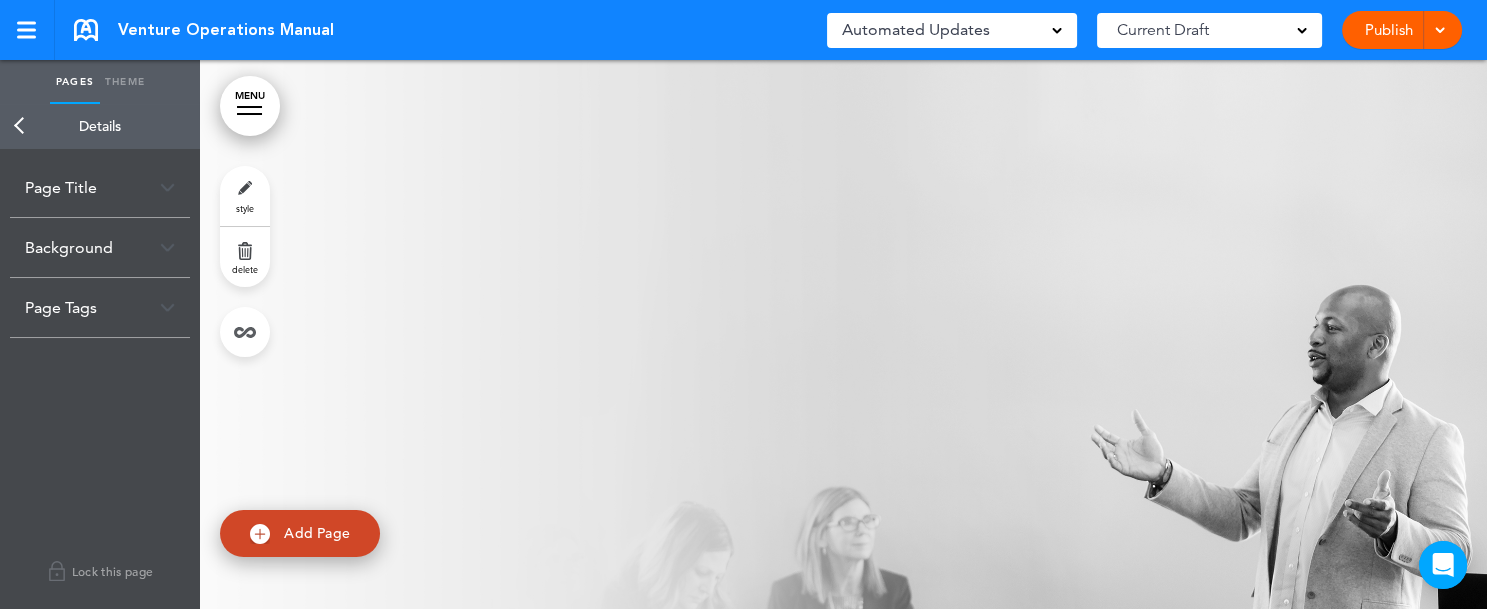 click on "Back" at bounding box center [20, 126] 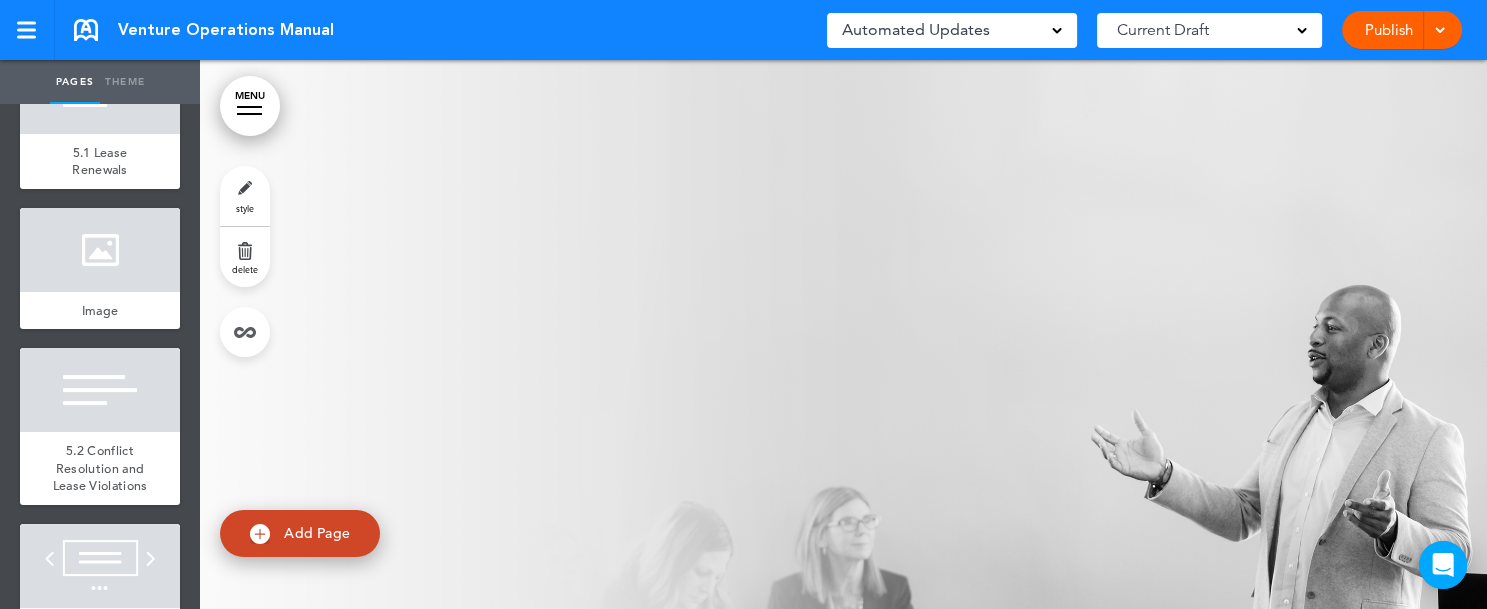 click on "4.6 Vendor Vetting Policy" at bounding box center (99, -248) 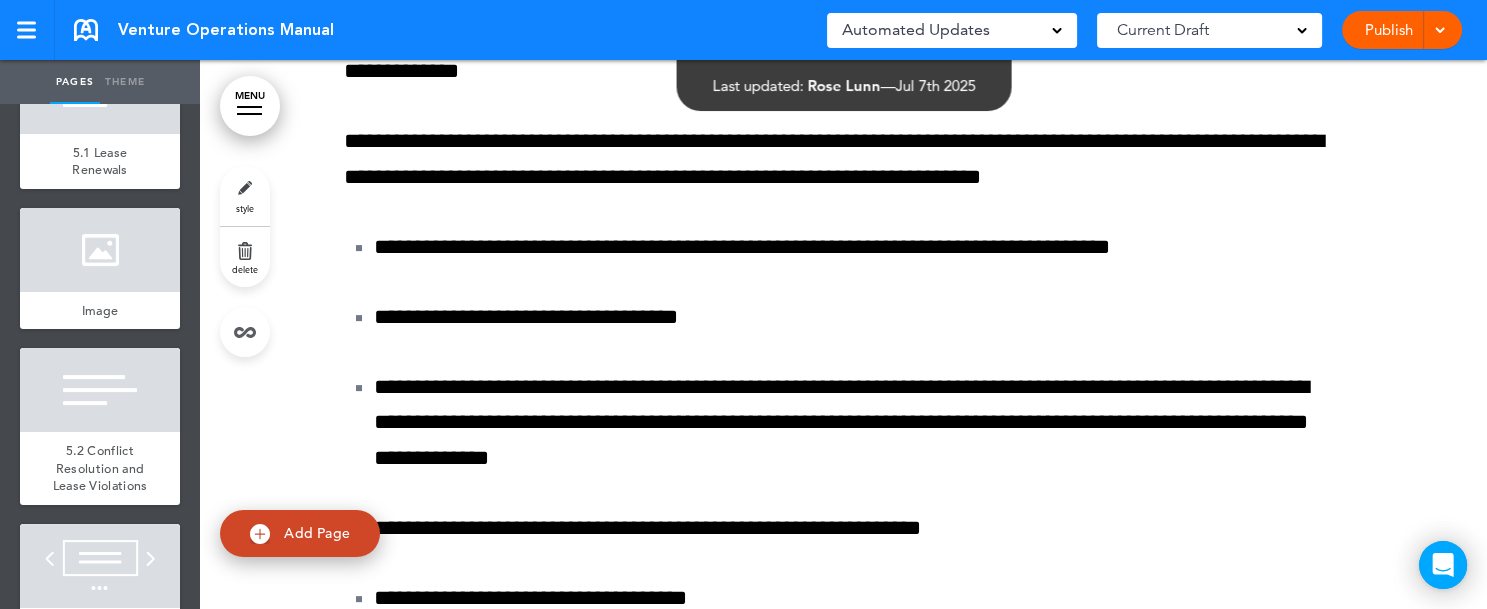 scroll, scrollTop: 152769, scrollLeft: 0, axis: vertical 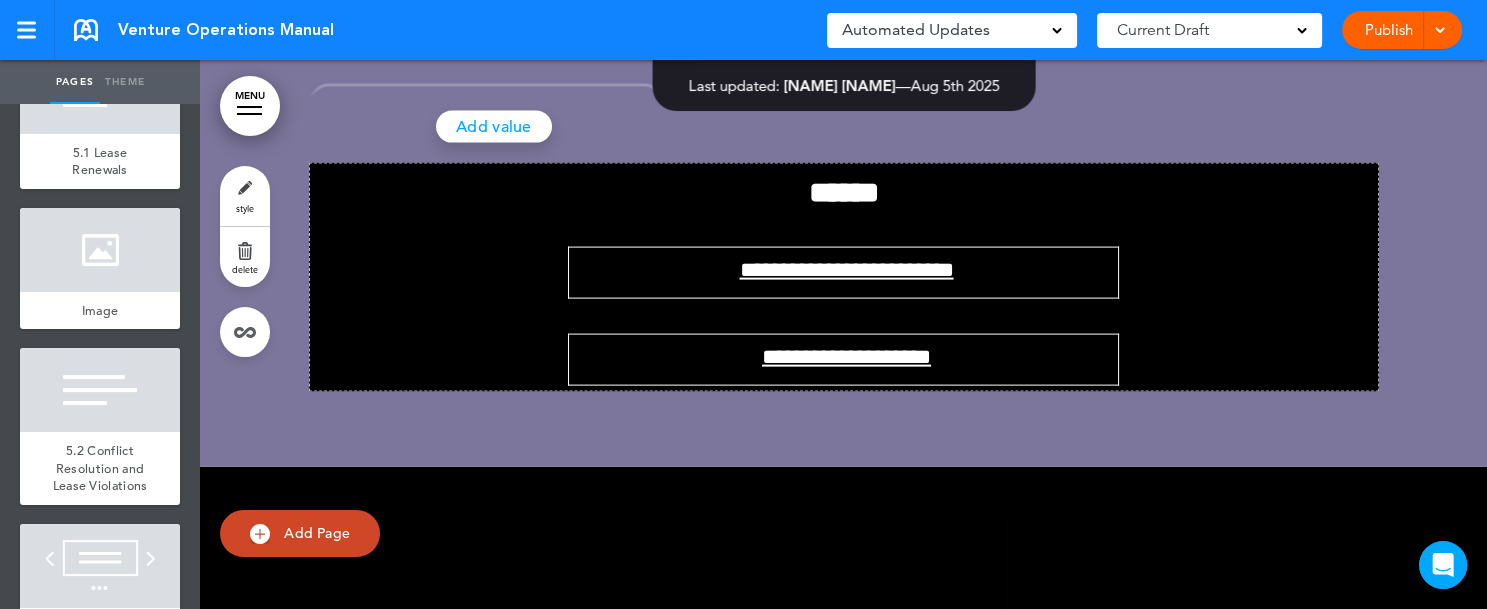 click on "style" at bounding box center (245, 196) 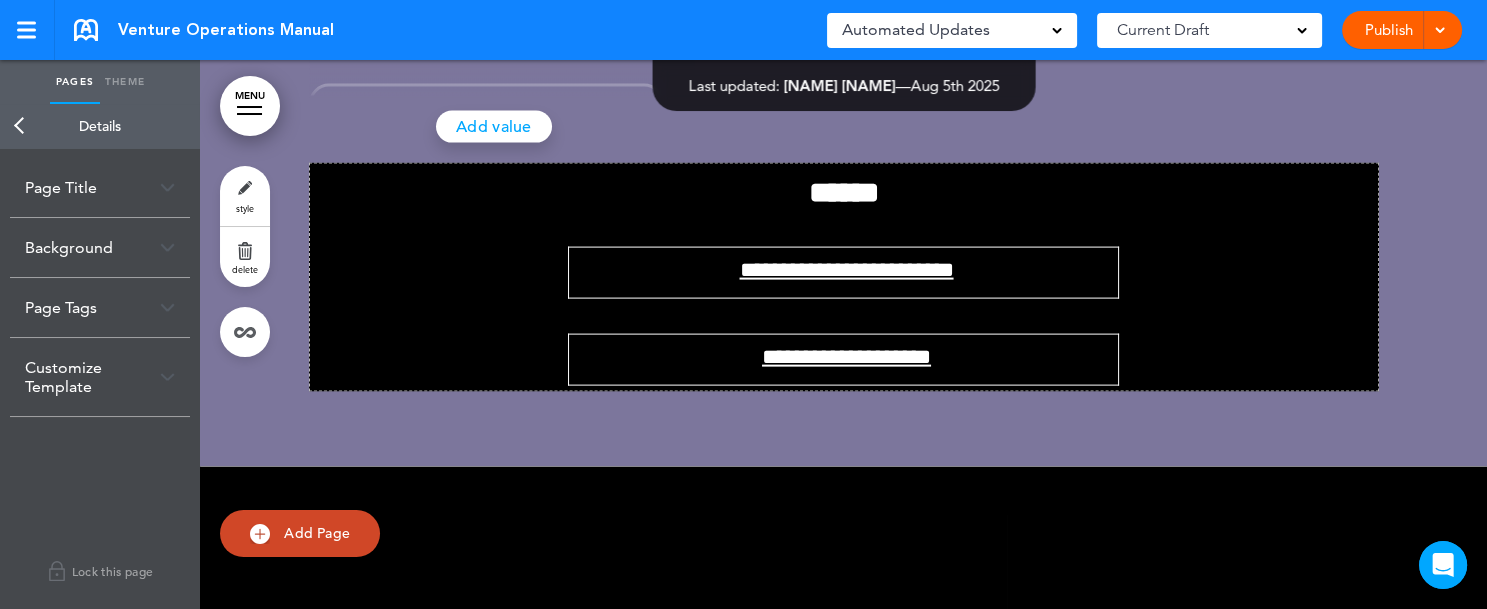 click at bounding box center [167, 187] 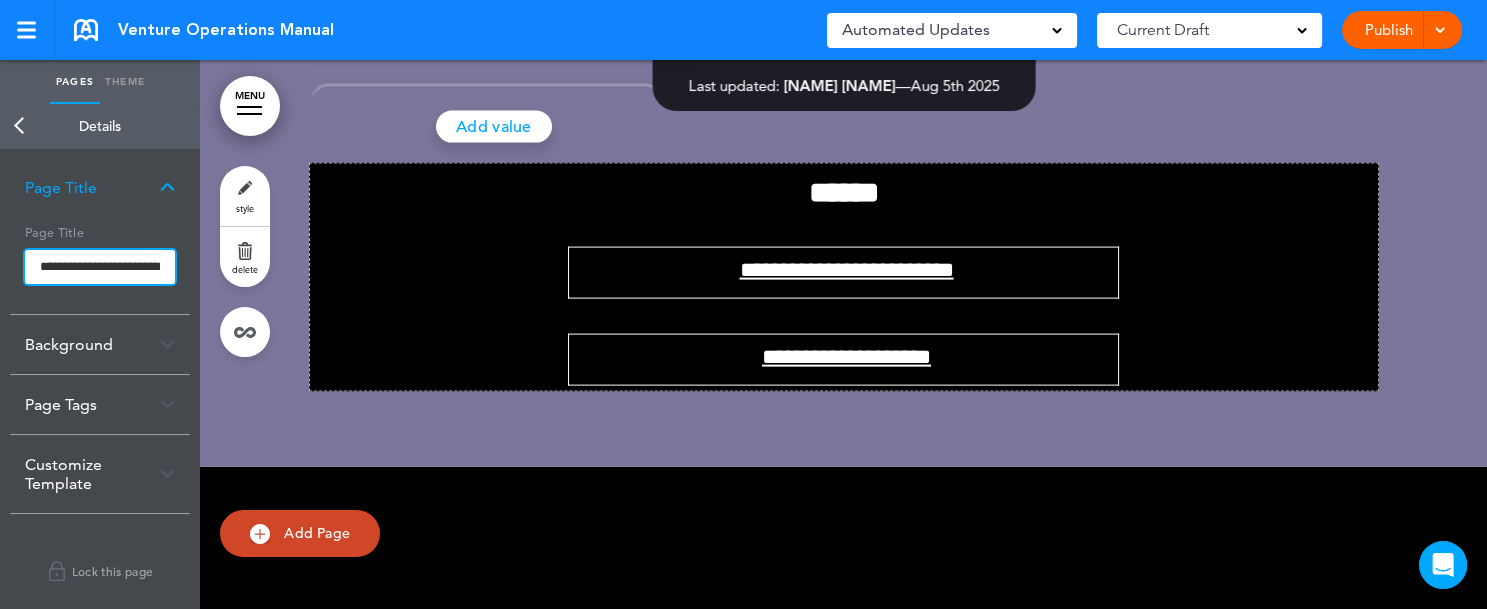 click on "**********" at bounding box center [100, 267] 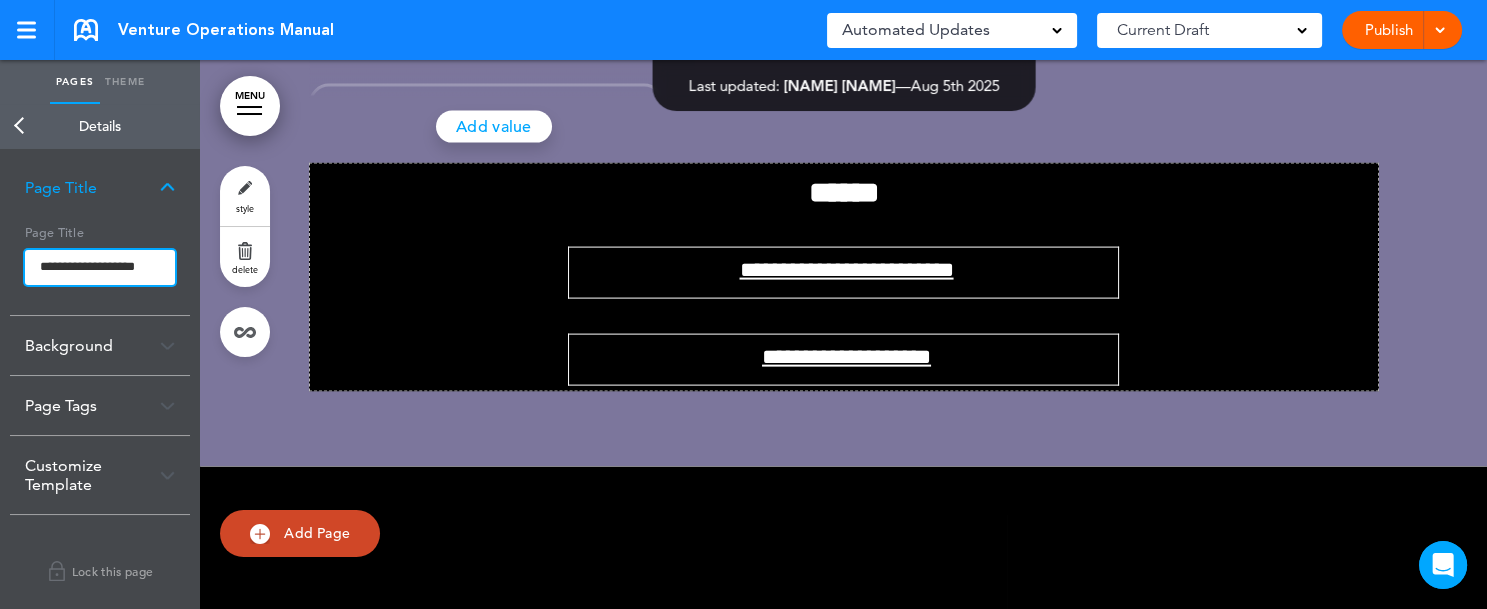 scroll, scrollTop: 0, scrollLeft: 0, axis: both 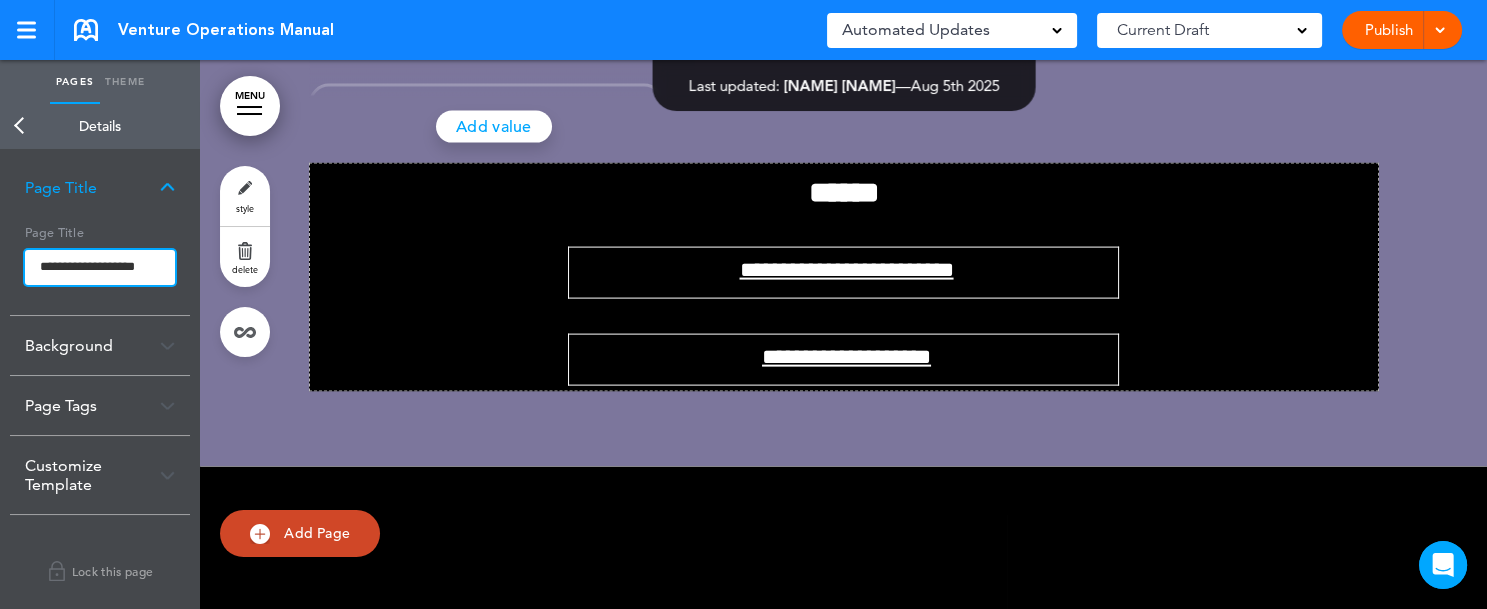 type on "**********" 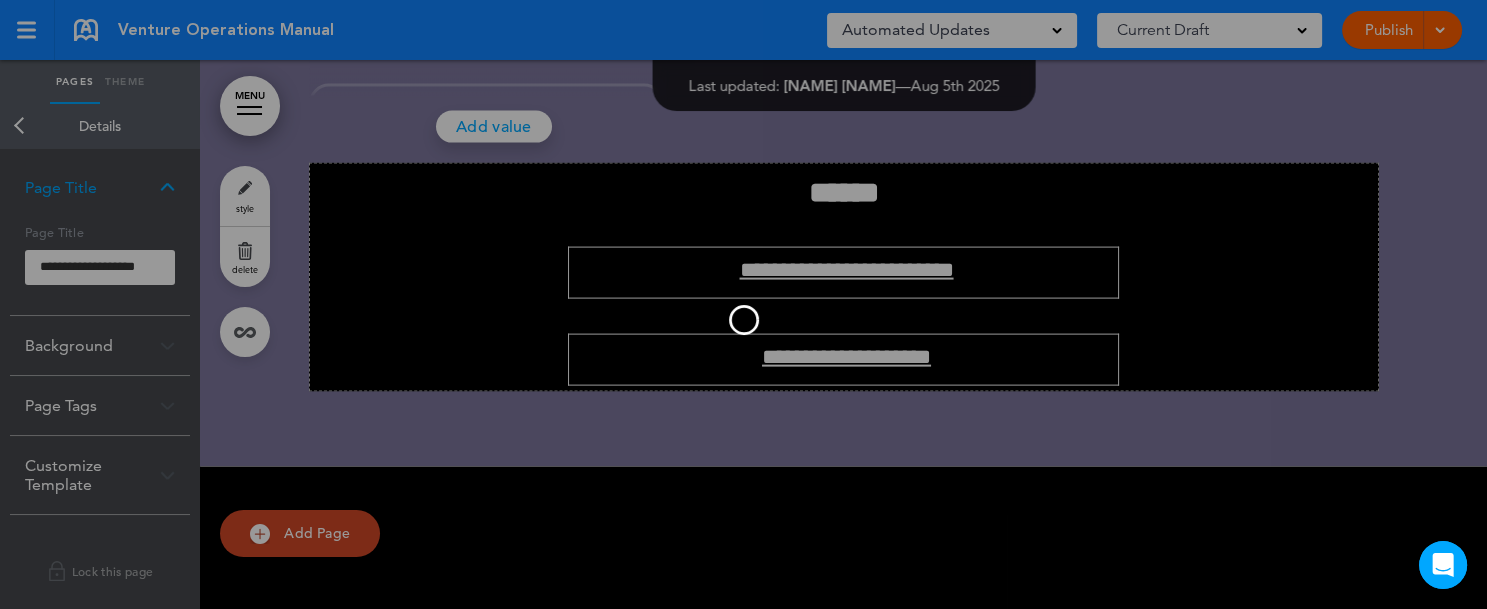 click on "Make this page common so it is available in other handbooks.
This handbook
Preview
Settings
Signatures
Collaborators
Your Handbooks
Practice handbook
Emergency Response Plan
Venture LIHTC Compliance Manual
+ New Handbook
Account
Manage Organization
My Account
Help
Logout
Venture Operations Manual
Saved!
Automated Updates
0
Auto policy updates" at bounding box center [743, 304] 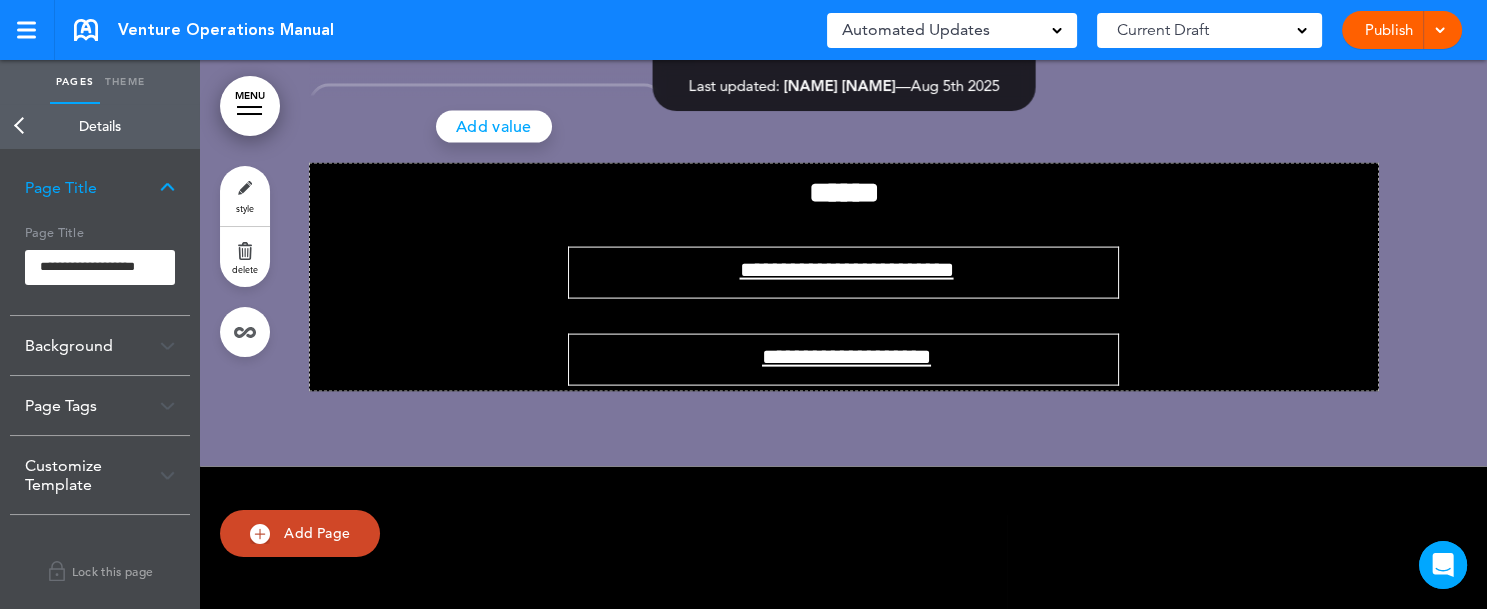 click on "Back" at bounding box center [20, 126] 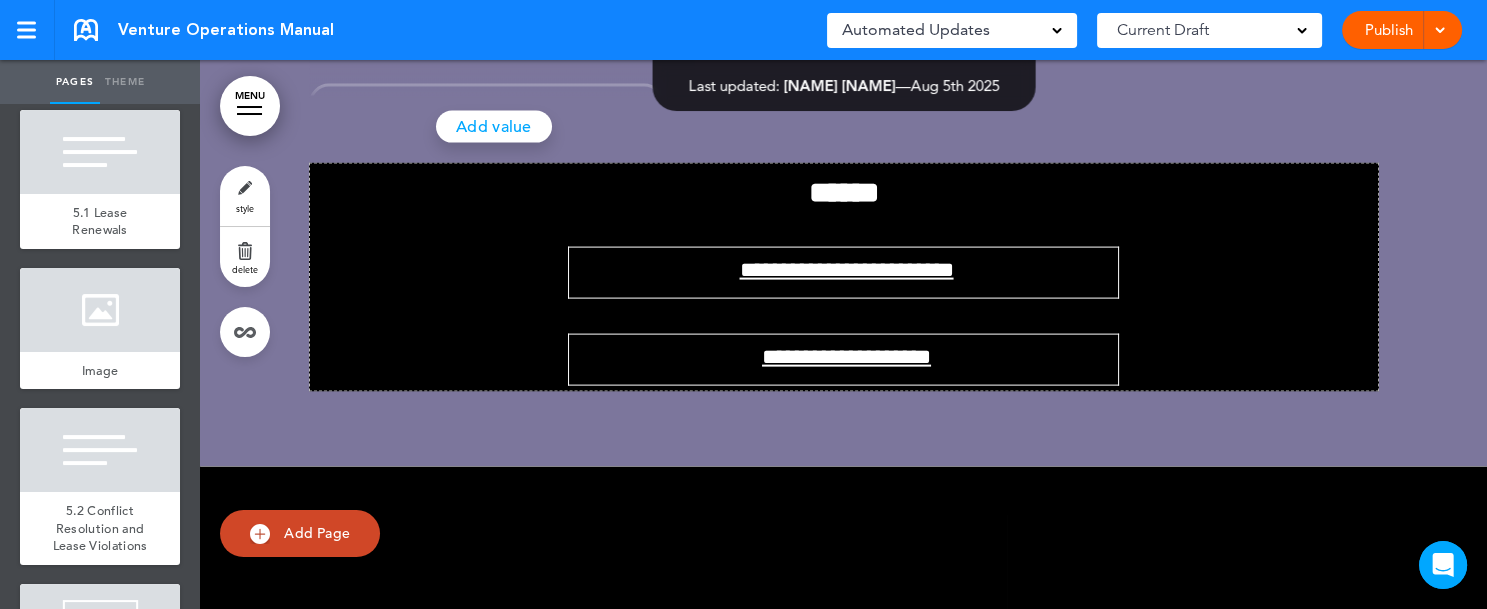 scroll, scrollTop: 9483, scrollLeft: 0, axis: vertical 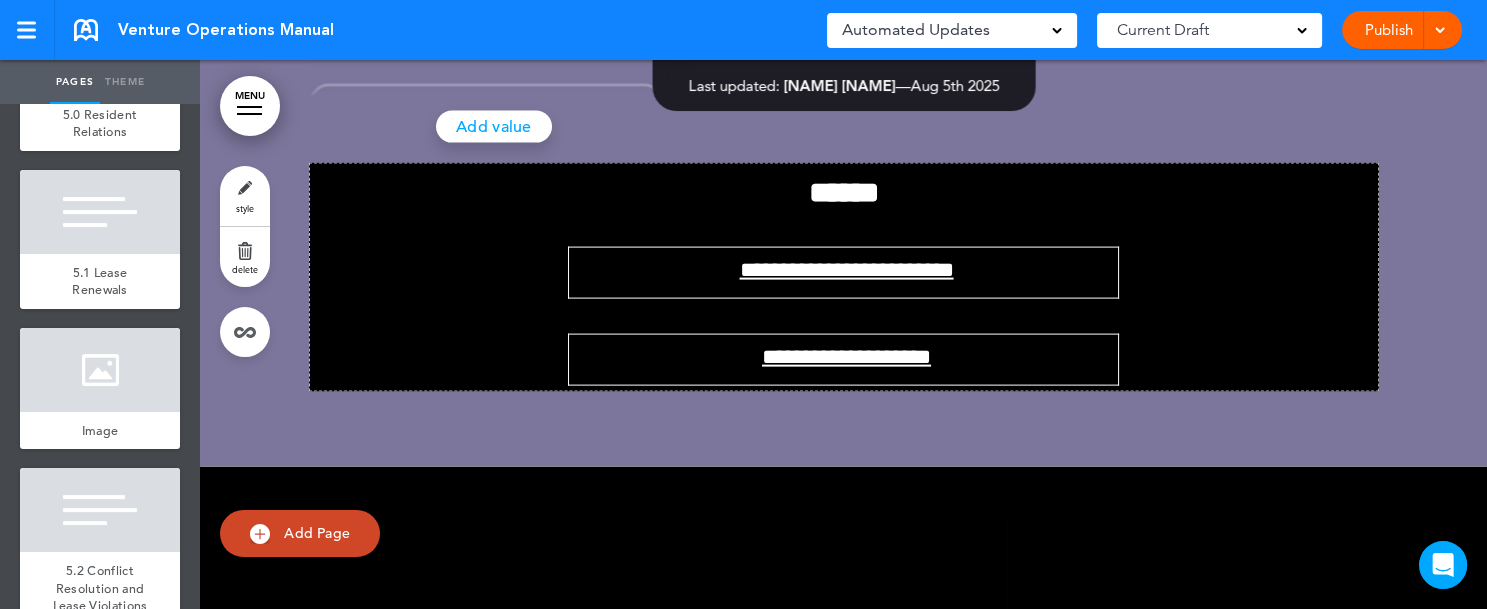 click on "4.5 Community & Assistant Manager Quarterly Bonus" at bounding box center [100, -303] 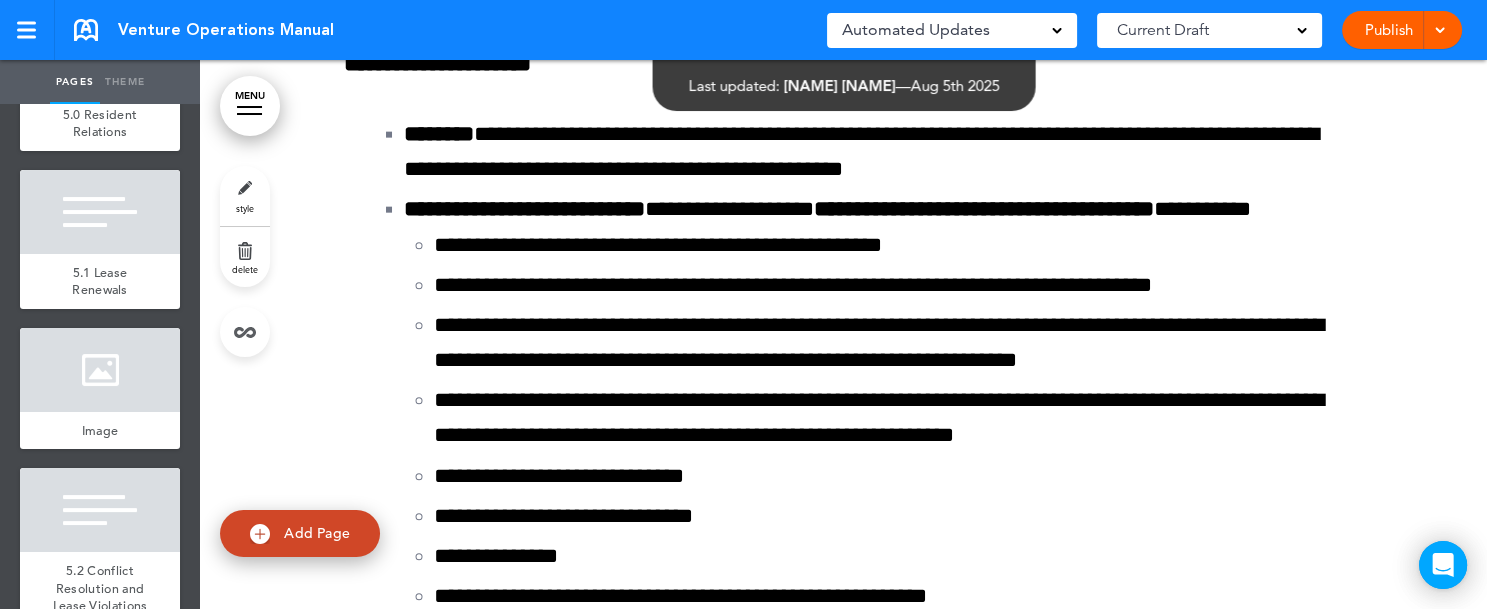 scroll, scrollTop: 144017, scrollLeft: 0, axis: vertical 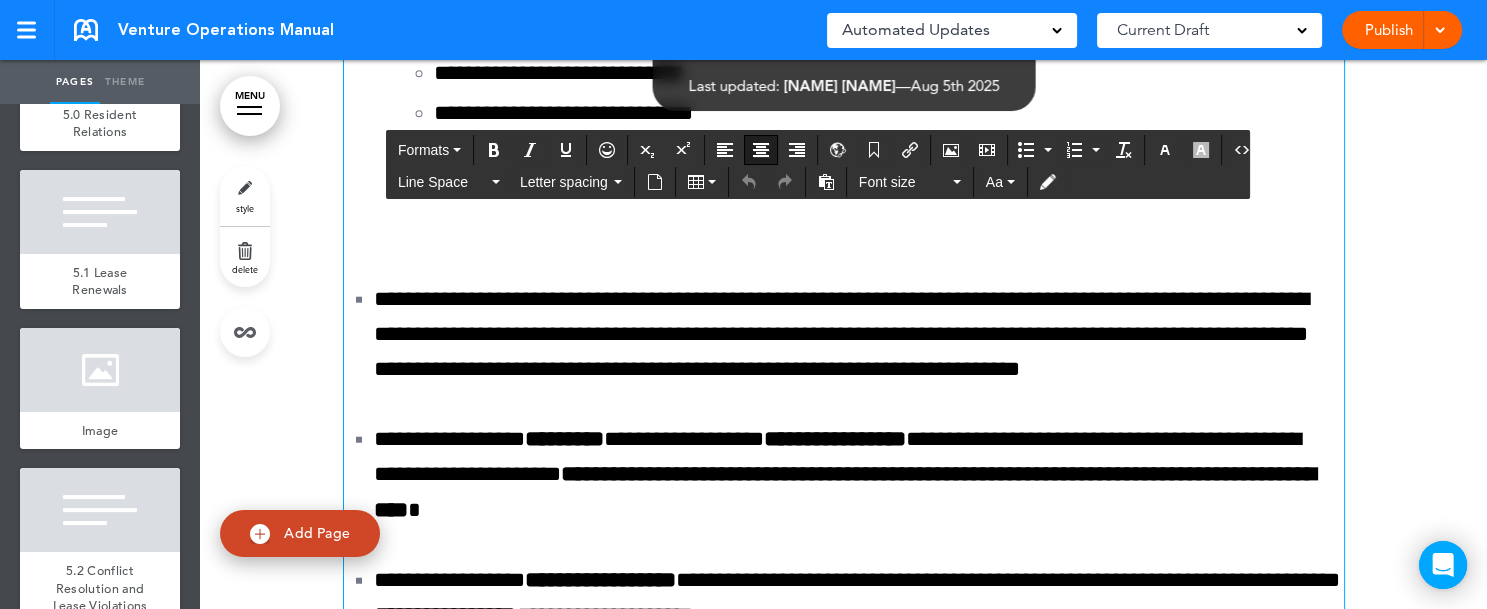 click on "**" at bounding box center [1094, -1065] 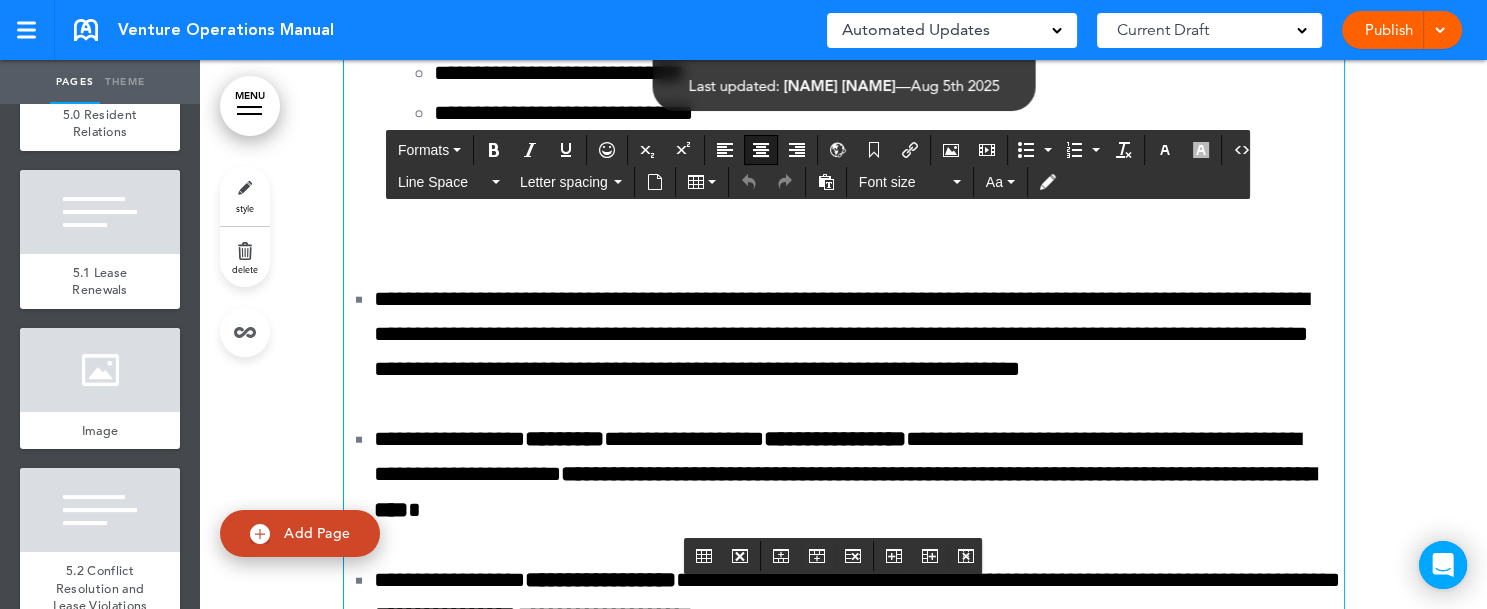 type 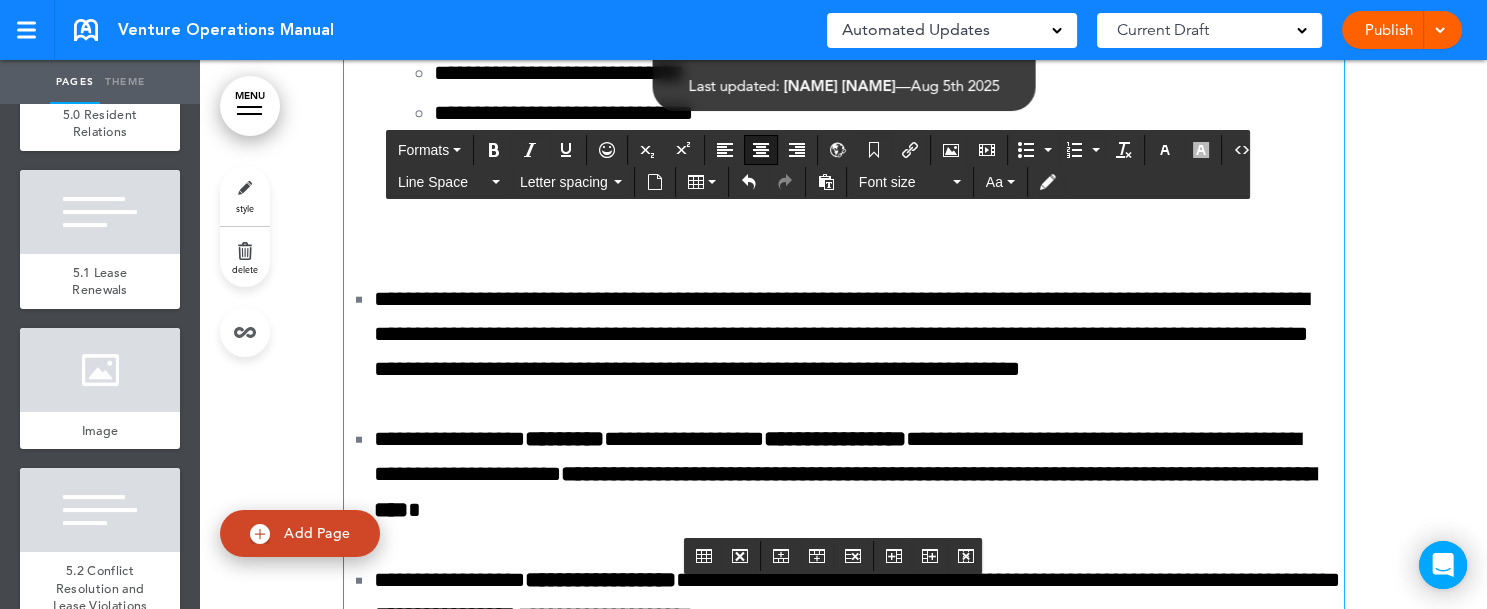 click on "**" at bounding box center [1094, -1019] 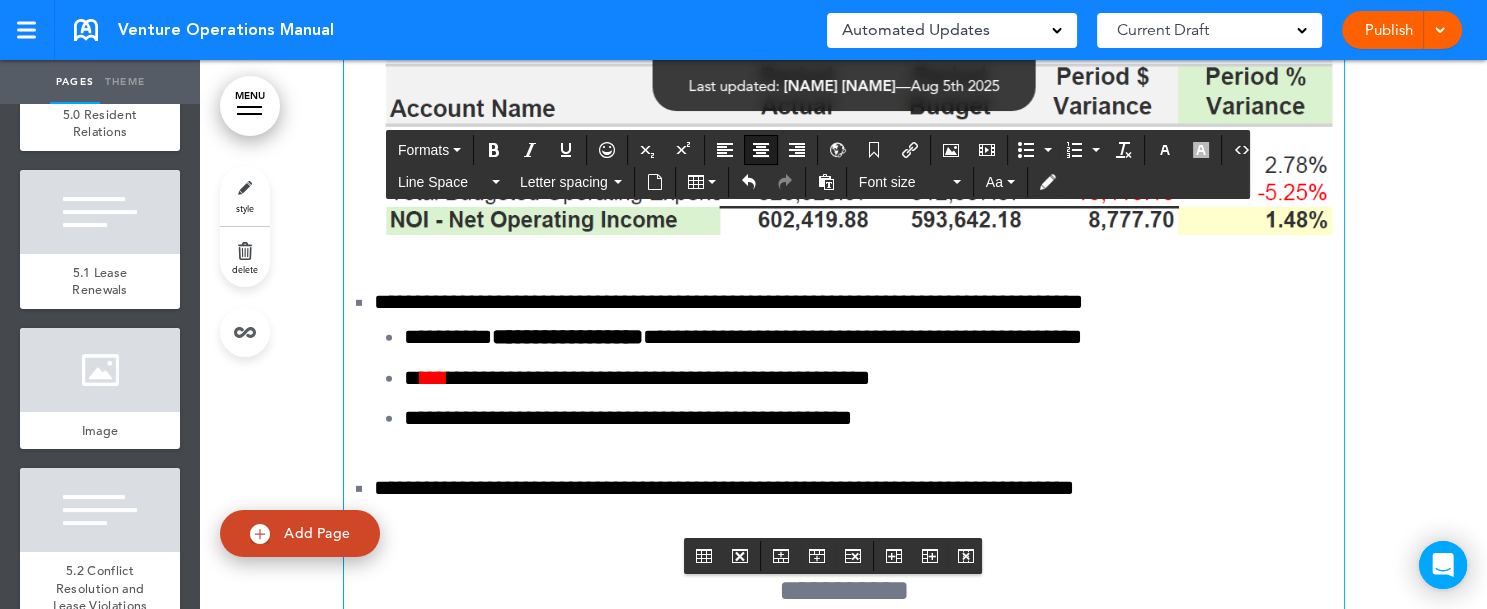 scroll, scrollTop: 145757, scrollLeft: 0, axis: vertical 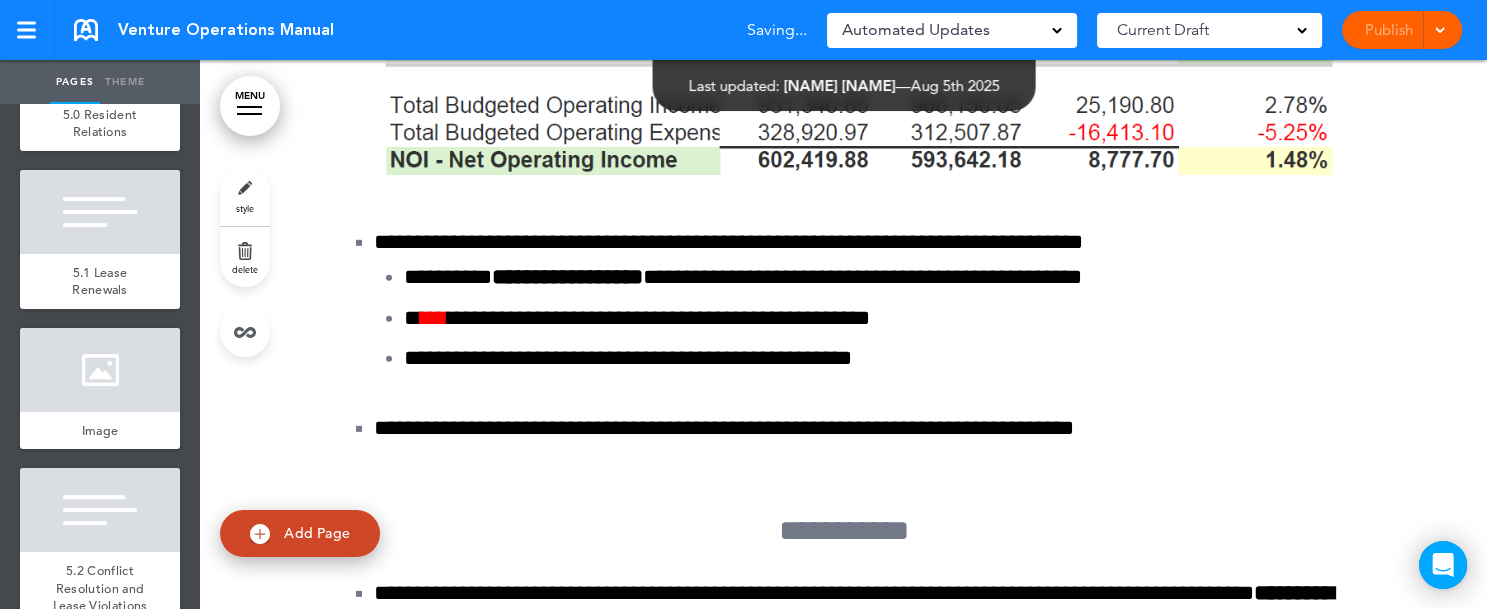click at bounding box center (1439, 28) 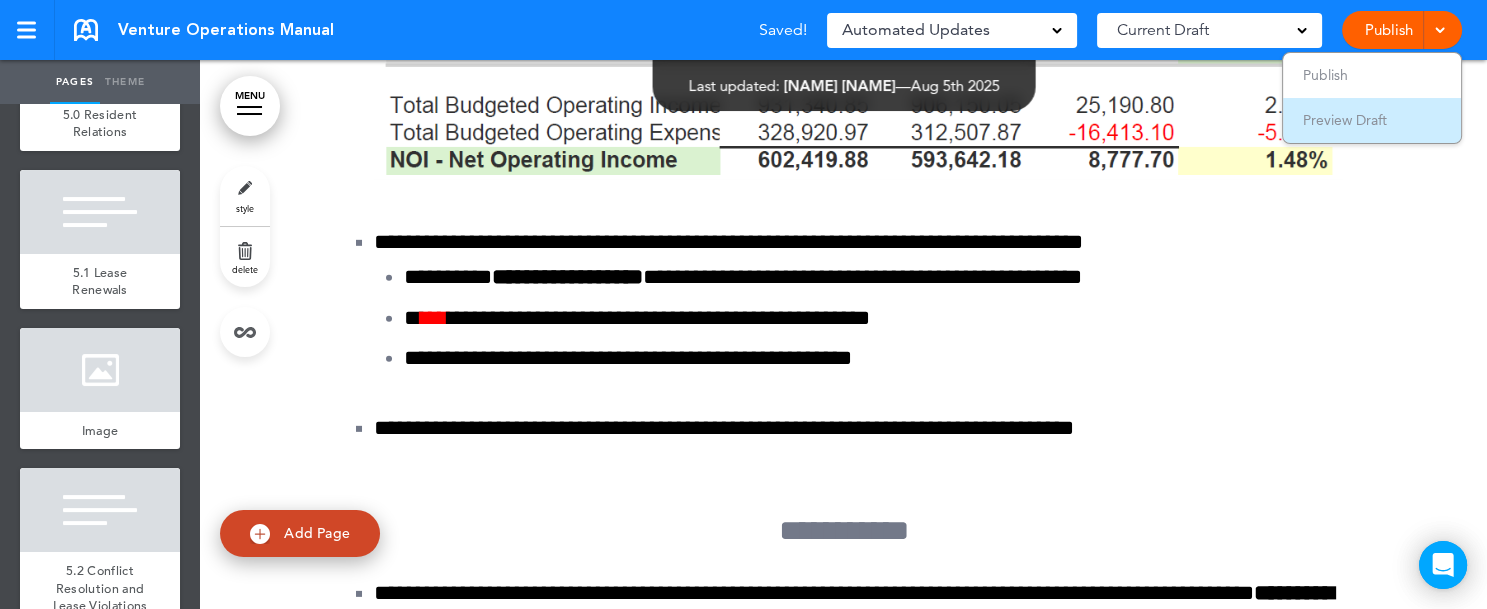 click on "Preview Draft" at bounding box center [1372, 120] 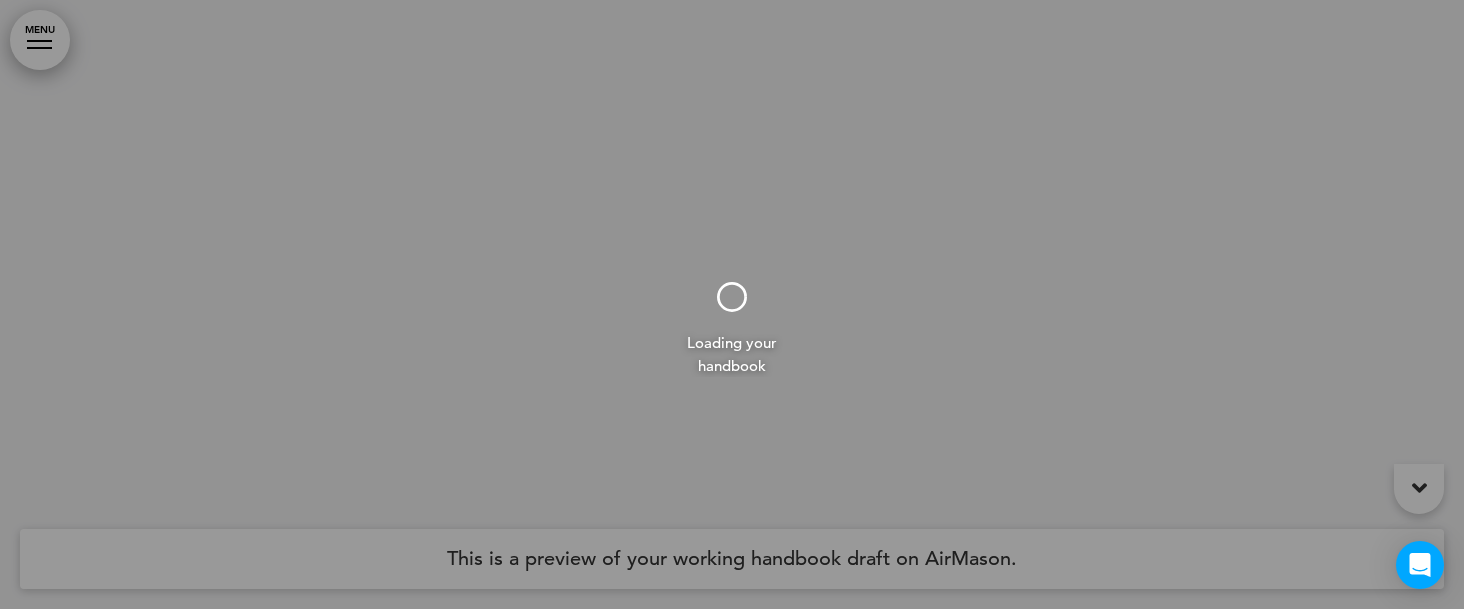scroll, scrollTop: 0, scrollLeft: 0, axis: both 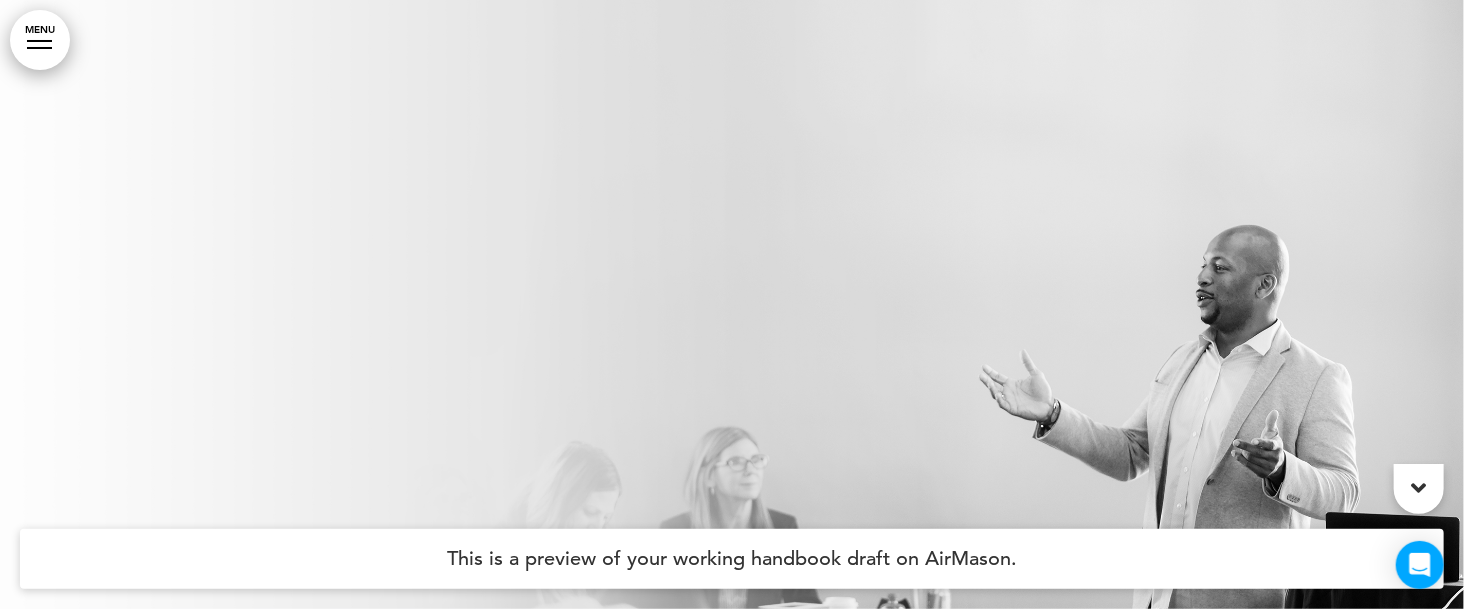click on "MENU" at bounding box center [40, 40] 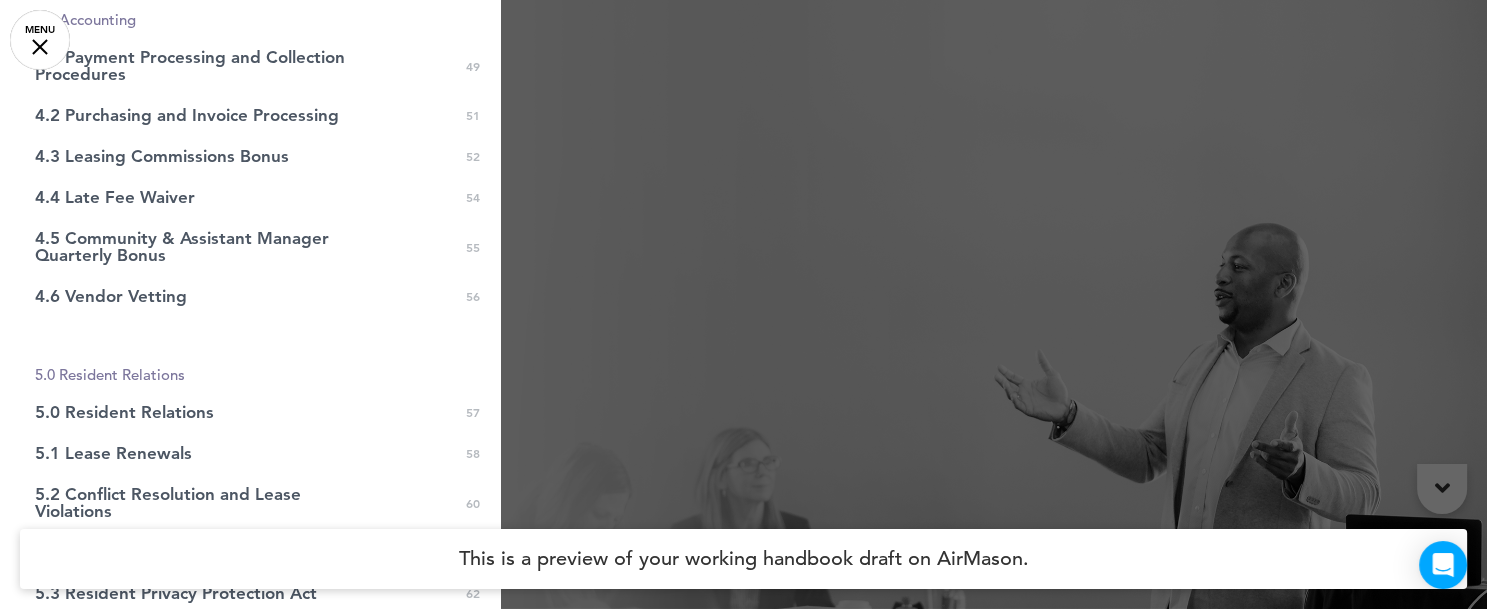 scroll, scrollTop: 1781, scrollLeft: 0, axis: vertical 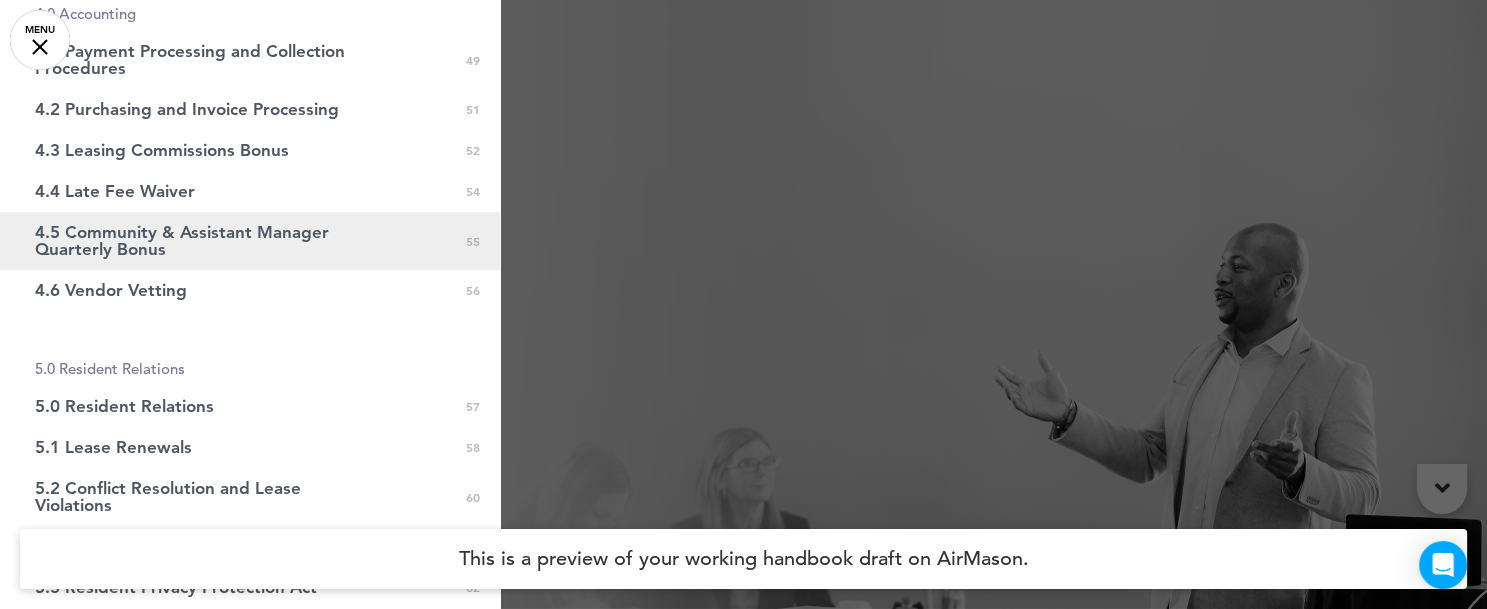 click on "4.5 Community & Assistant Manager Quarterly Bonus" at bounding box center (200, 241) 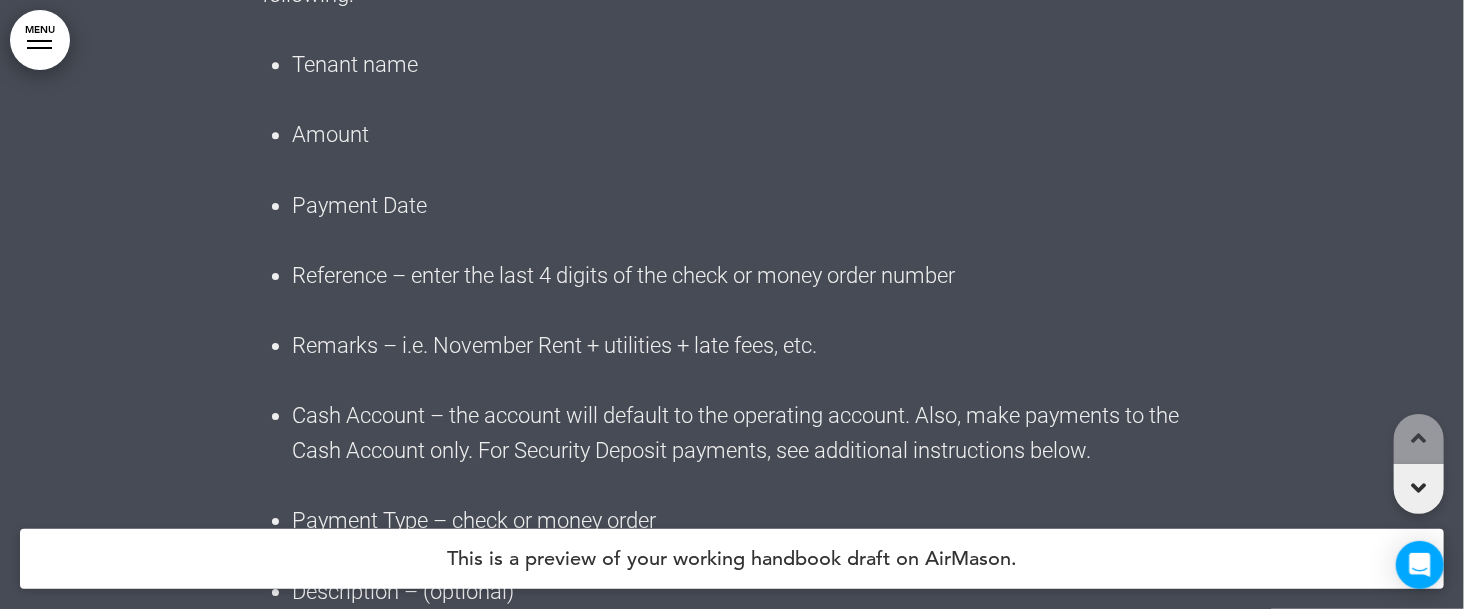 scroll, scrollTop: 143359, scrollLeft: 0, axis: vertical 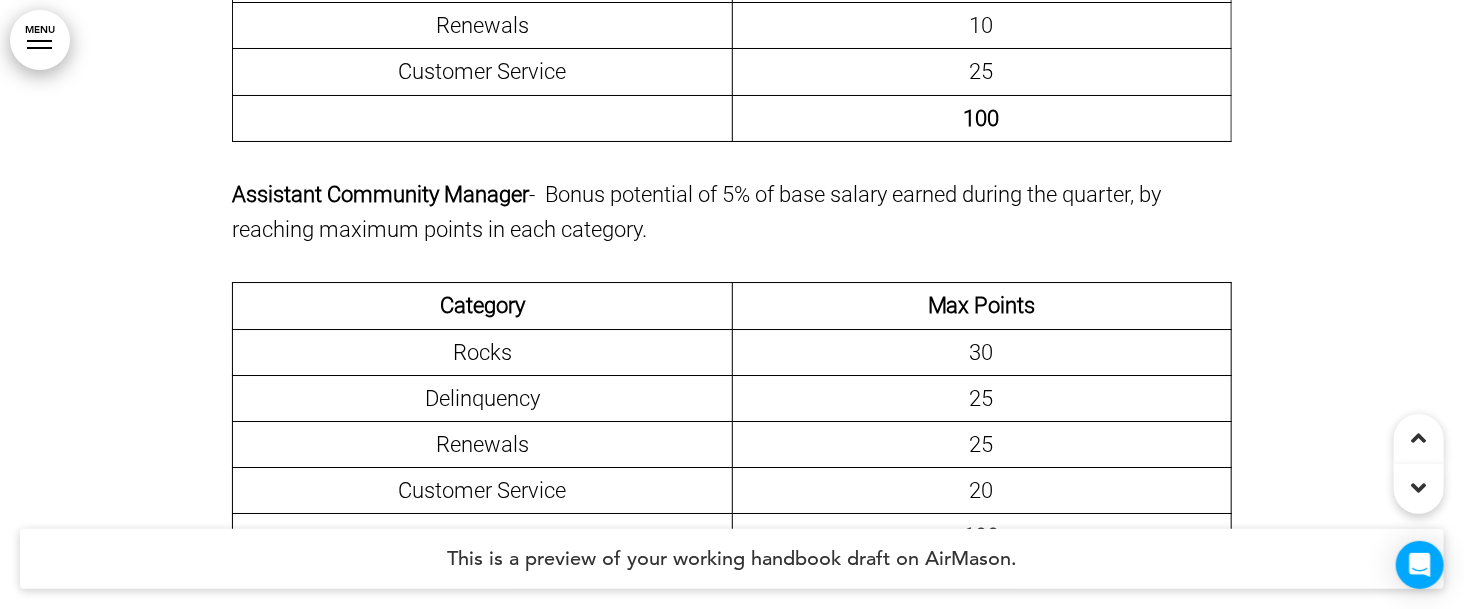 click on "4.5 - Community & Assistant Manager Quarterly Bonus Venture Communities offers bonus incentives based on meeting performance metrics during the quarter. Criteria and the range of points awarded in each category are located on the Community Manager Quarterly Bonus form. The performance metrics and total possible points per category are as follows: Community Manager - Bonus potential of 5% of base salary during the quarter, by reaching maximum points in each category. Category Max Points Rocks 30 Net Operating Income 20 Delinquency 15 Renewals 10 Customer Service 25 100 Assistant Community Manager - Bonus potential of 5% of base salary earned during the quarter, by reaching maximum points in each category. Category Max Points Rocks 30 Delinquency 25 Renewals 25 Customer Service 20 100 Completing the Bonus Form(s) Reports to run/Print: Rocks - Budget - Comparative Report - To complete the Net Operating Income, and Delinquency categories." at bounding box center (732, 3494) 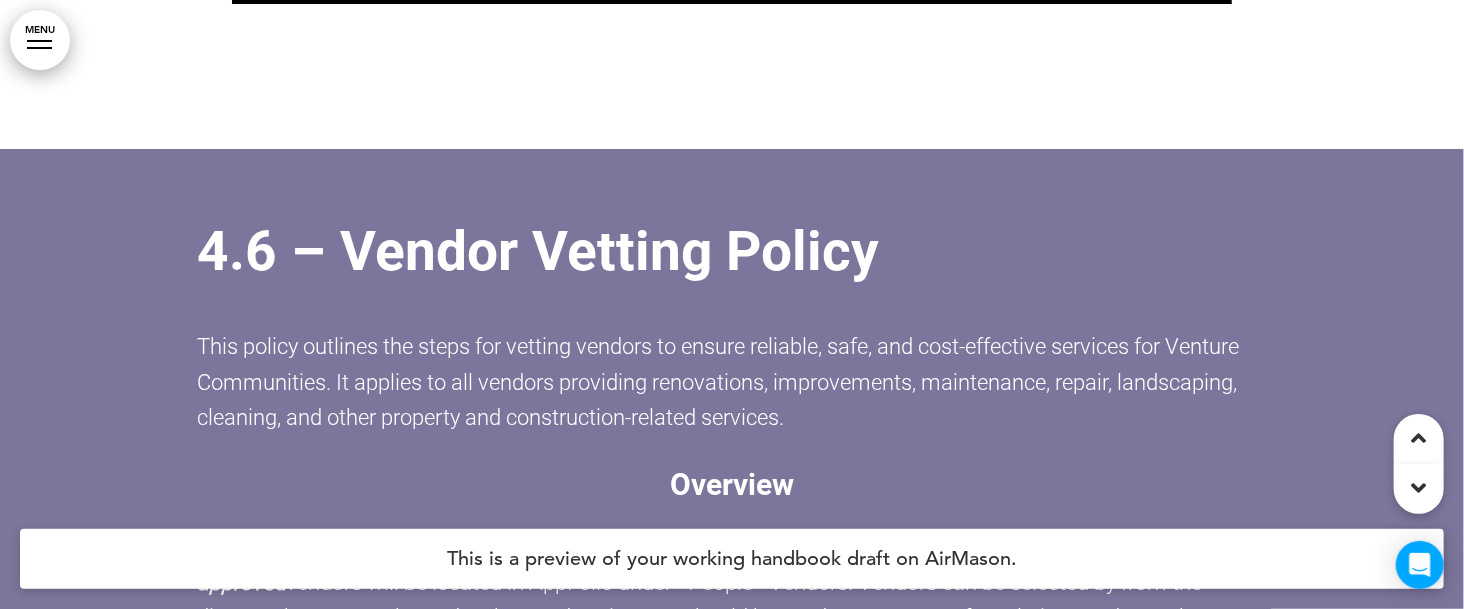 scroll, scrollTop: 151099, scrollLeft: 0, axis: vertical 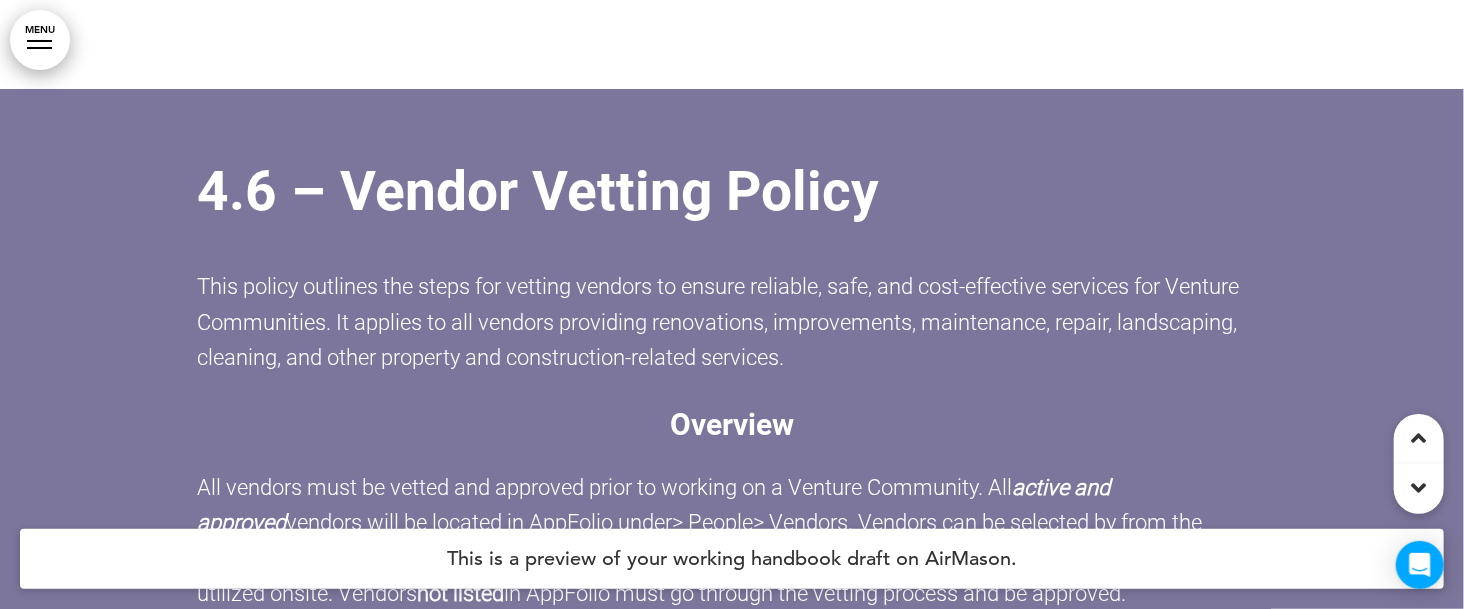 click on "Community Manager Quarterly Bonus" at bounding box center (732, -483) 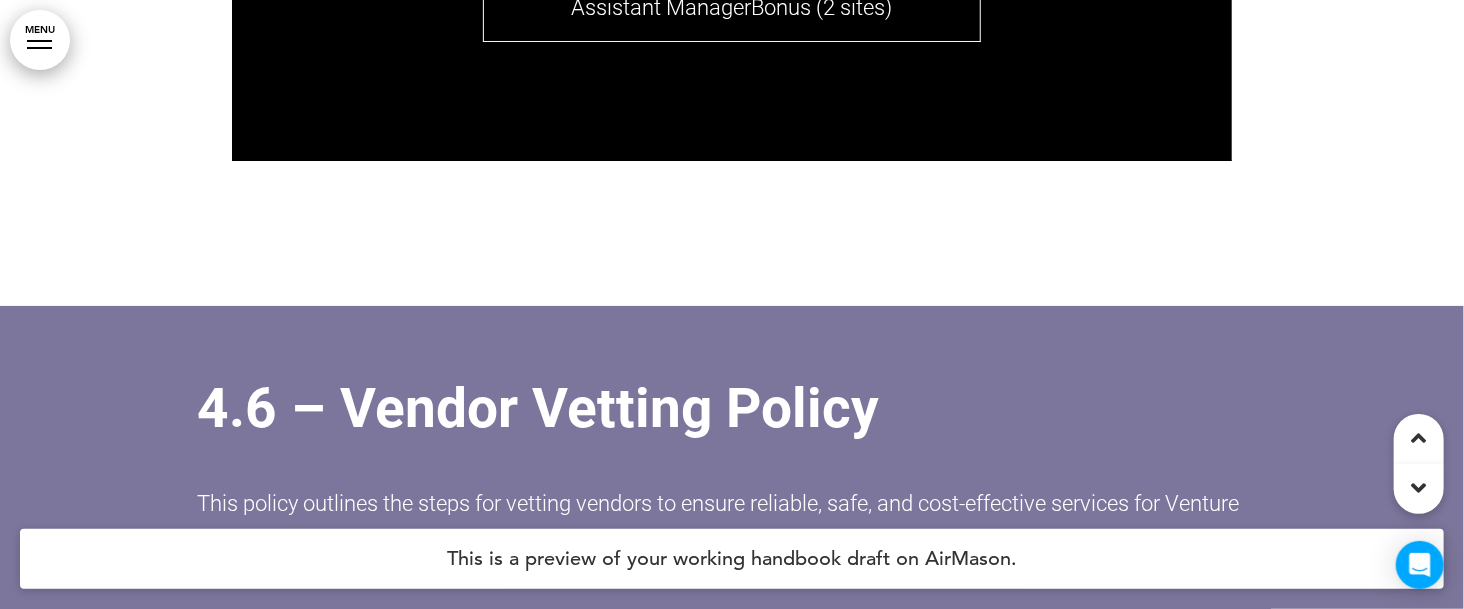 click on "[MONTH] [DAY]" at bounding box center [747, -680] 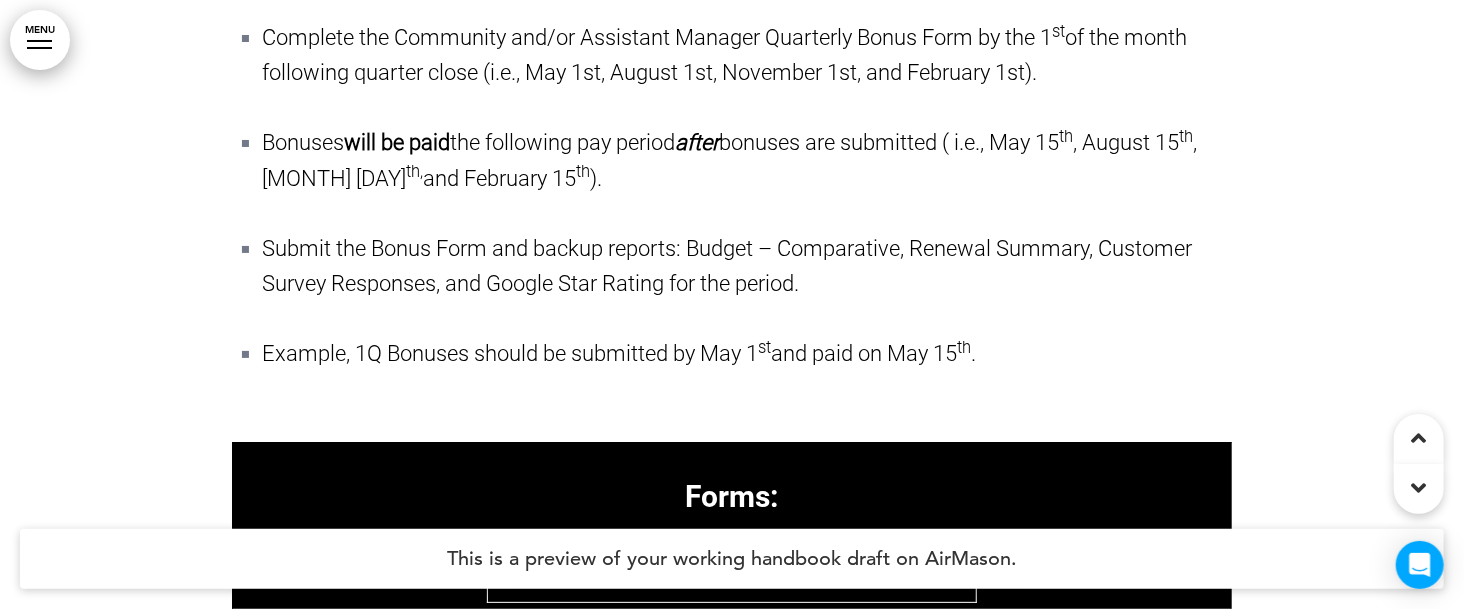 scroll, scrollTop: 149982, scrollLeft: 0, axis: vertical 